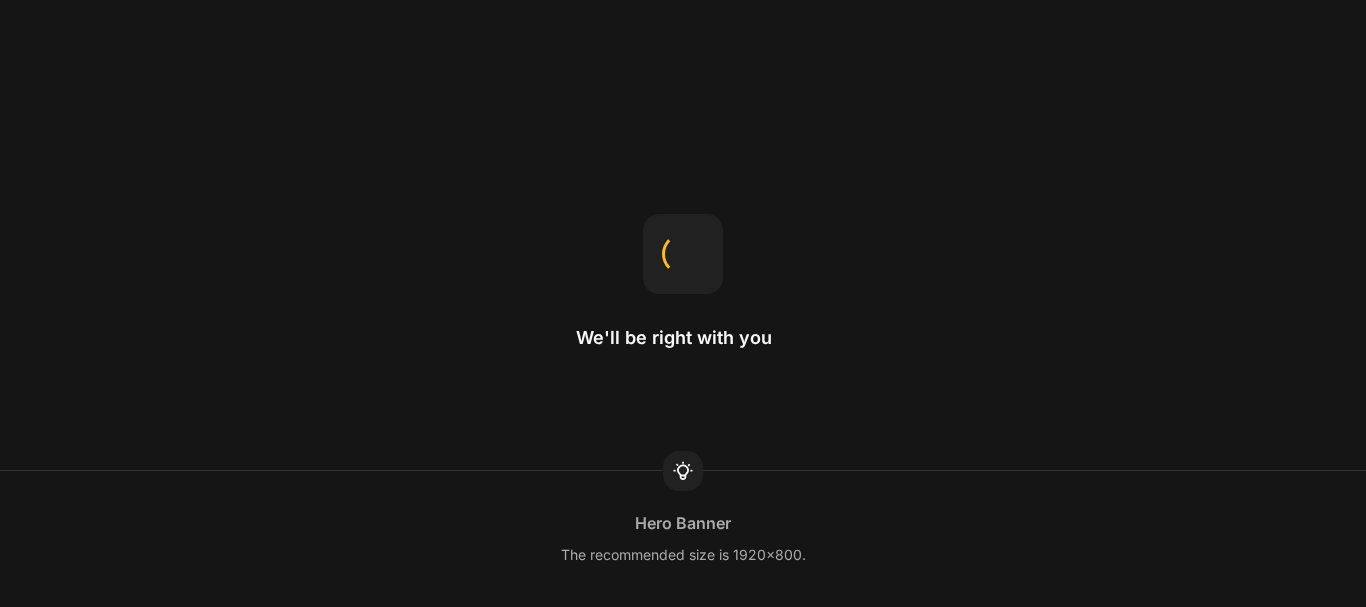 scroll, scrollTop: 0, scrollLeft: 0, axis: both 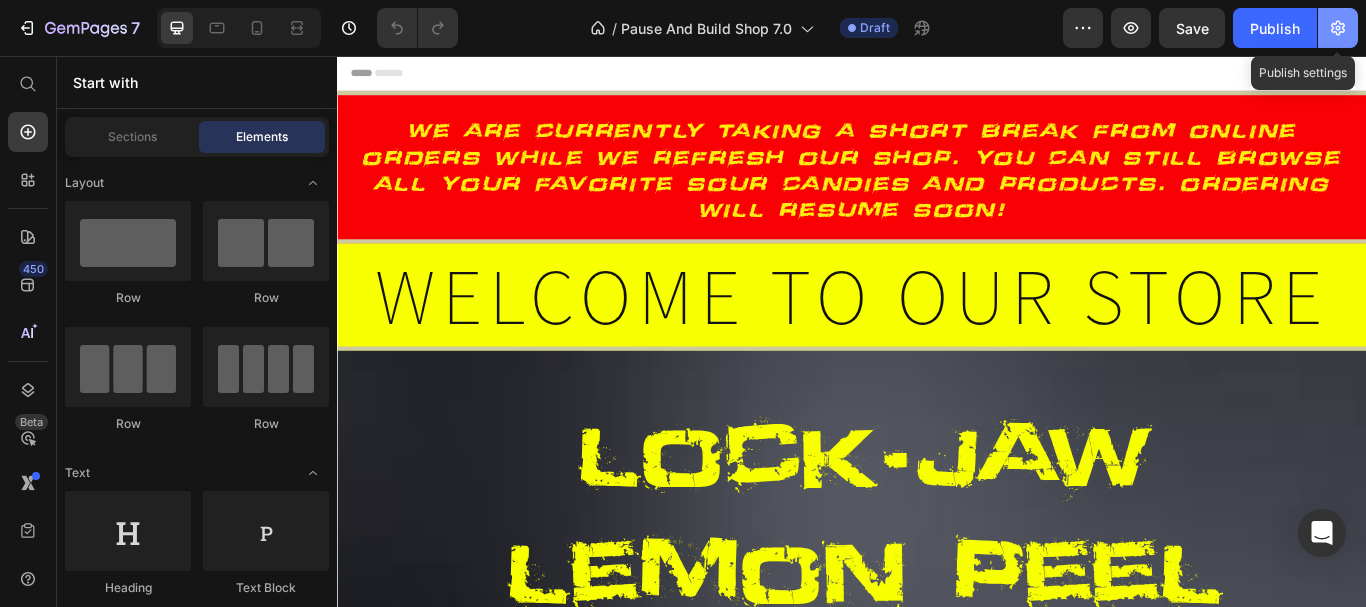 click 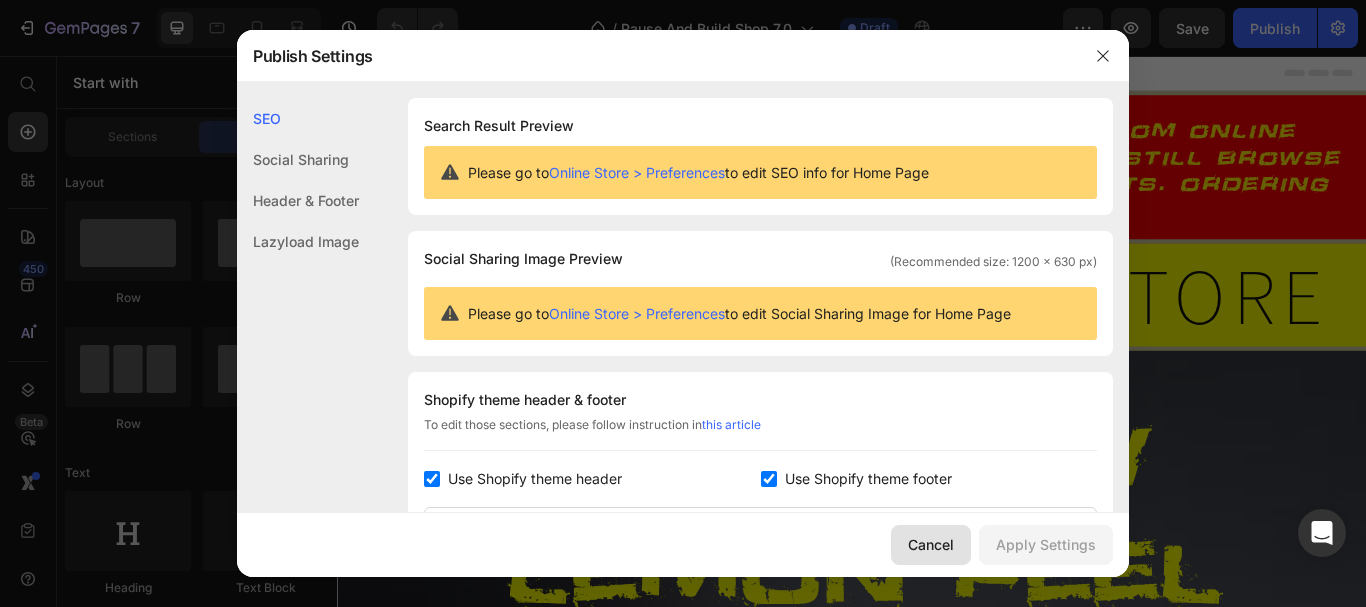 click on "Cancel" at bounding box center [931, 544] 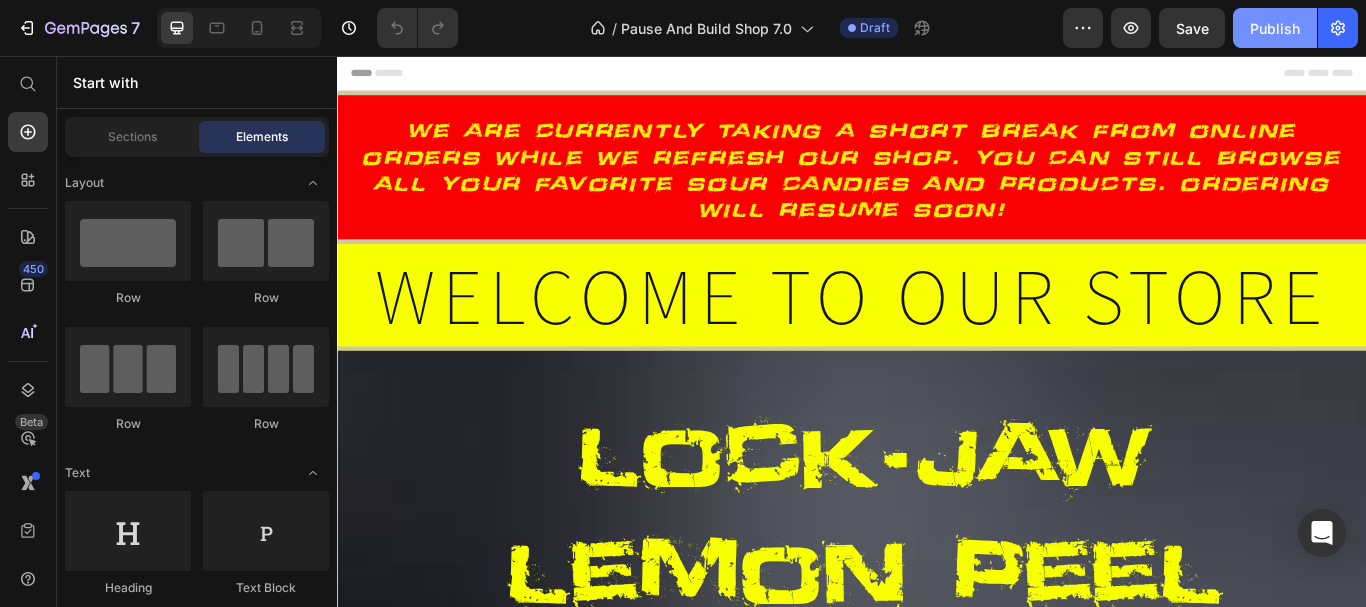 click on "Publish" at bounding box center (1275, 28) 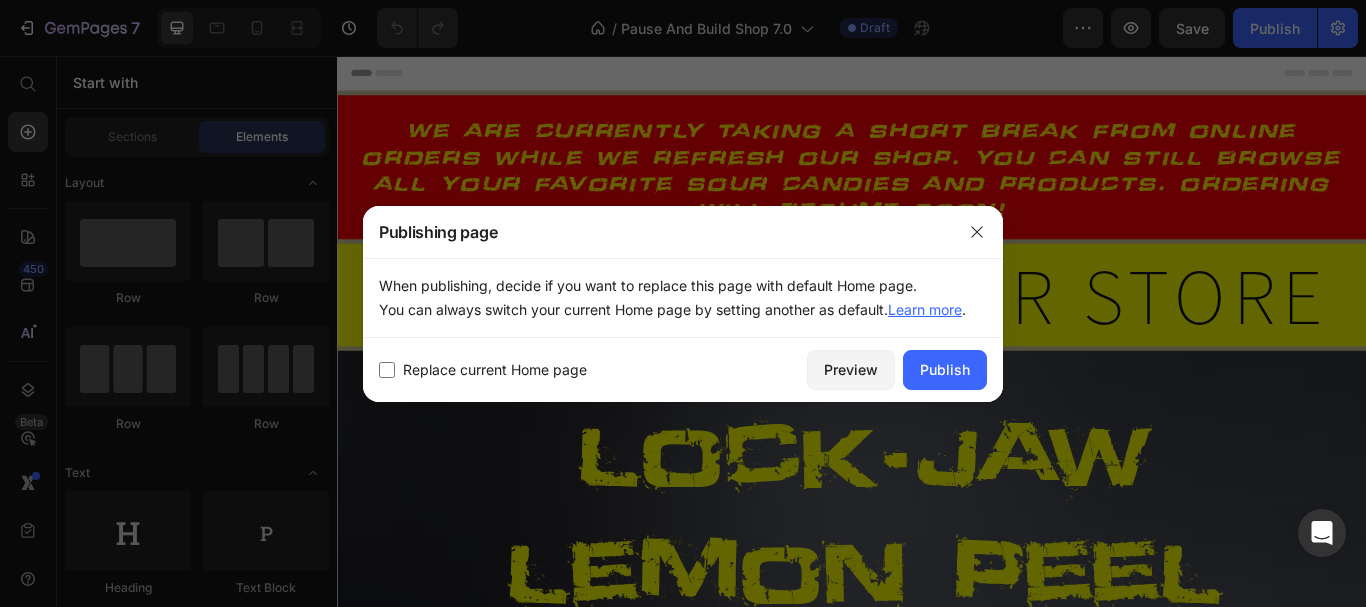 click at bounding box center (387, 370) 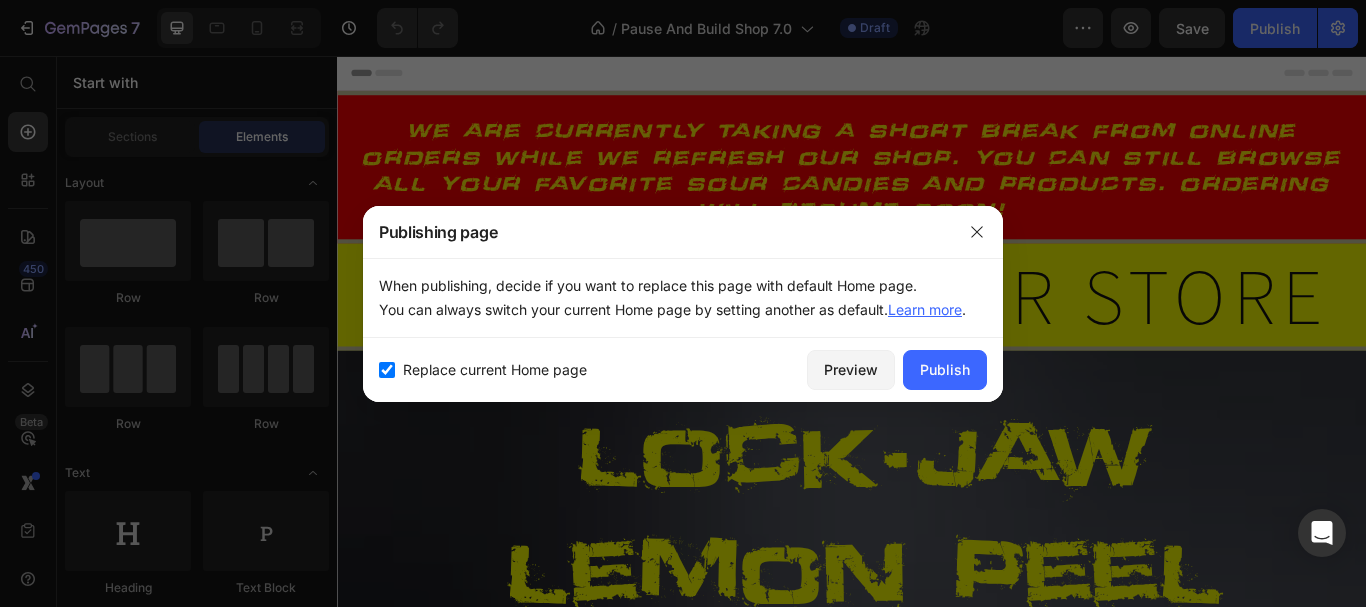 checkbox on "true" 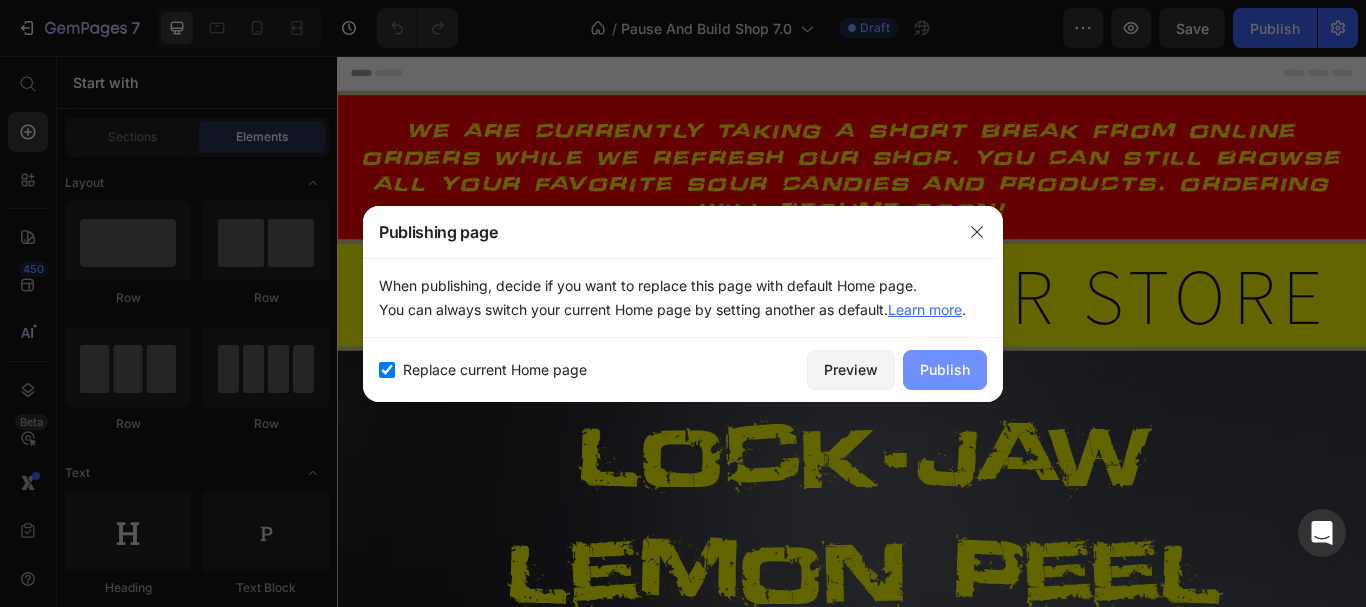 click on "Publish" at bounding box center (945, 369) 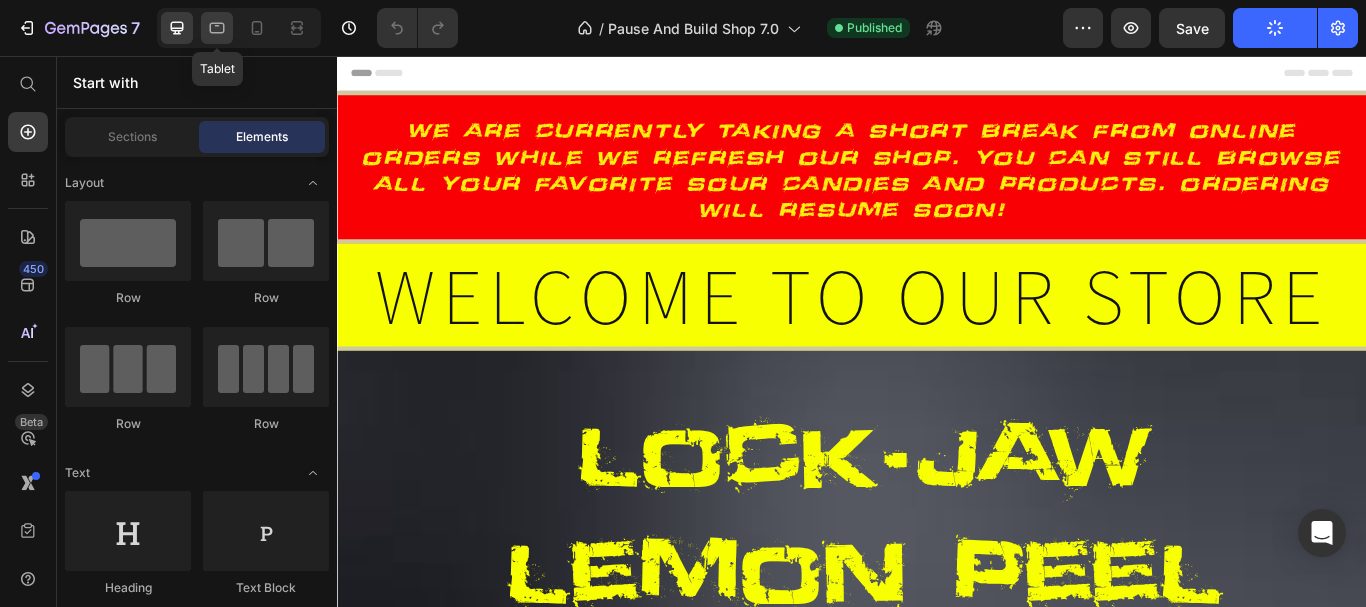 click 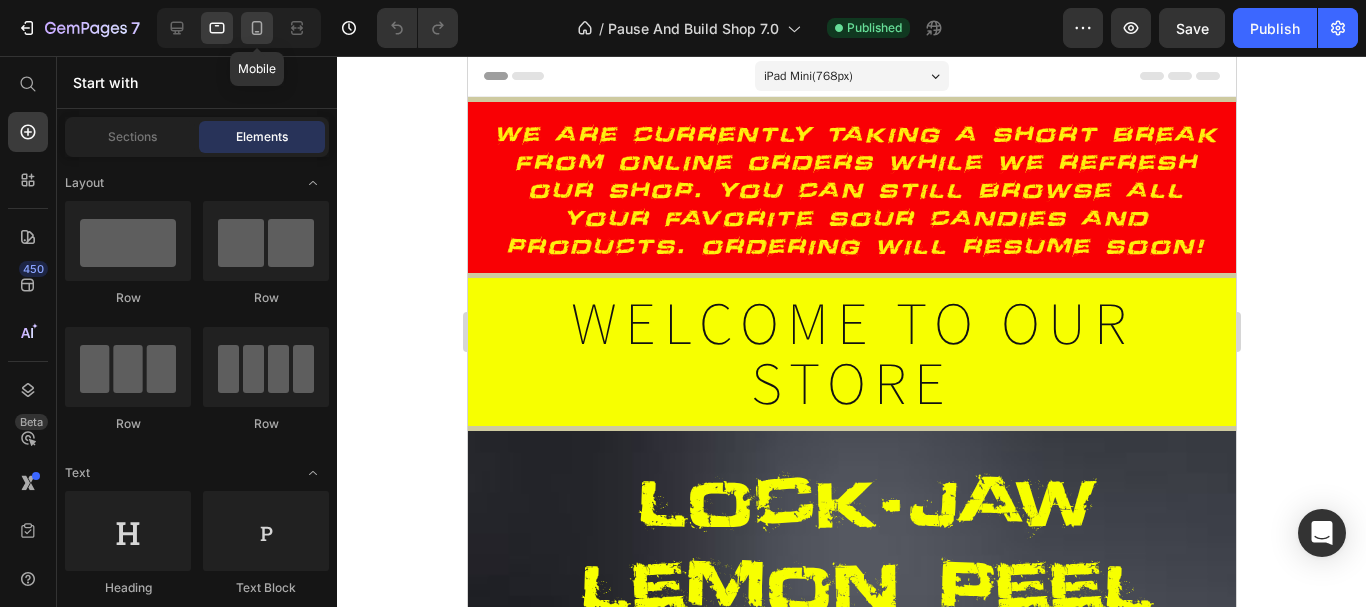 click 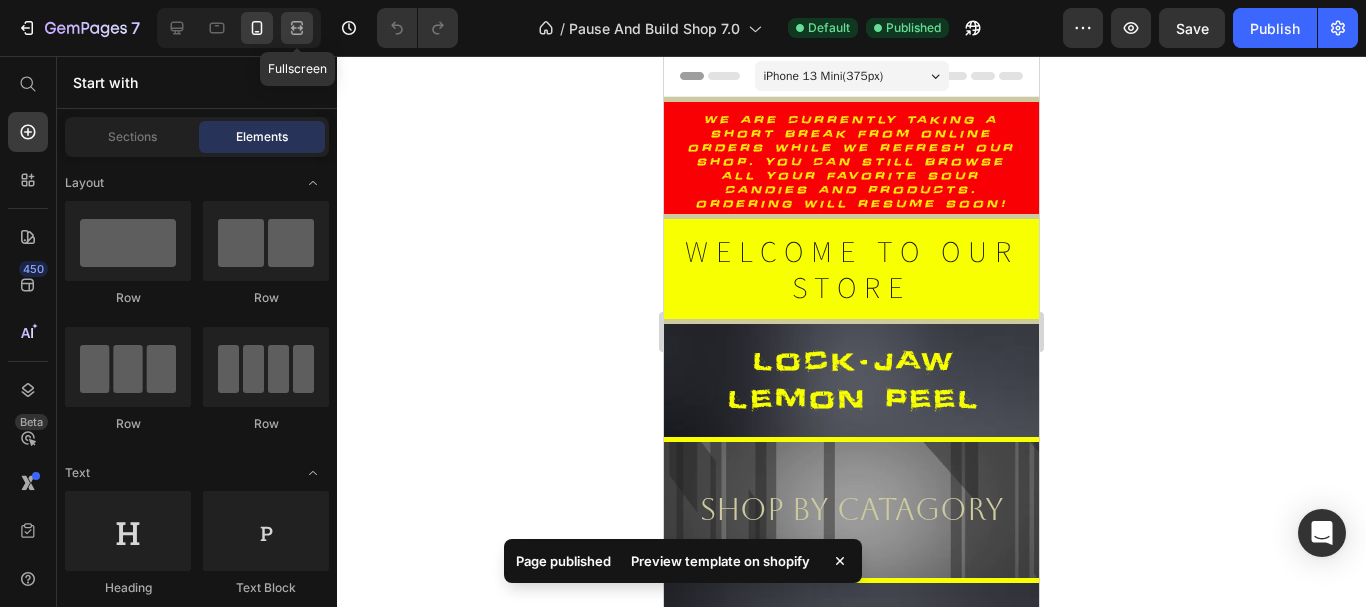 click 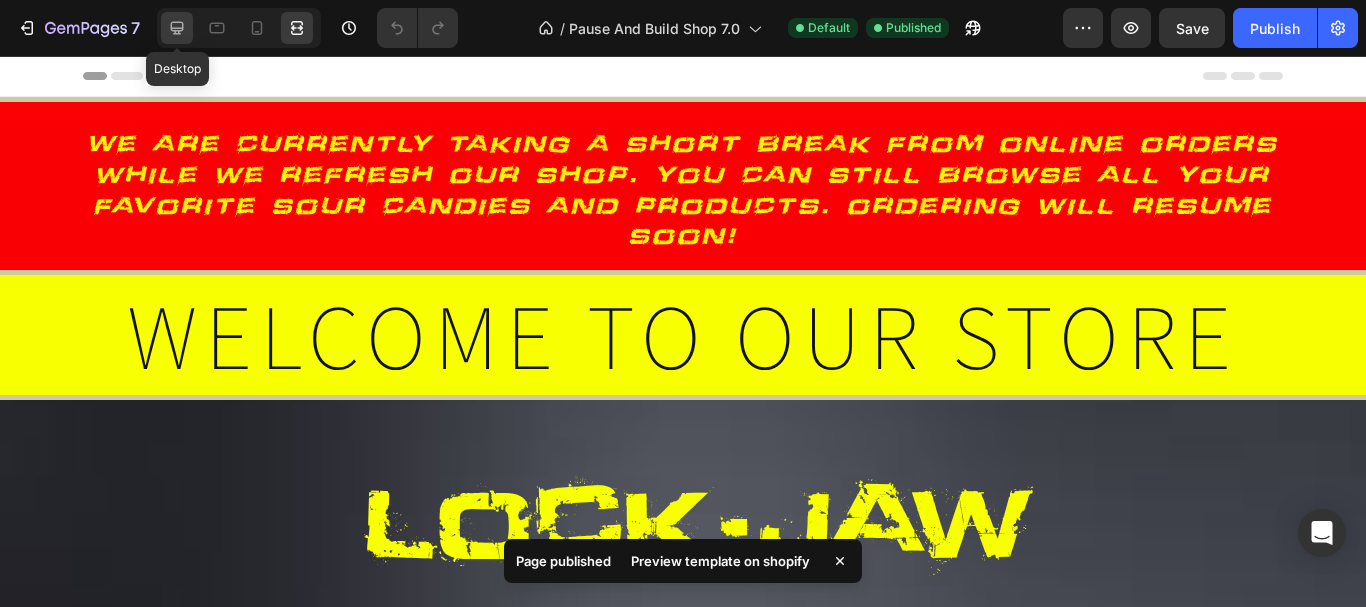 click 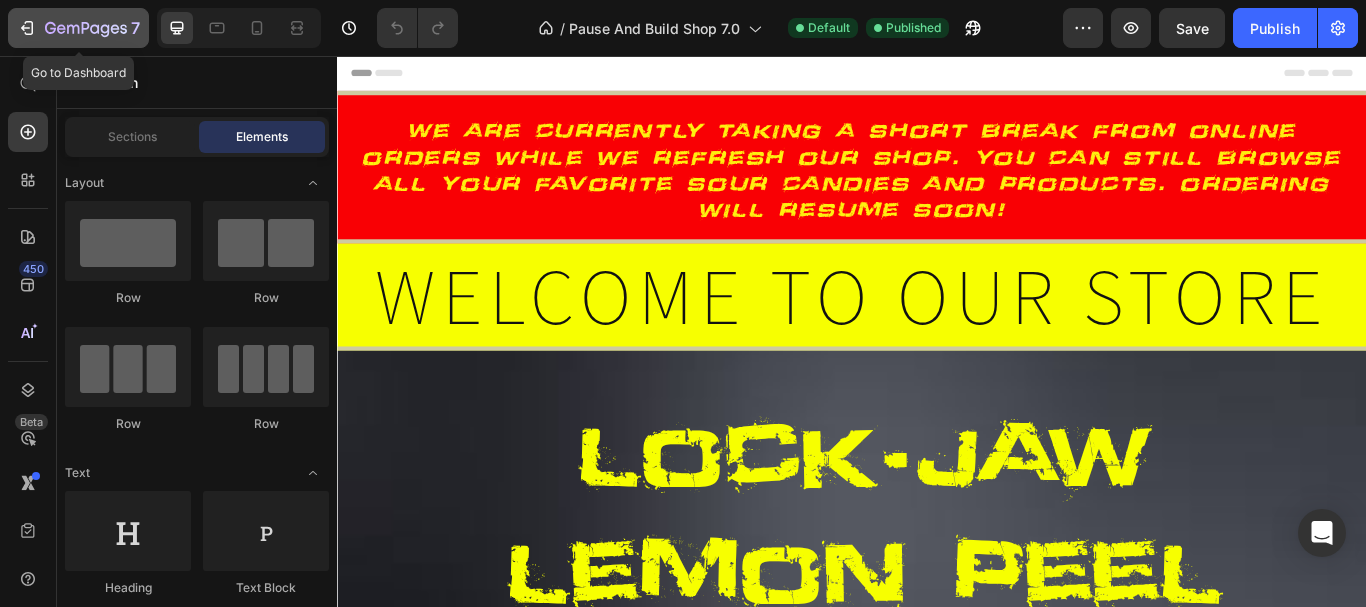 click 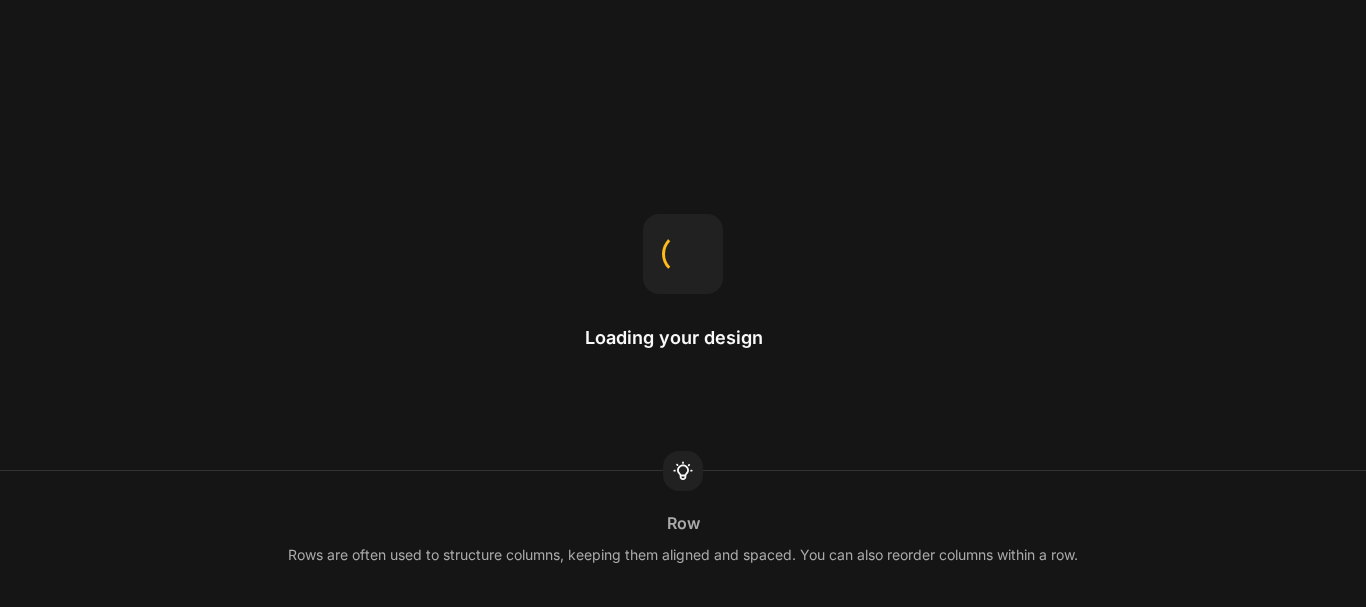scroll, scrollTop: 0, scrollLeft: 0, axis: both 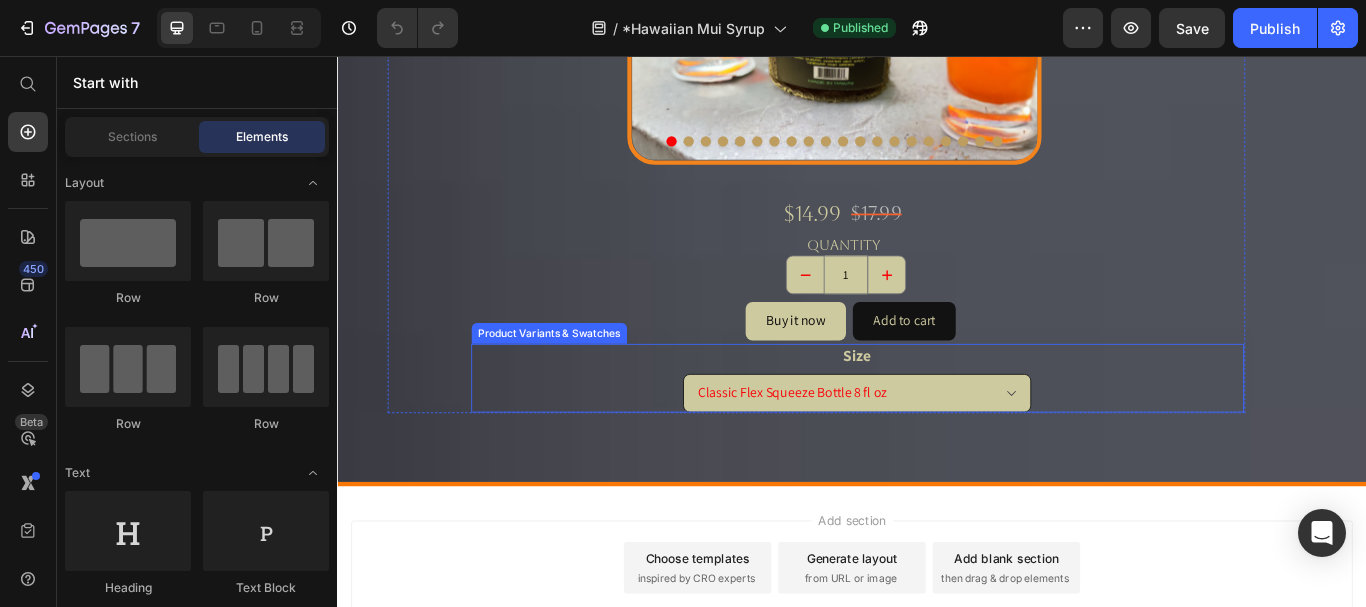 click on "Classic Flex Squeeze Bottle 8 fl oz Premium Frost Glass Bottle 32 fl oz" at bounding box center [942, 449] 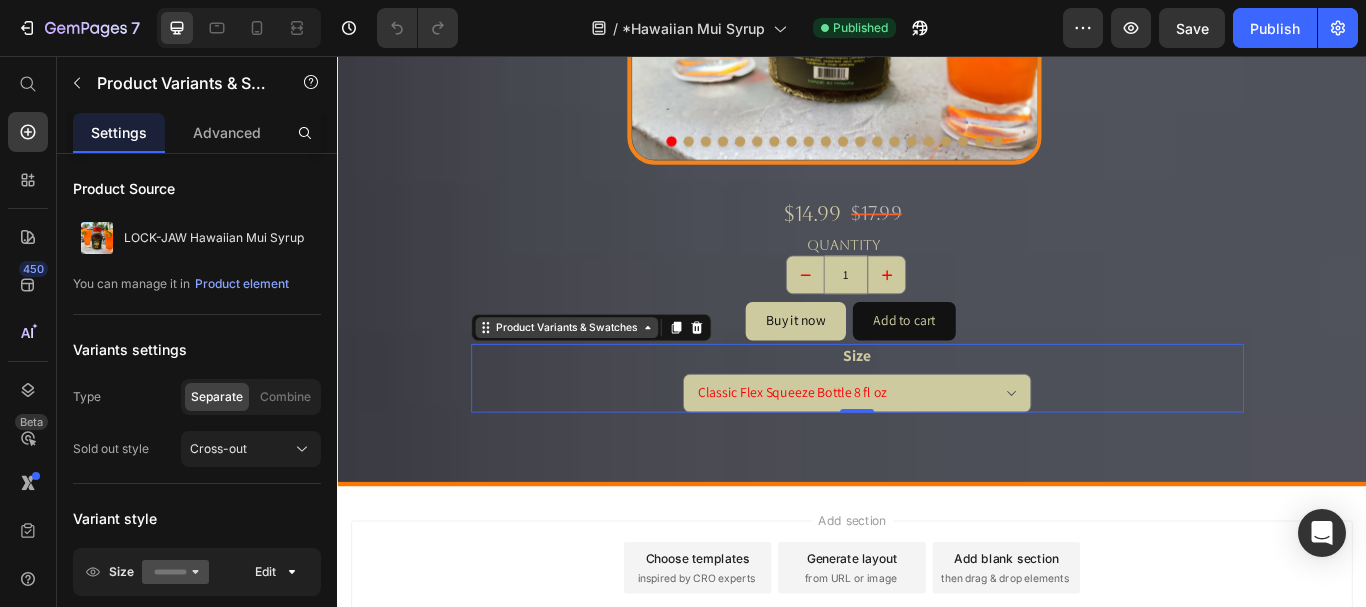 click 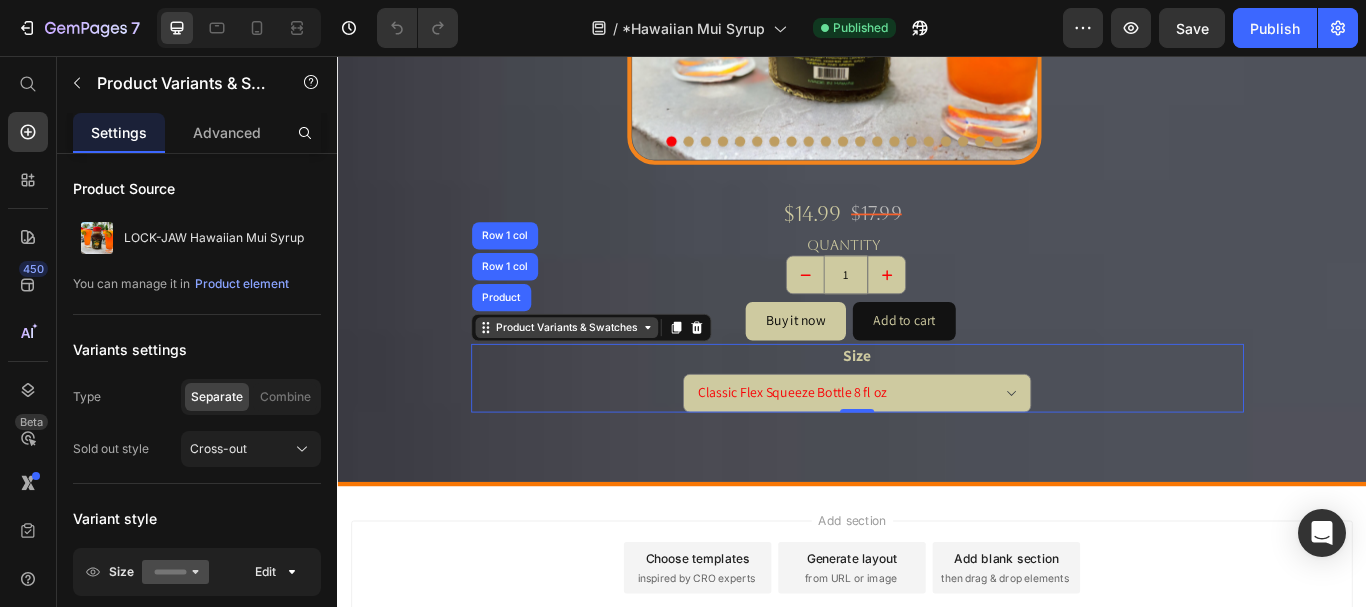 click 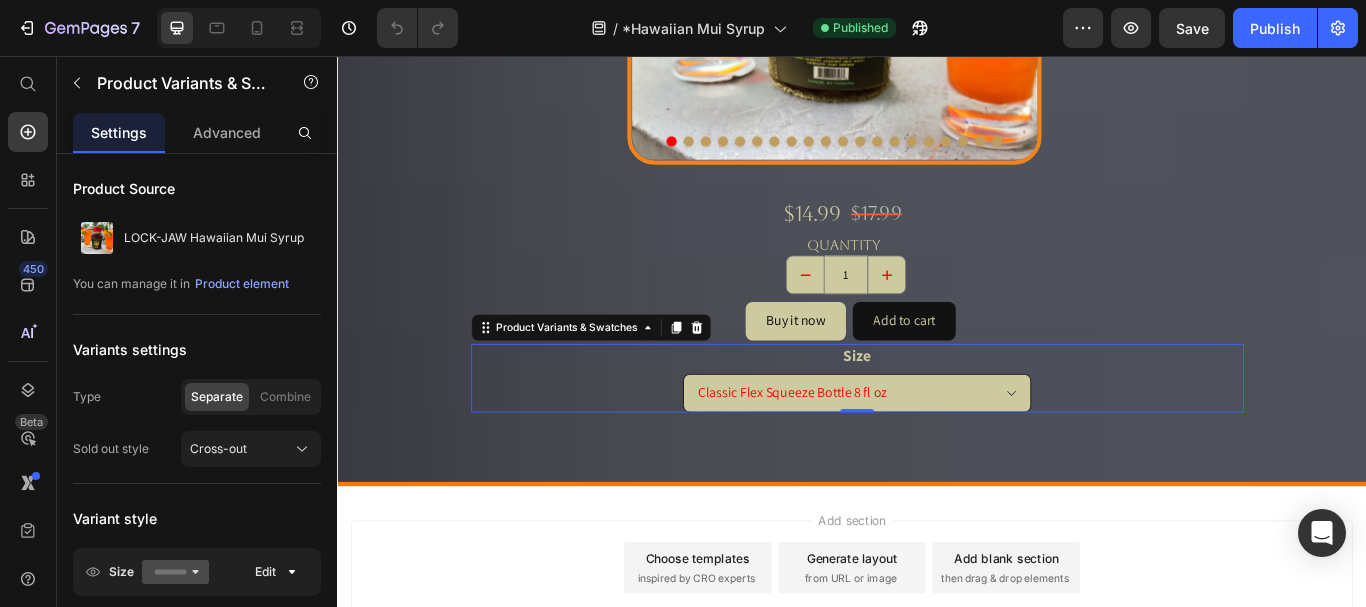 click on "Classic Flex Squeeze Bottle 8 fl oz Premium Frost Glass Bottle 32 fl oz" at bounding box center (942, 449) 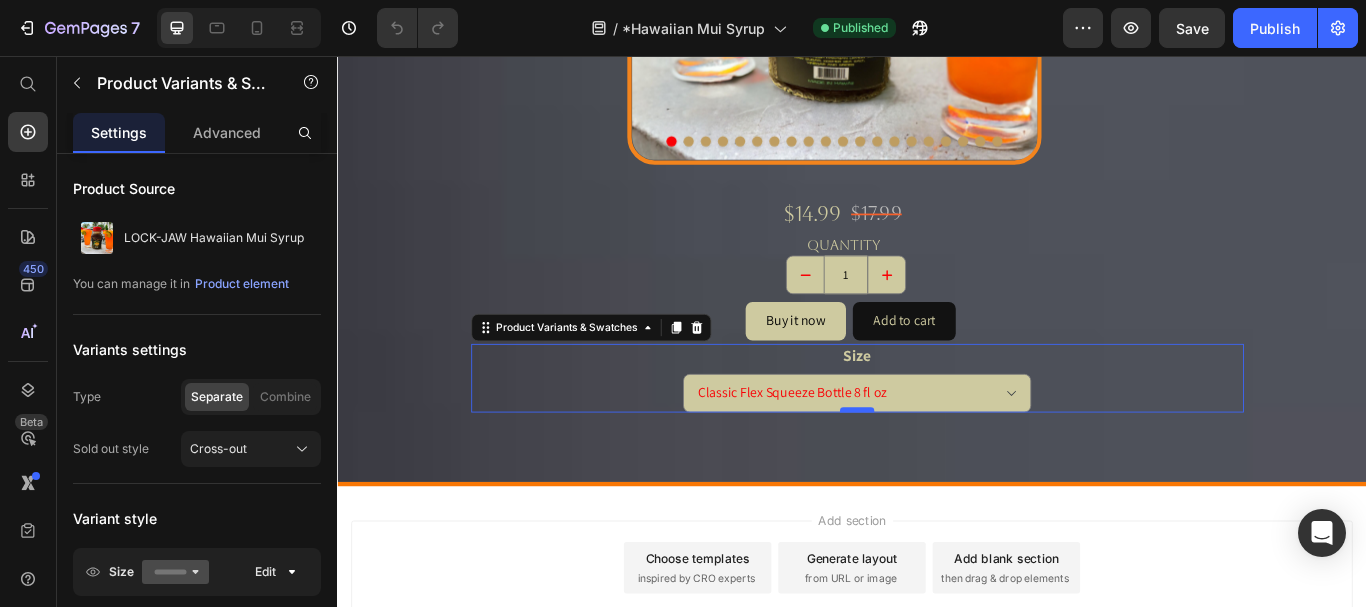 click on "Classic Flex Squeeze Bottle 8 fl oz Premium Frost Glass Bottle 32 fl oz" at bounding box center (942, 449) 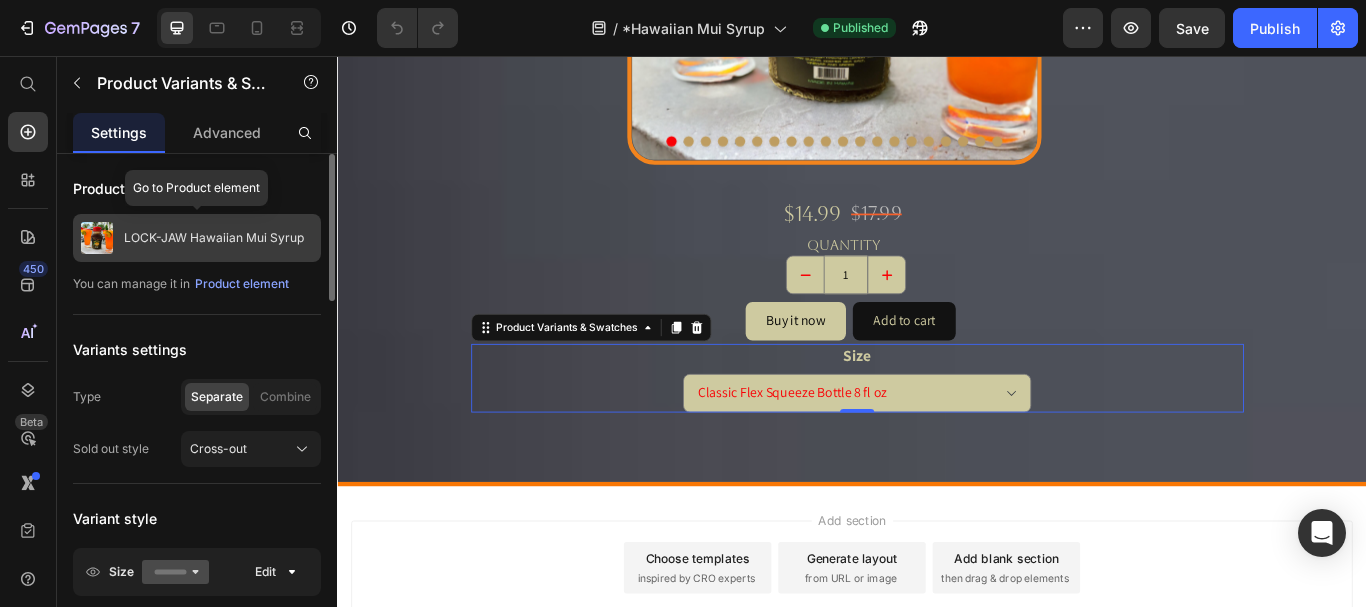click on "LOCK-JAW Hawaiian Mui Syrup" at bounding box center [214, 238] 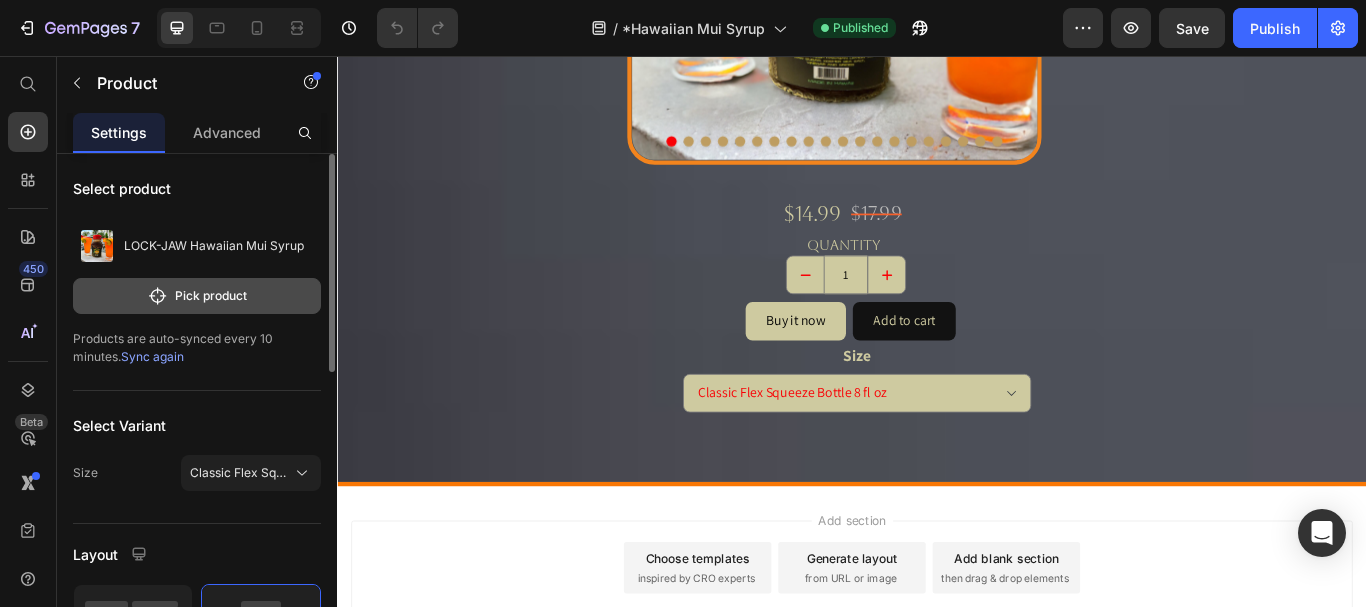 click 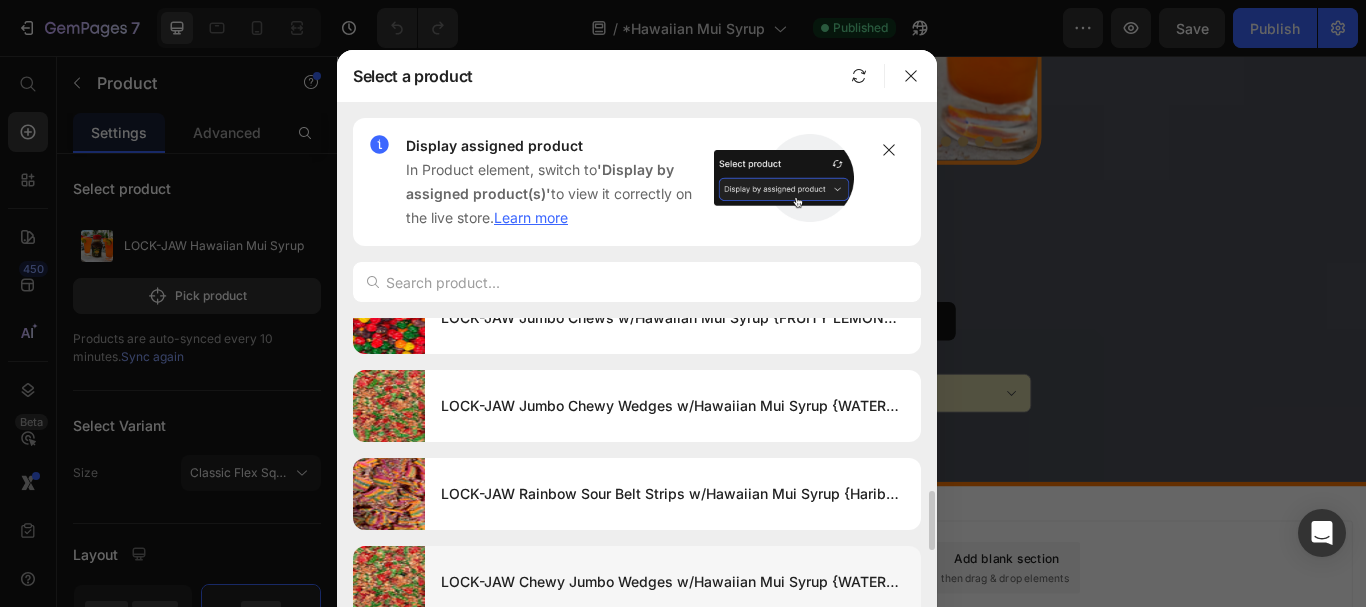 scroll, scrollTop: 500, scrollLeft: 0, axis: vertical 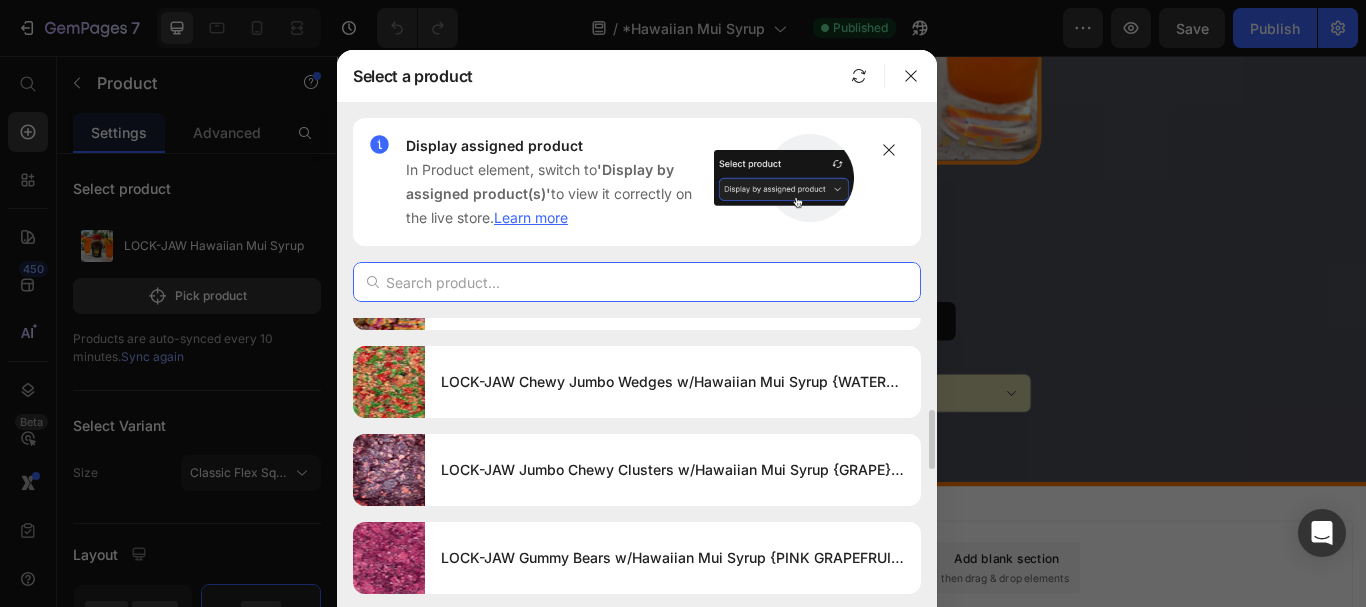 click at bounding box center [637, 282] 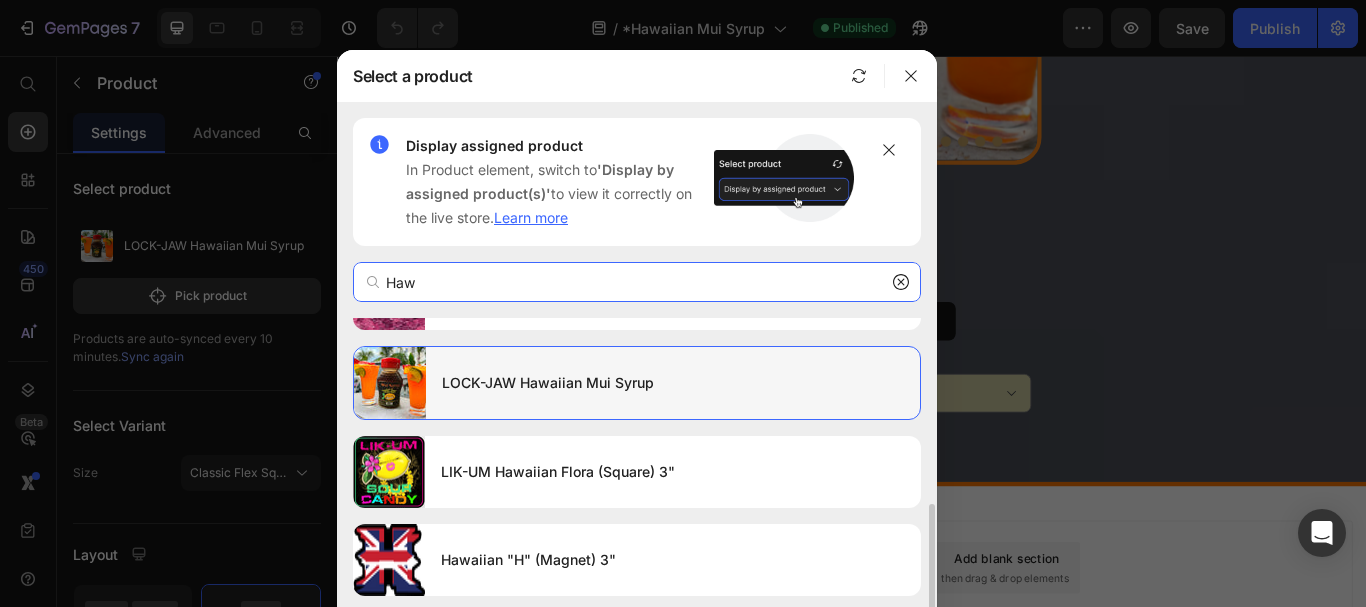 type on "Haw" 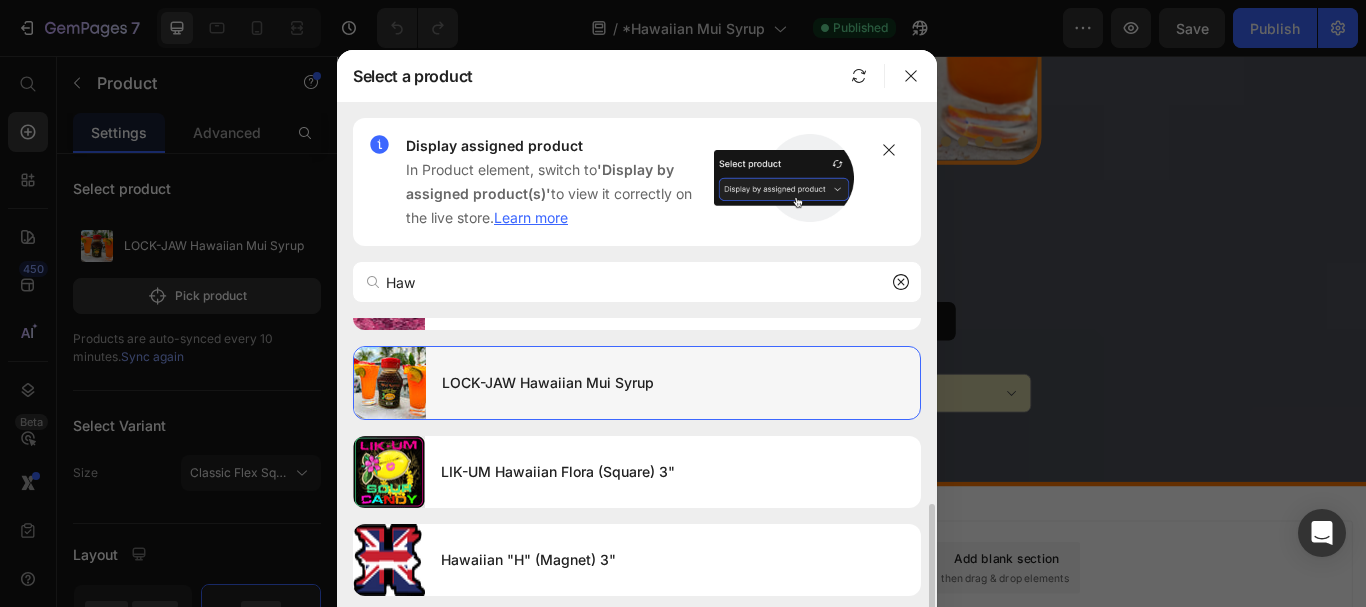 click on "LOCK-JAW Hawaiian Mui Syrup" at bounding box center (673, 383) 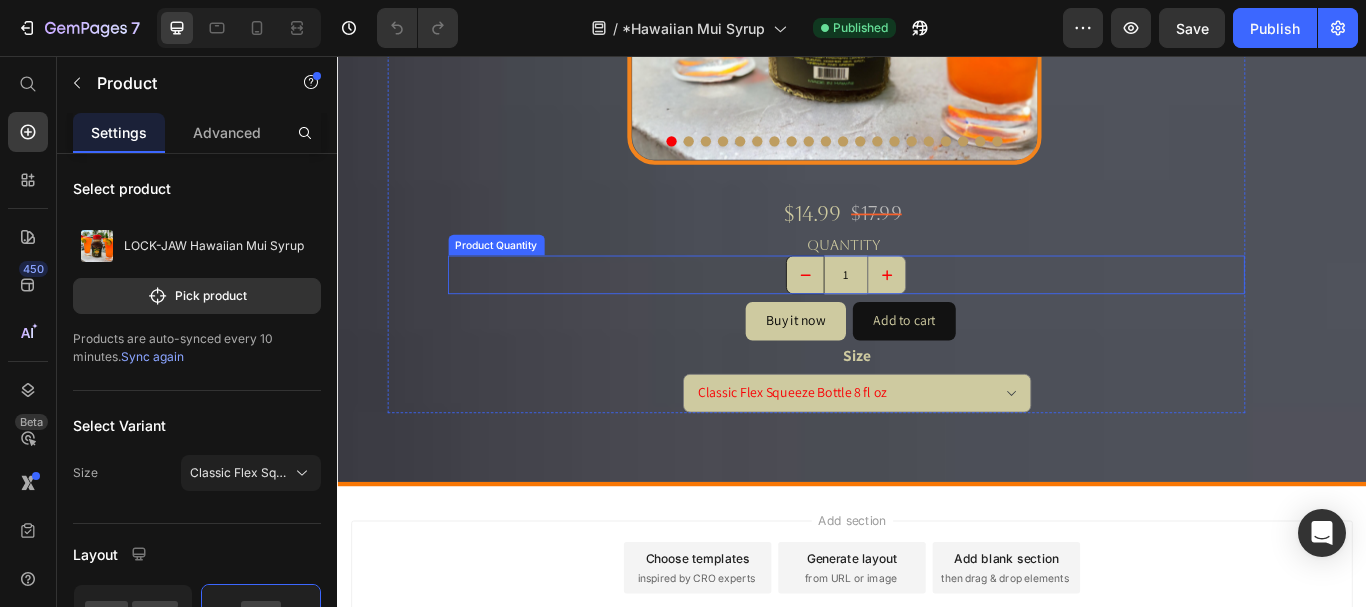 click 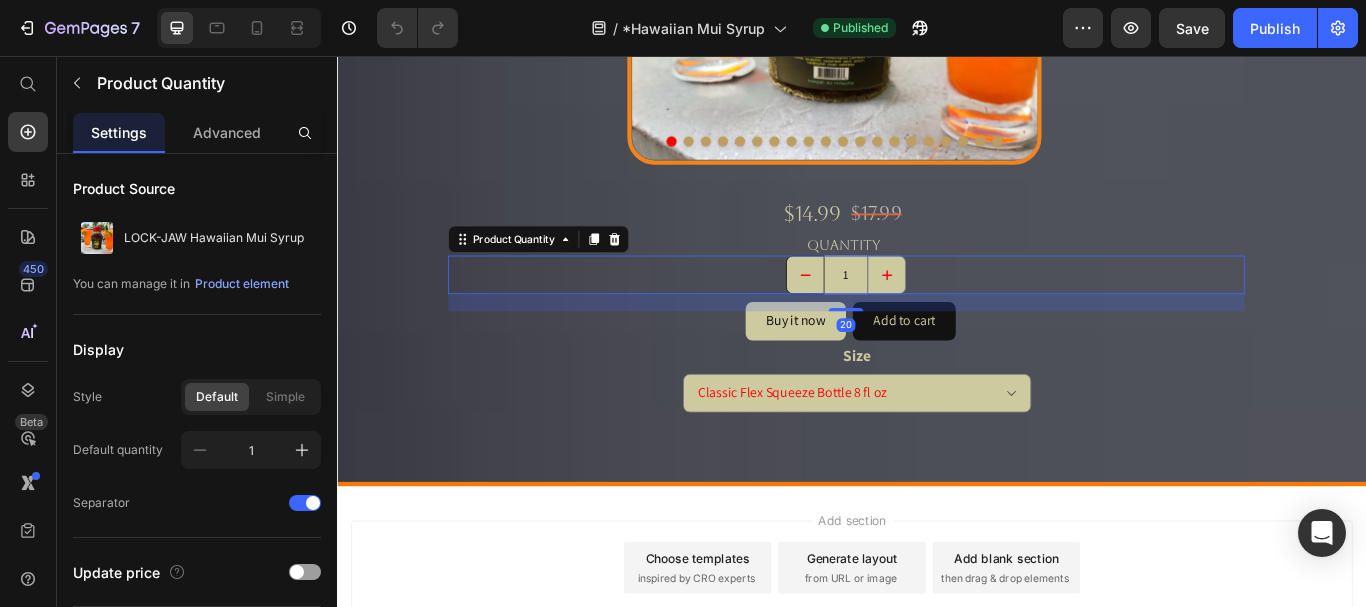 click 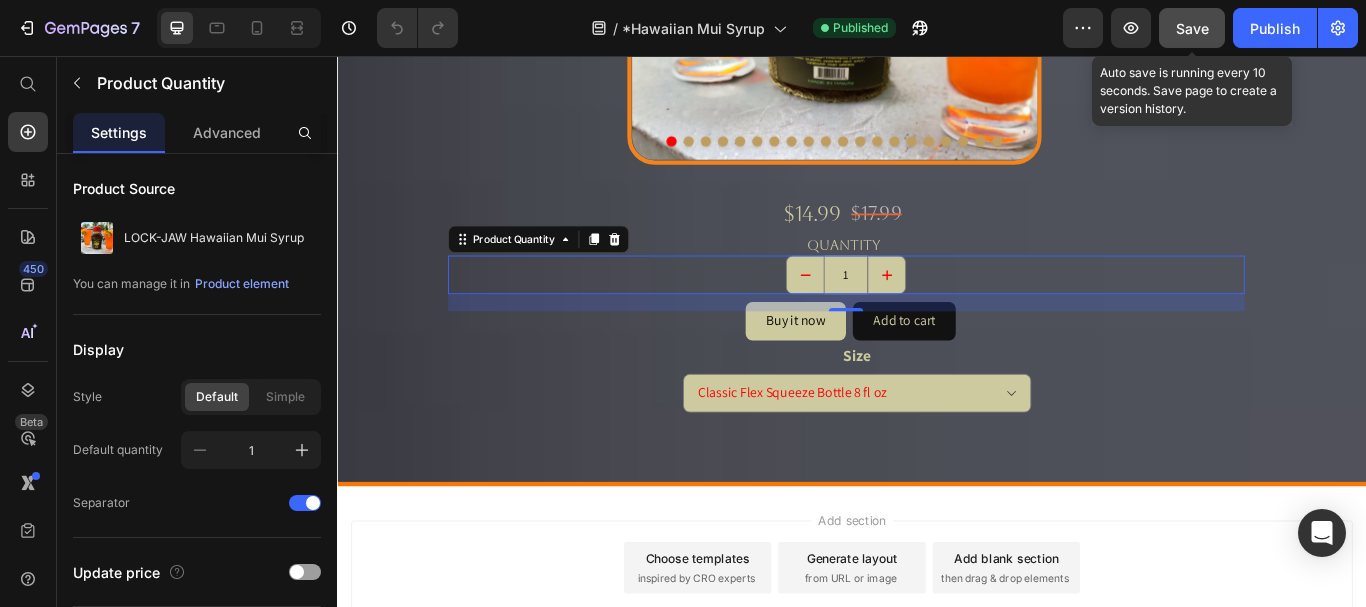 click on "Save" at bounding box center [1192, 28] 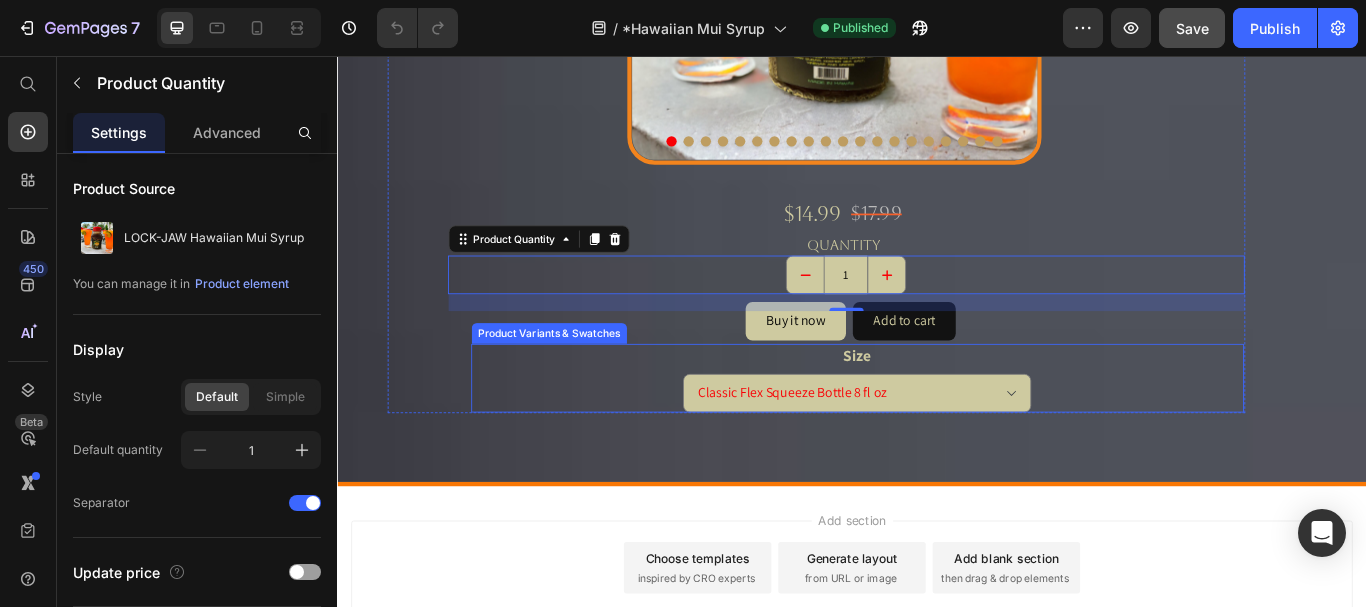 click on "Product Variants & Swatches" at bounding box center [583, 380] 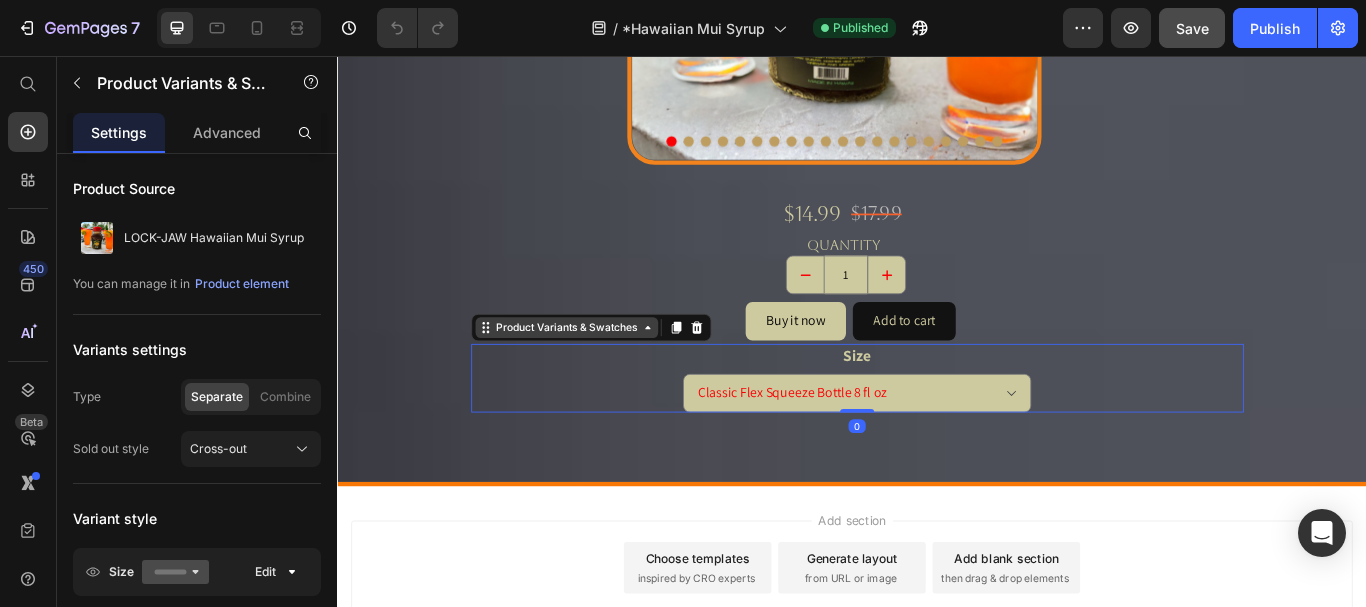 click on "Product Variants & Swatches" at bounding box center (604, 373) 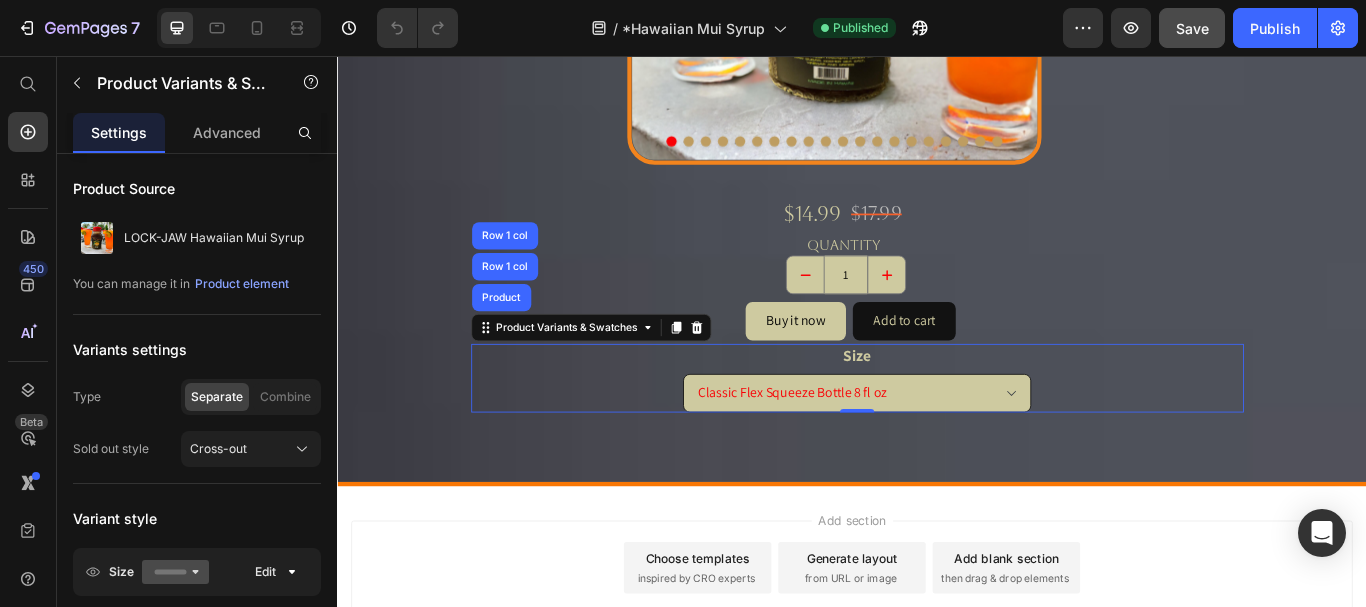 click on "Classic Flex Squeeze Bottle 8 fl oz Premium Frost Glass Bottle 32 fl oz" at bounding box center [942, 449] 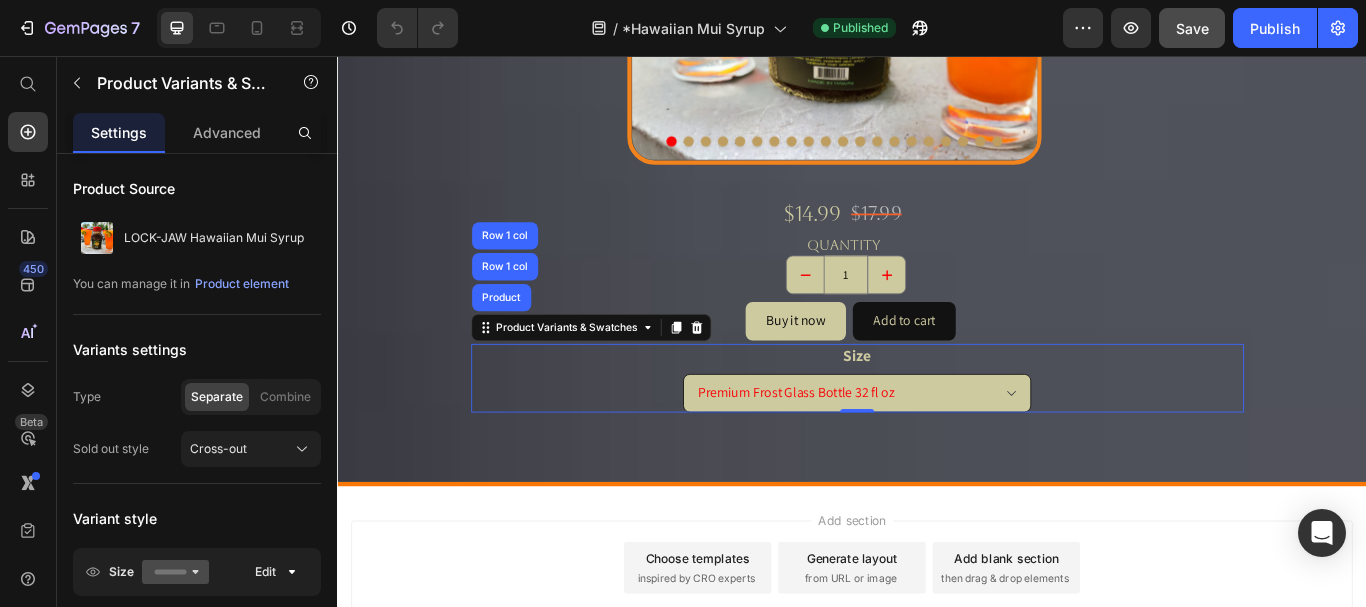 click on "Classic Flex Squeeze Bottle 8 fl oz Premium Frost Glass Bottle 32 fl oz" at bounding box center [942, 449] 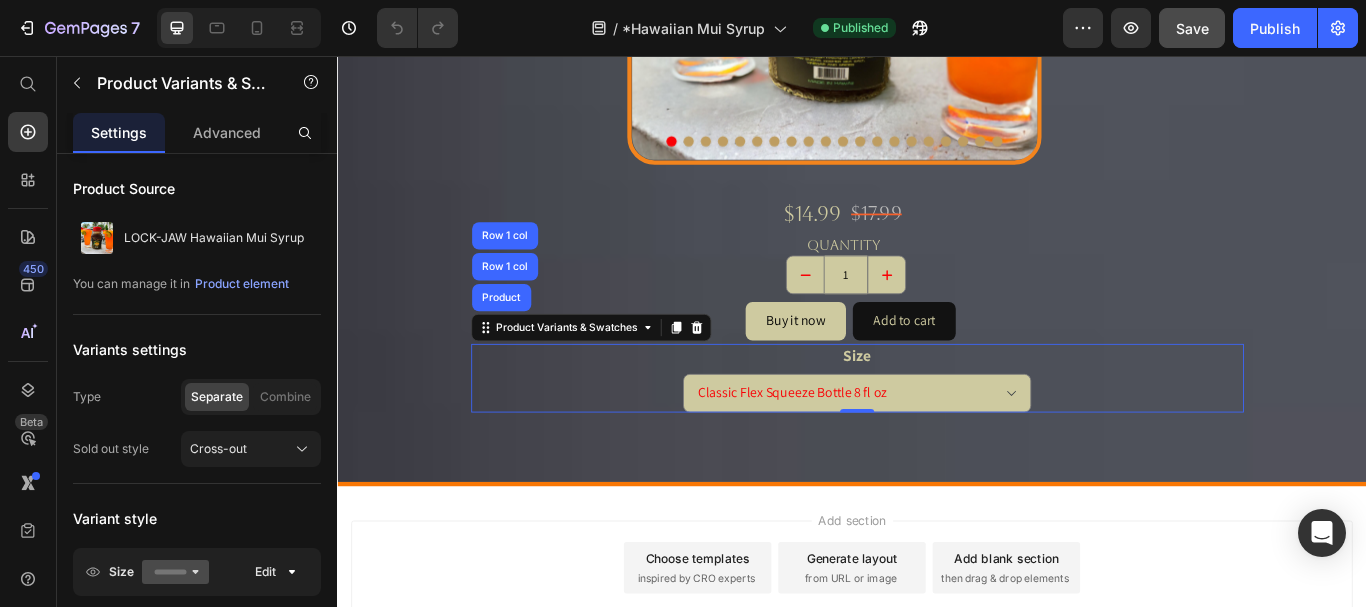 select on "Premium Frost Glass Bottle 32 fl oz" 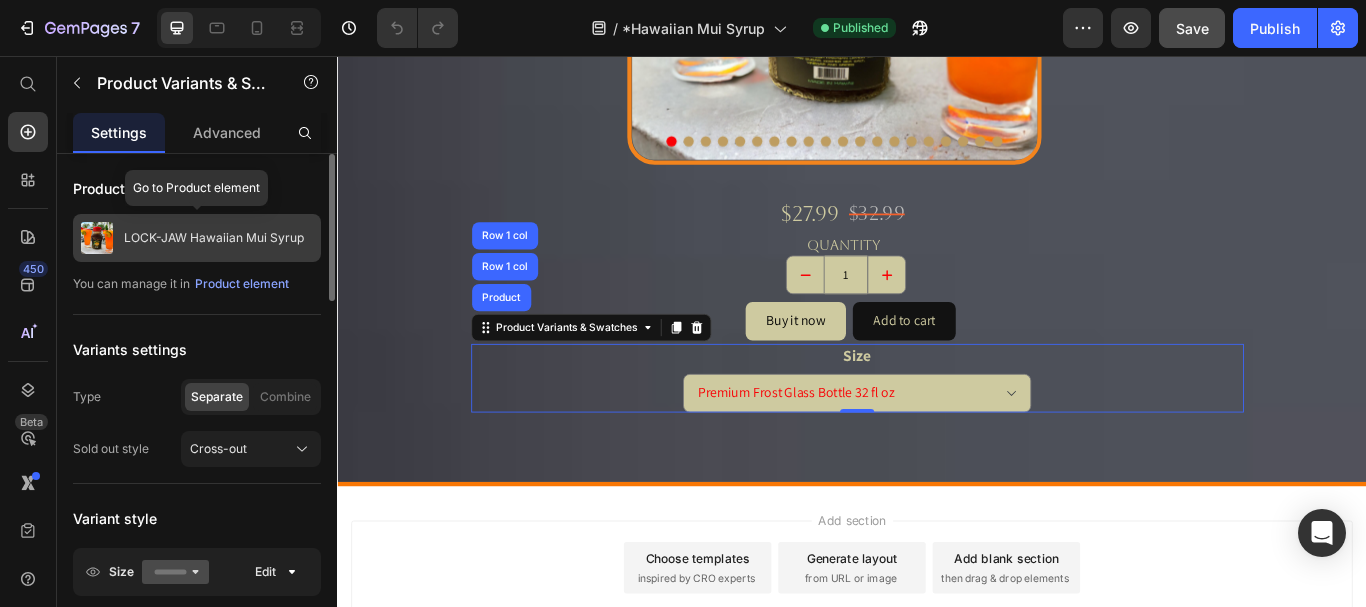 click on "LOCK-JAW Hawaiian Mui Syrup" at bounding box center [214, 238] 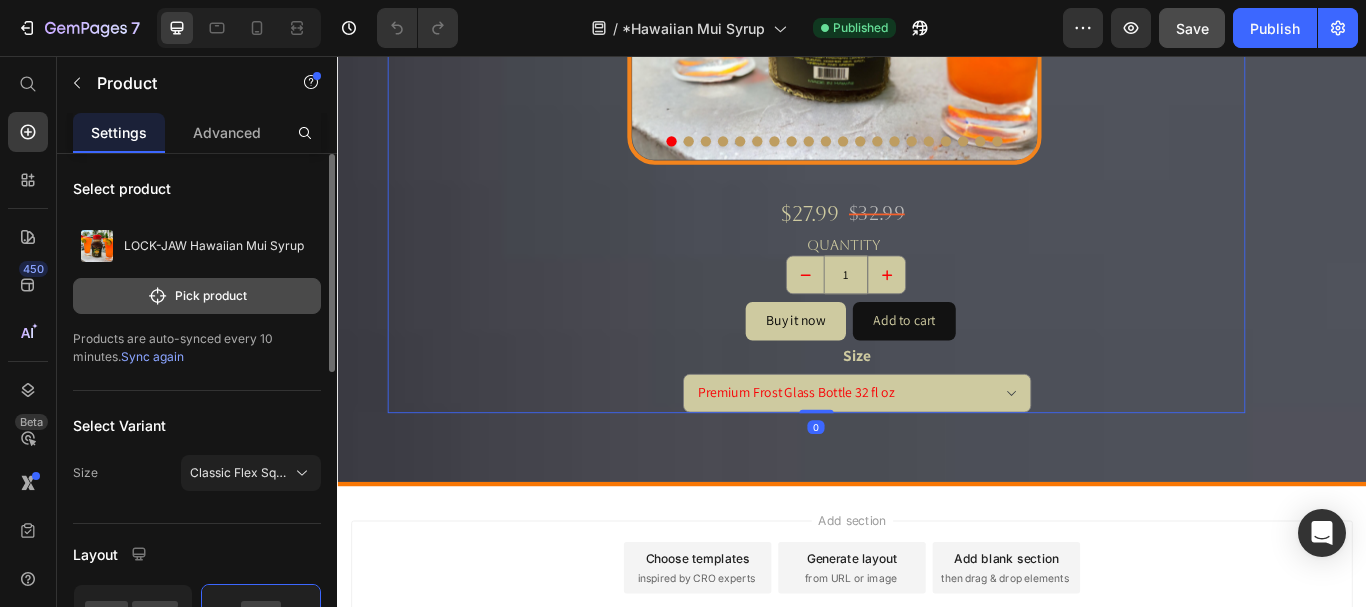 click on "Pick product" at bounding box center (197, 296) 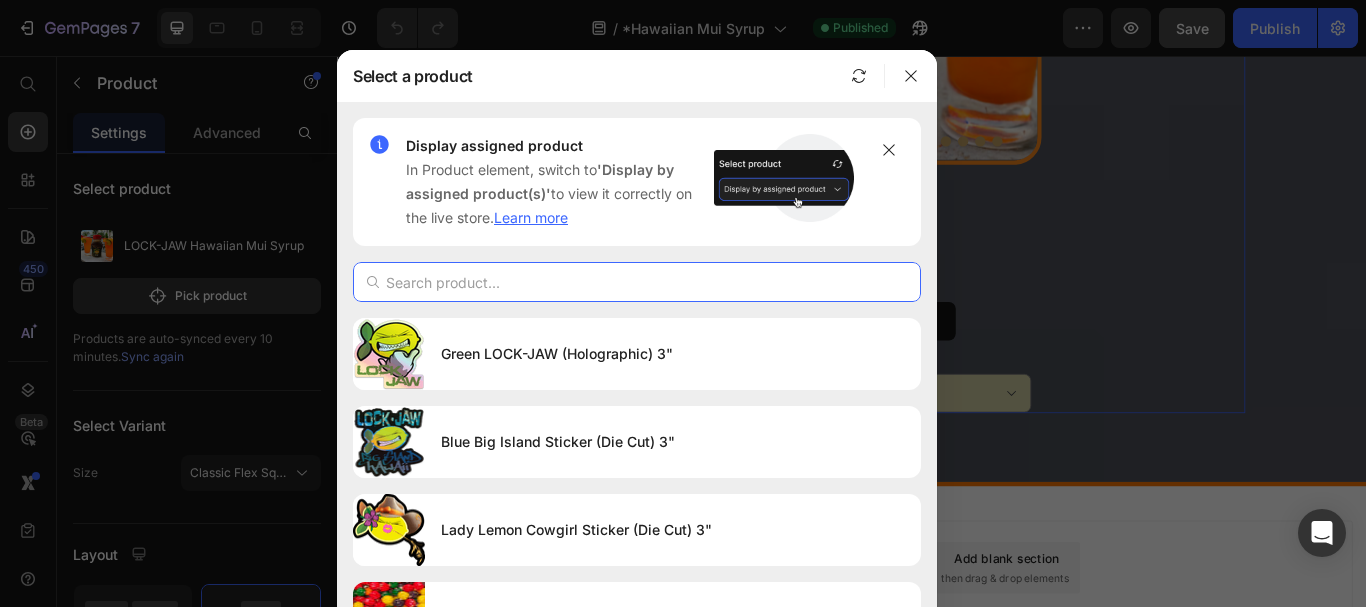 click at bounding box center (637, 282) 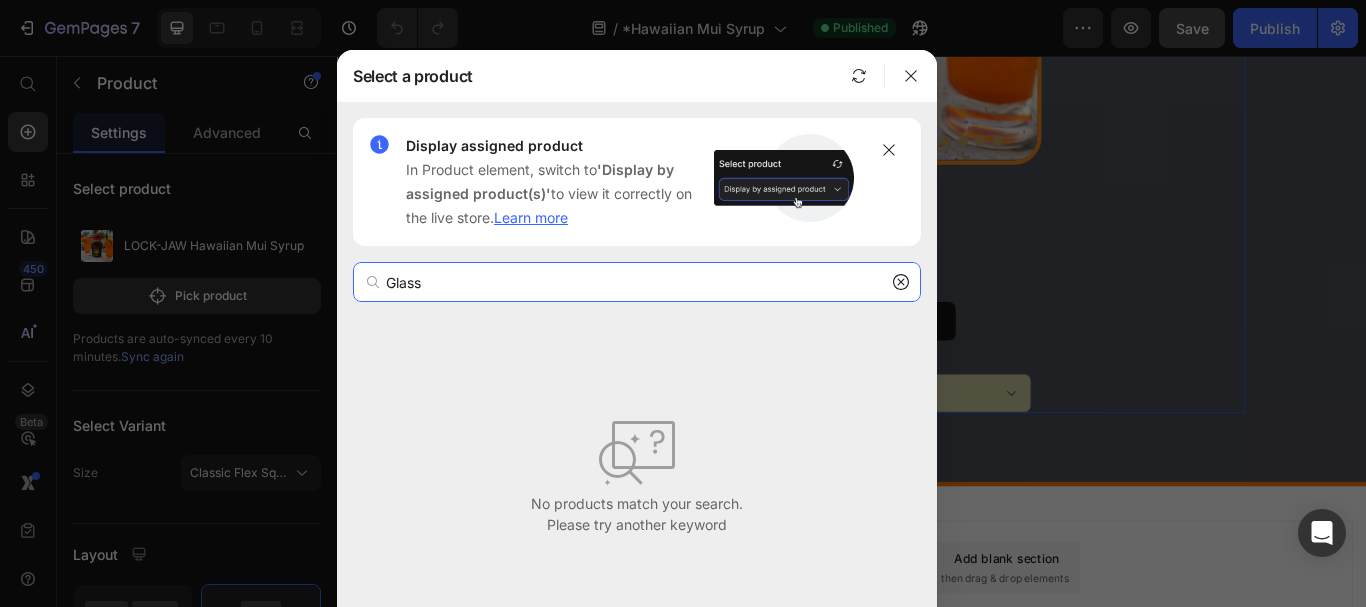 type on "Glass" 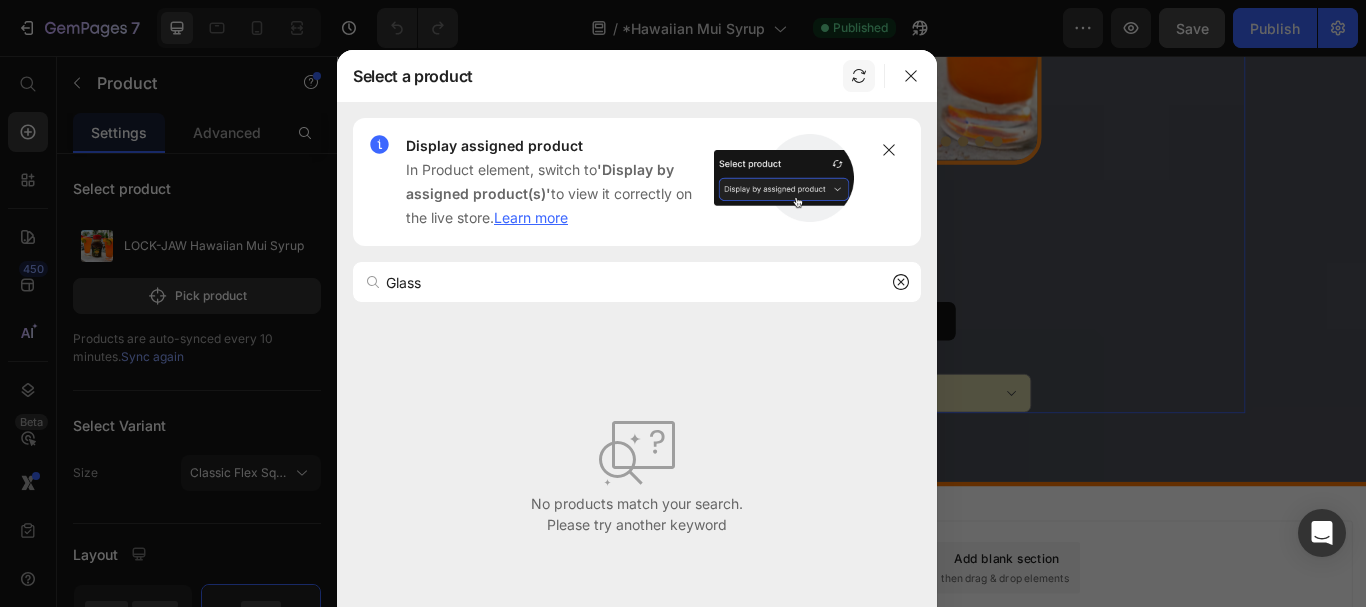click 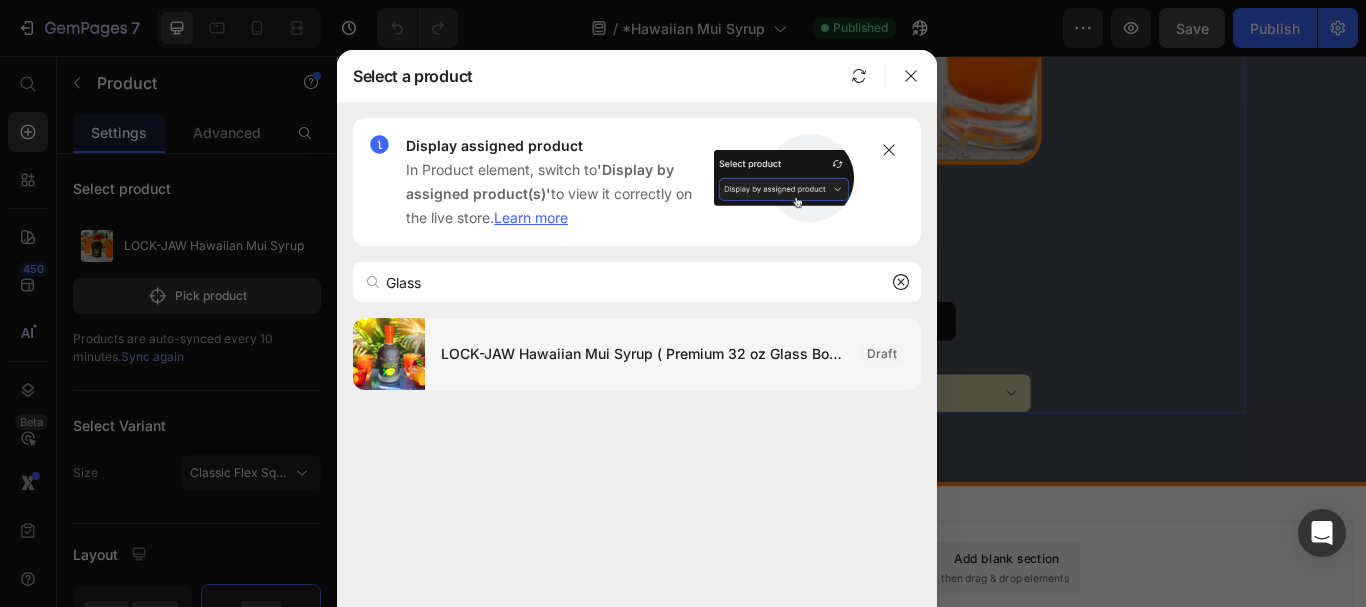 click on "LOCK-JAW Hawaiian Mui Syrup ( Premium 32 oz Glass Bottle )" at bounding box center (642, 354) 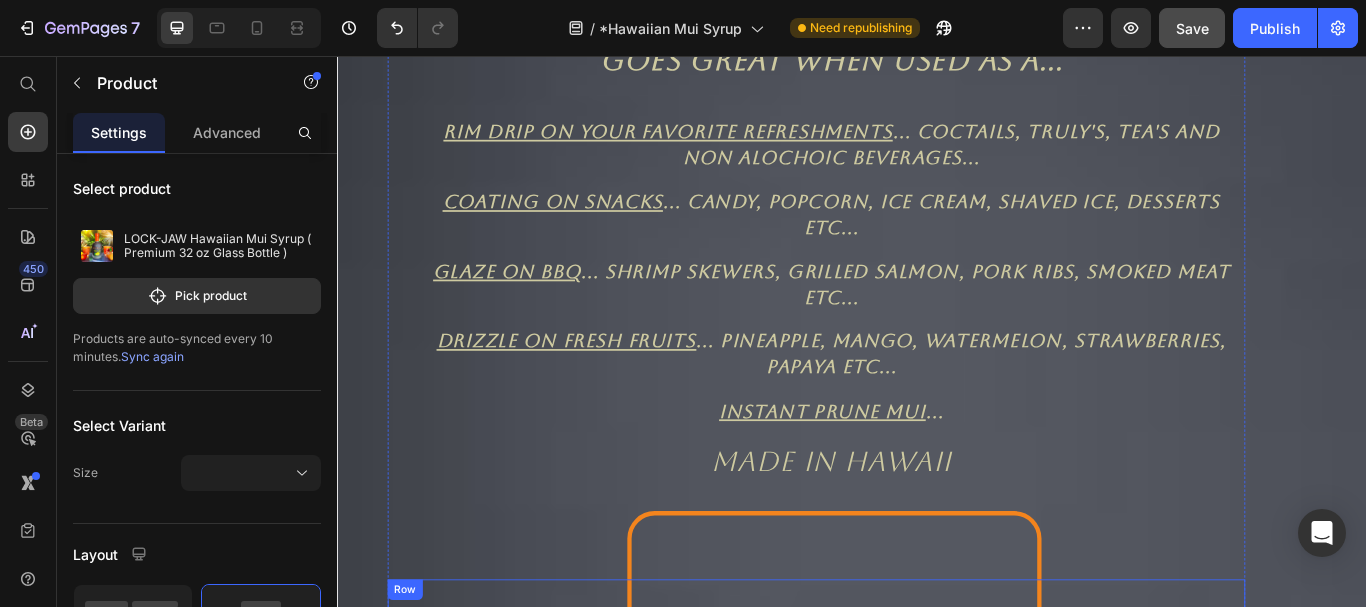 scroll, scrollTop: 1229, scrollLeft: 0, axis: vertical 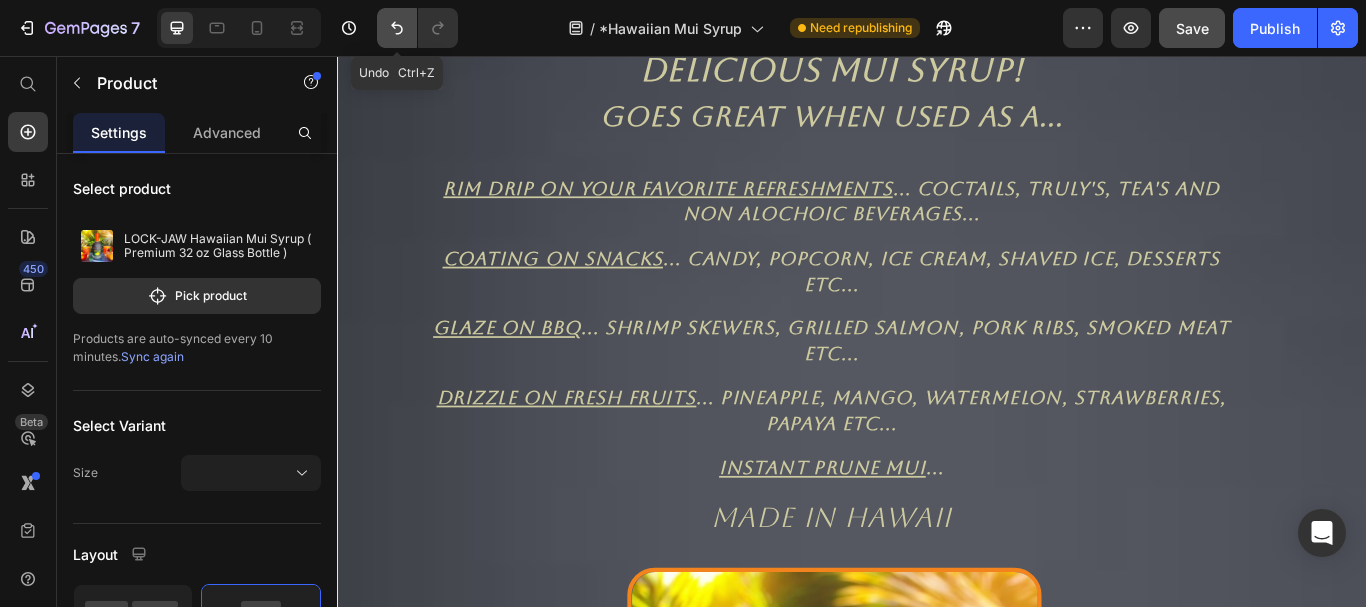 click 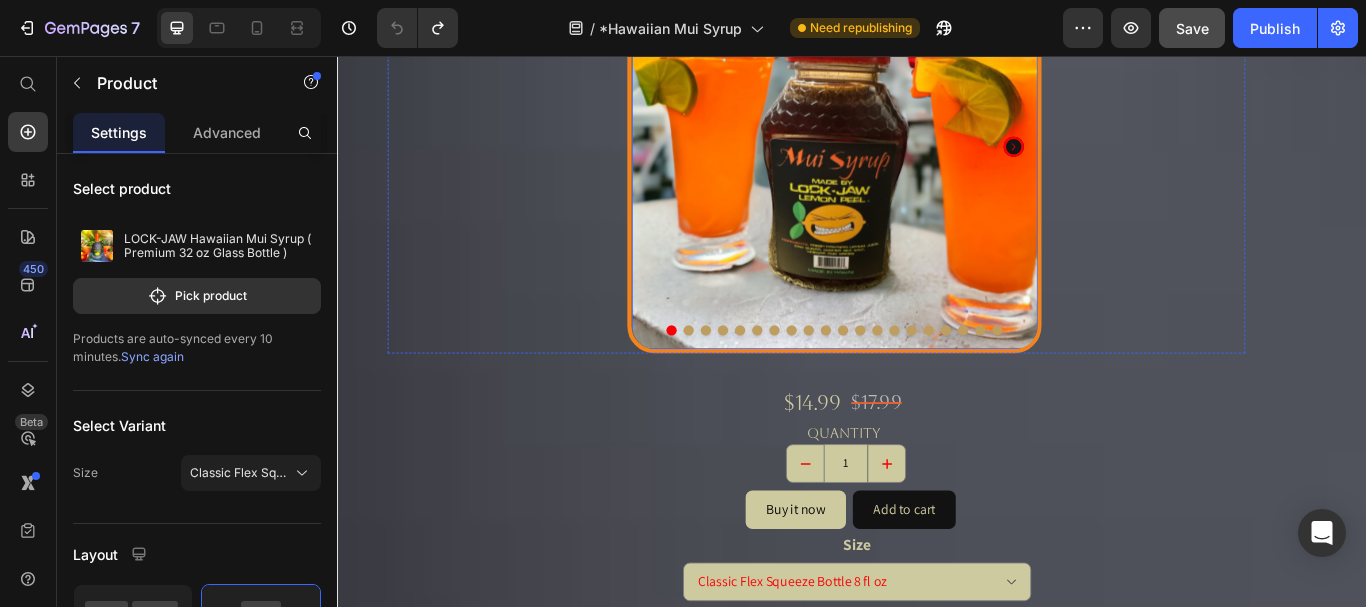 scroll, scrollTop: 1729, scrollLeft: 0, axis: vertical 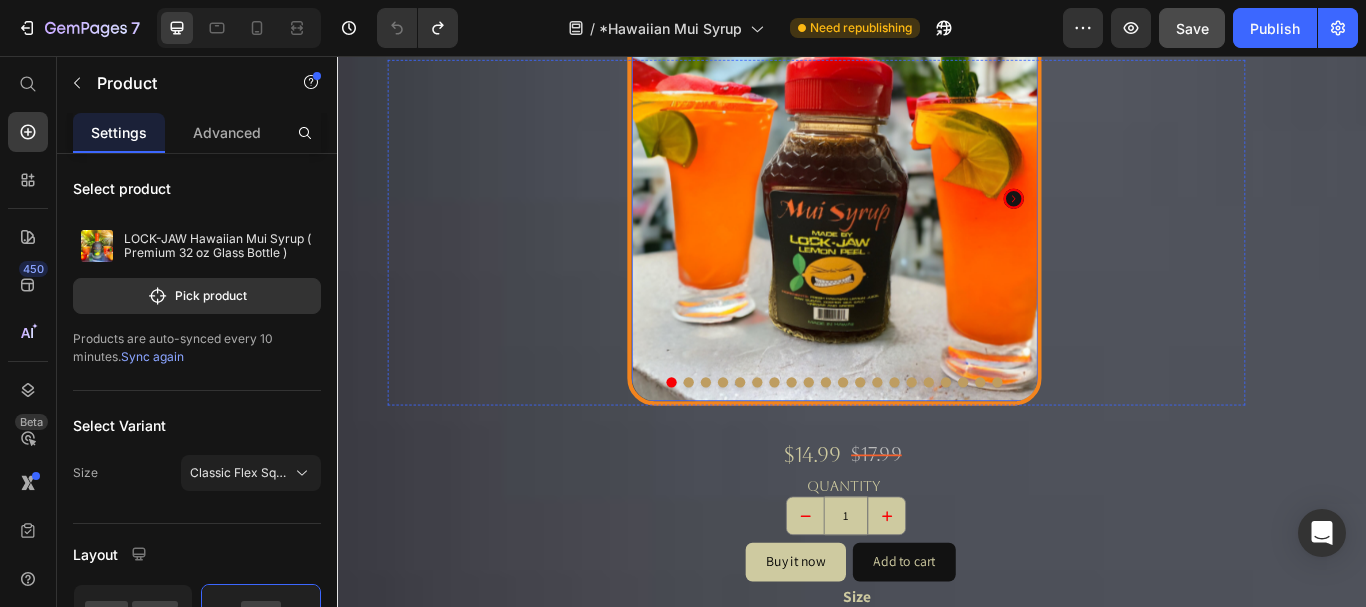 click 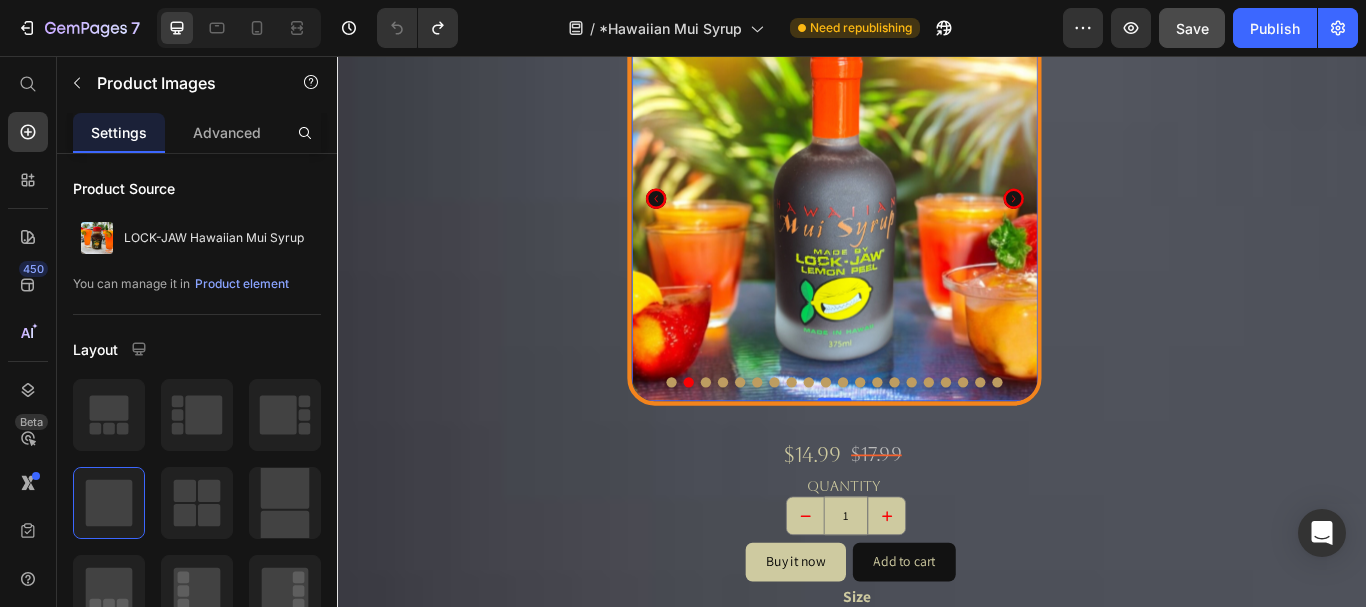 click 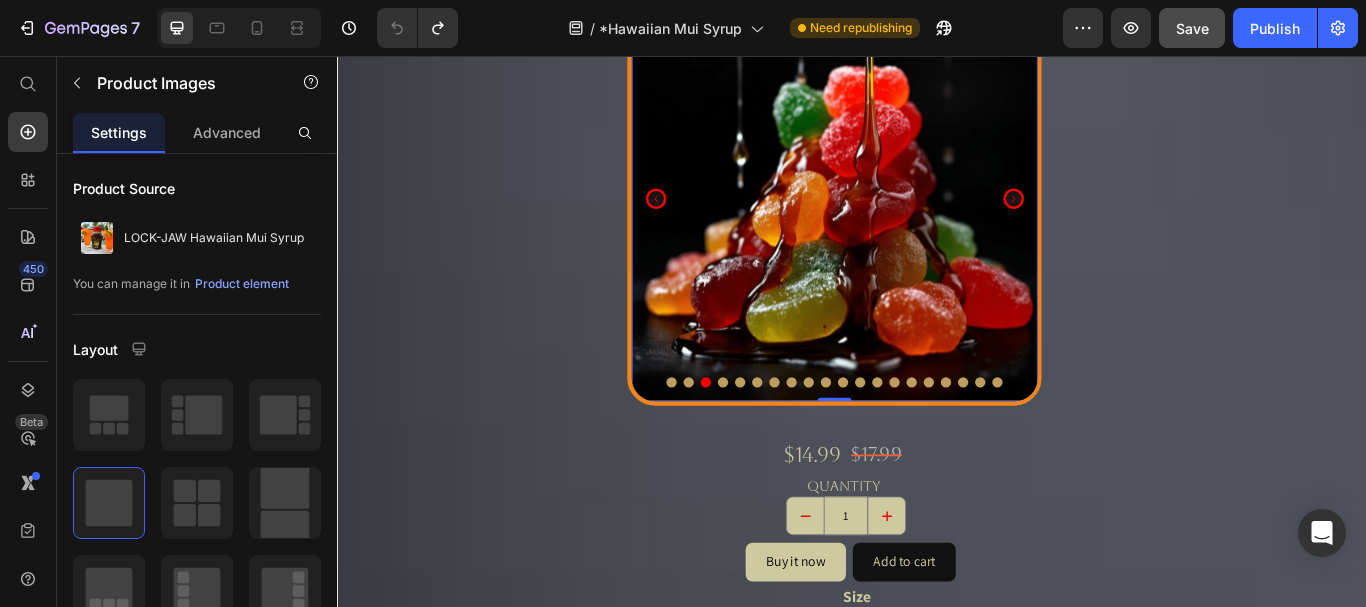 click 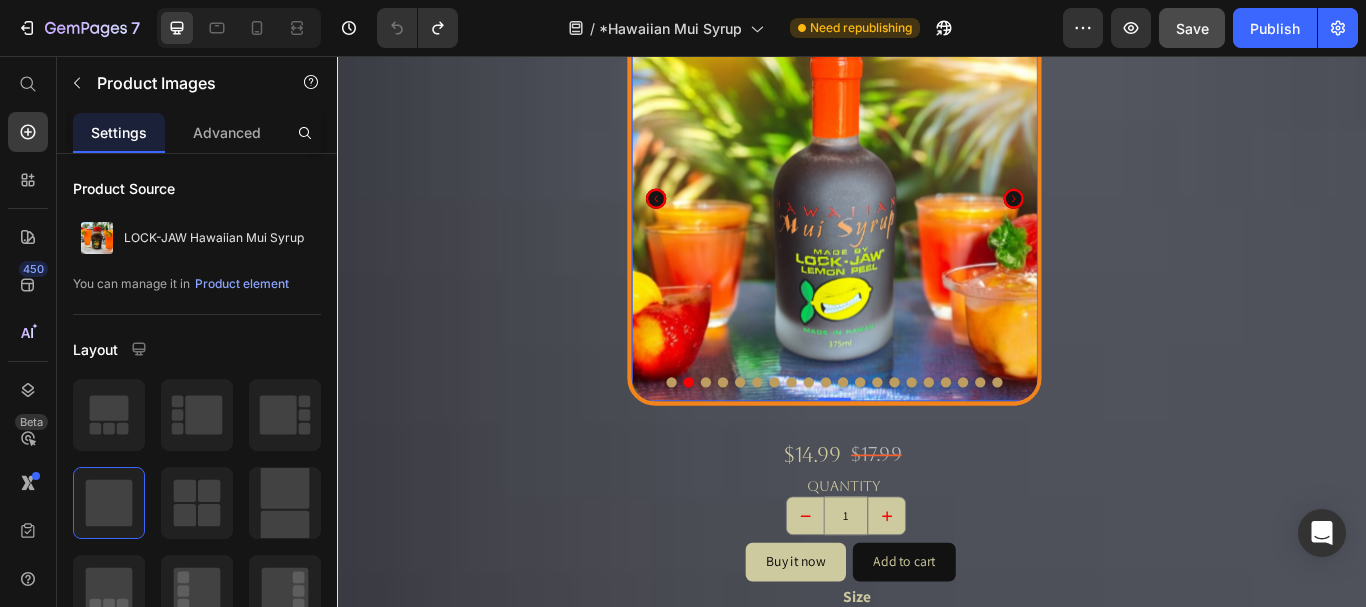 click 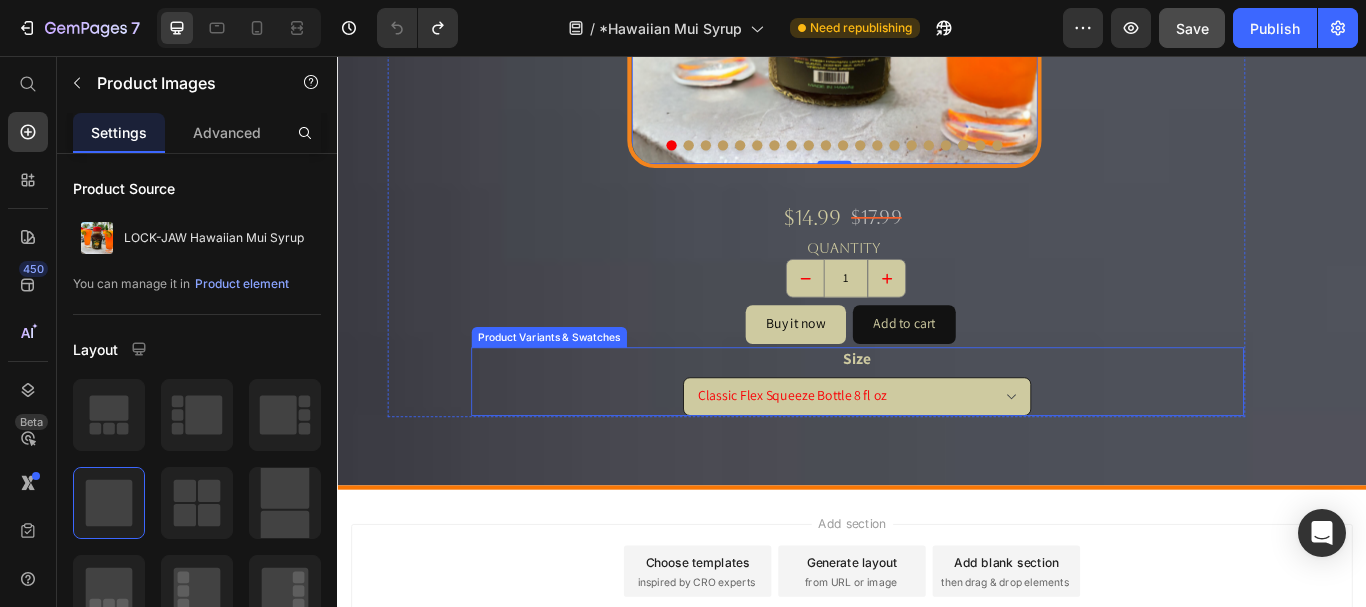 scroll, scrollTop: 2029, scrollLeft: 0, axis: vertical 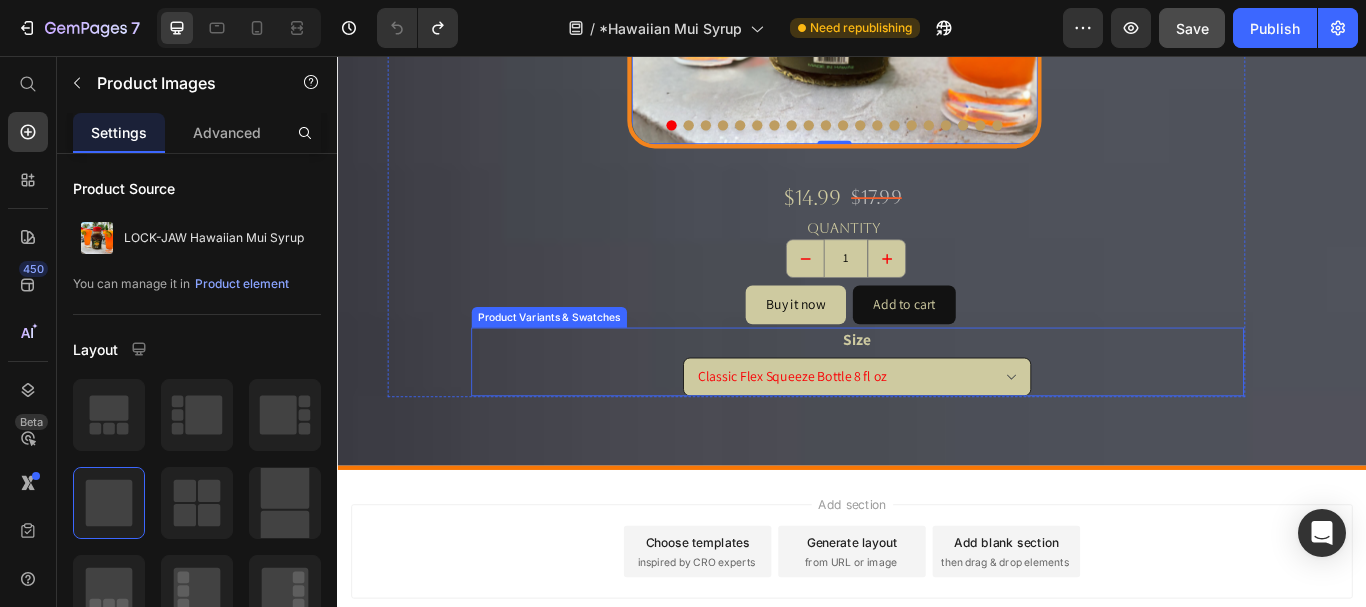 click on "Classic Flex Squeeze Bottle 8 fl oz" at bounding box center [942, 430] 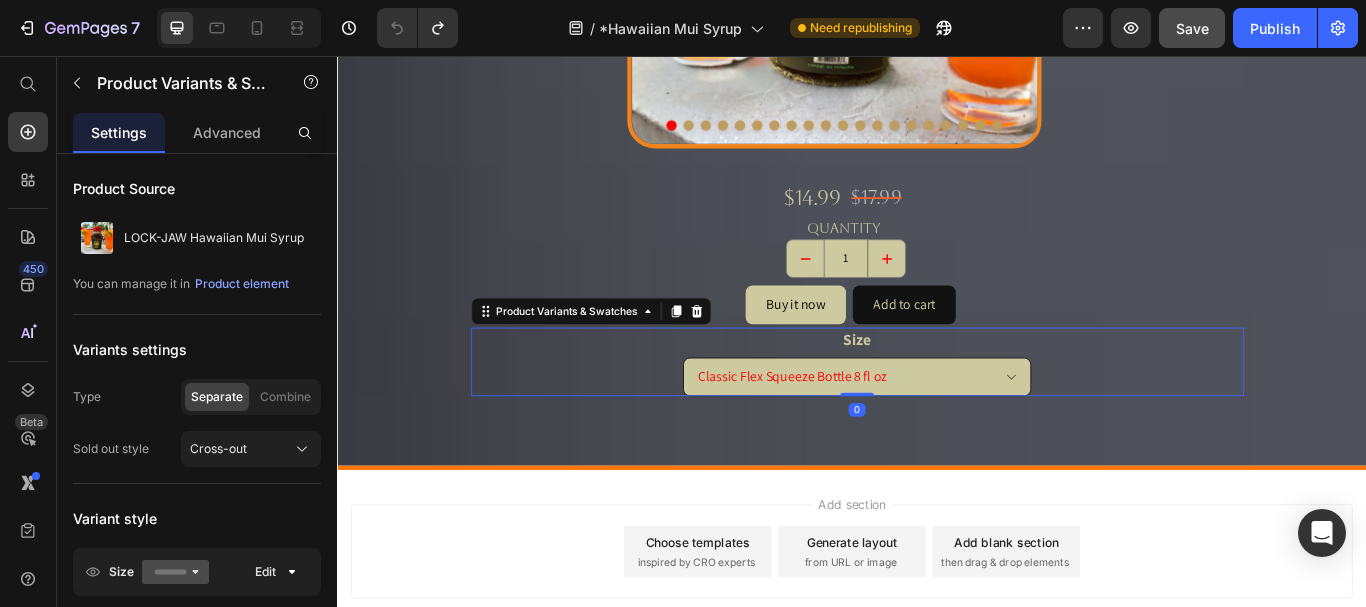 click on "Classic Flex Squeeze Bottle 8 fl oz" at bounding box center [942, 430] 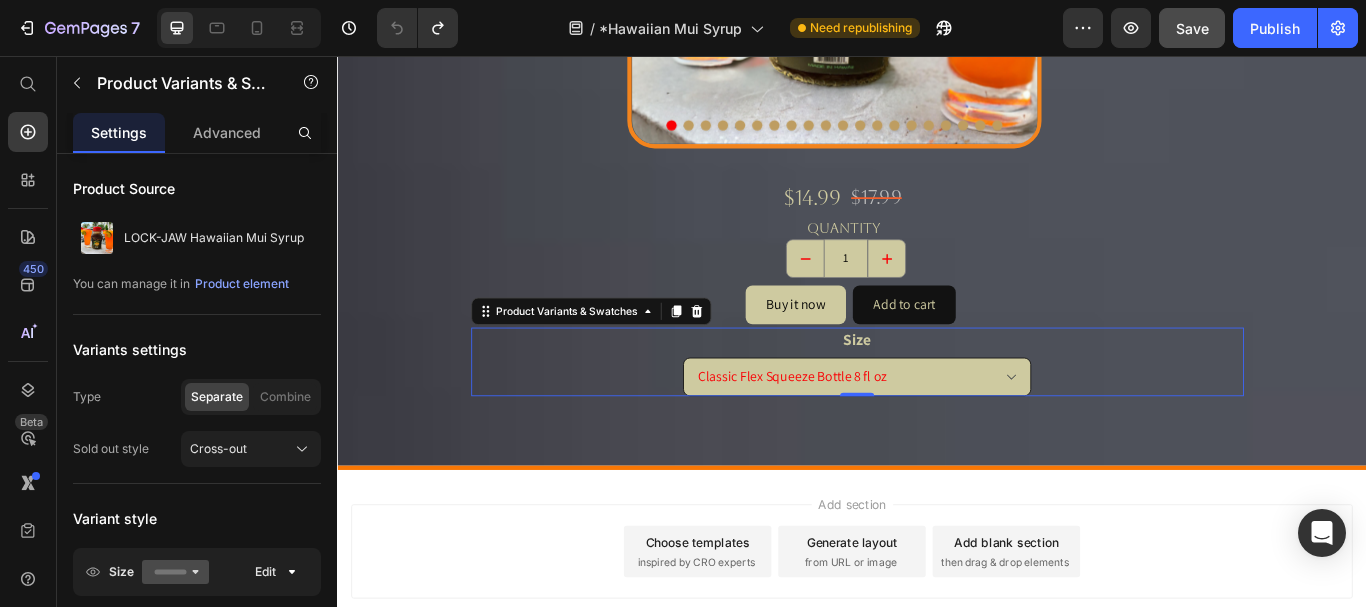 click on "Classic Flex Squeeze Bottle 8 fl oz" at bounding box center [942, 430] 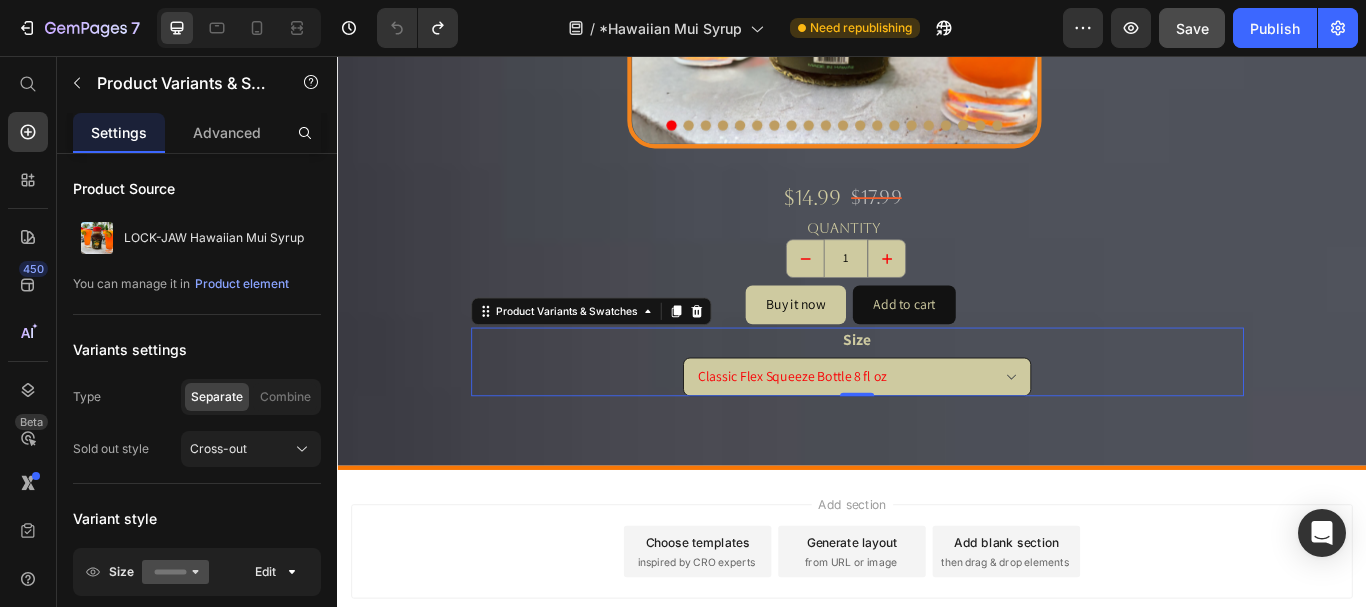 click on "Classic Flex Squeeze Bottle 8 fl oz" at bounding box center (942, 430) 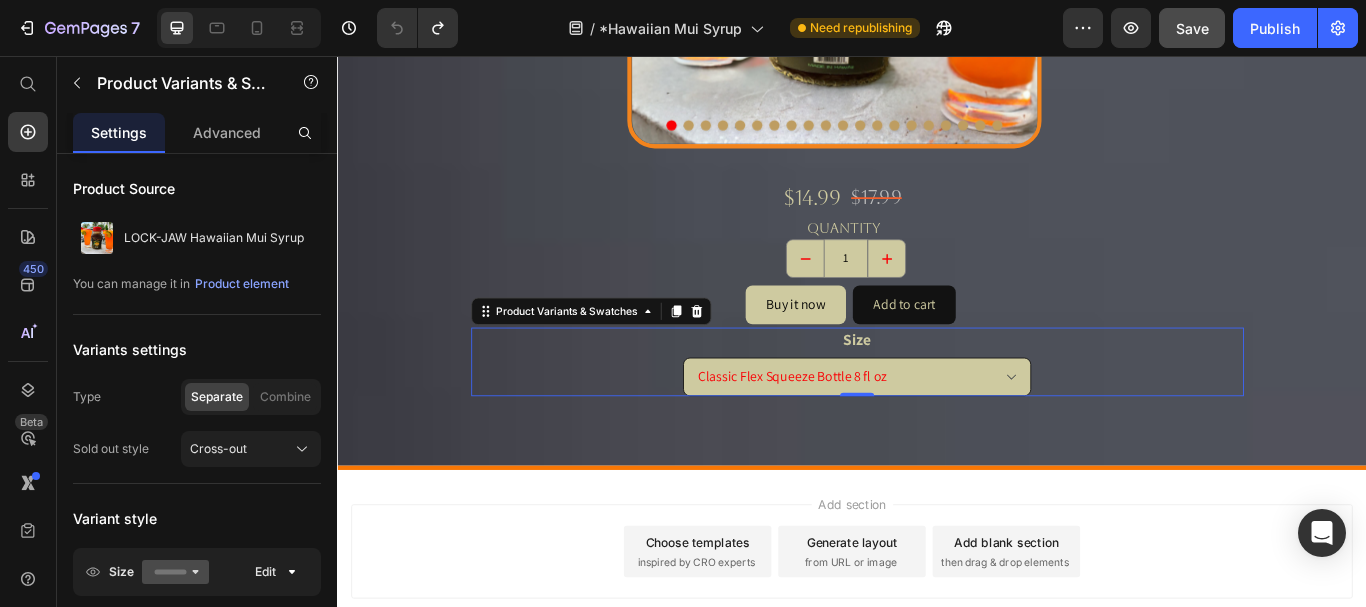 click on "Classic Flex Squeeze Bottle 8 fl oz" at bounding box center (942, 430) 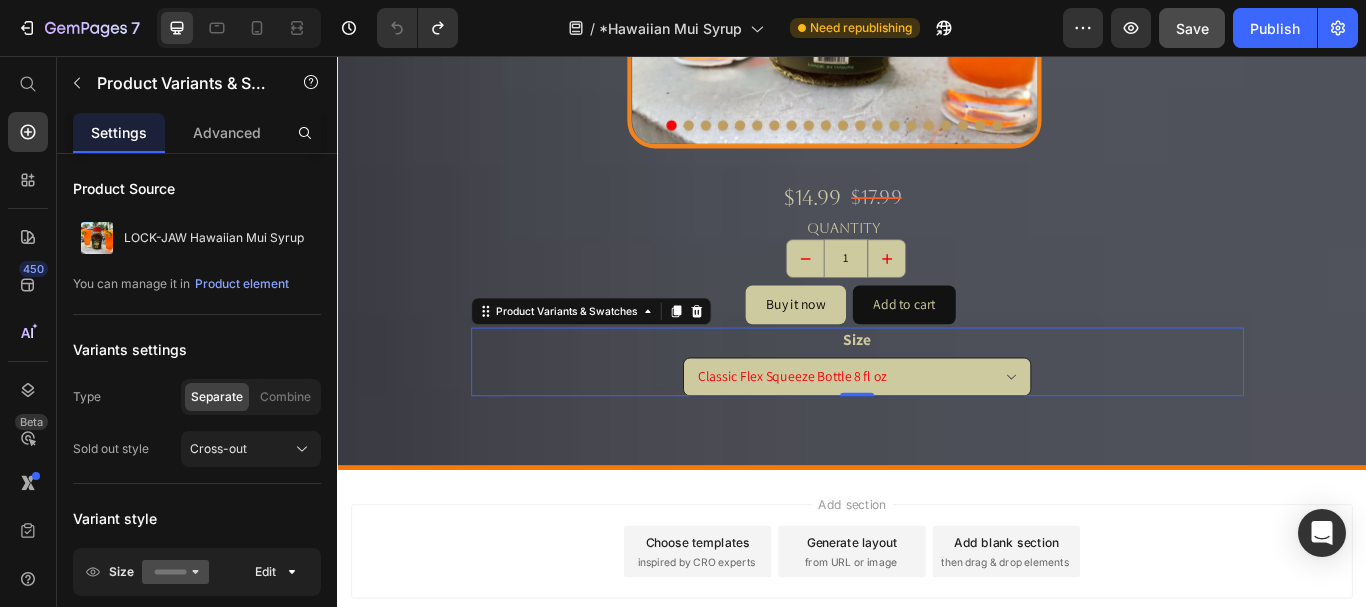 drag, startPoint x: 1111, startPoint y: 430, endPoint x: 1077, endPoint y: 421, distance: 35.17101 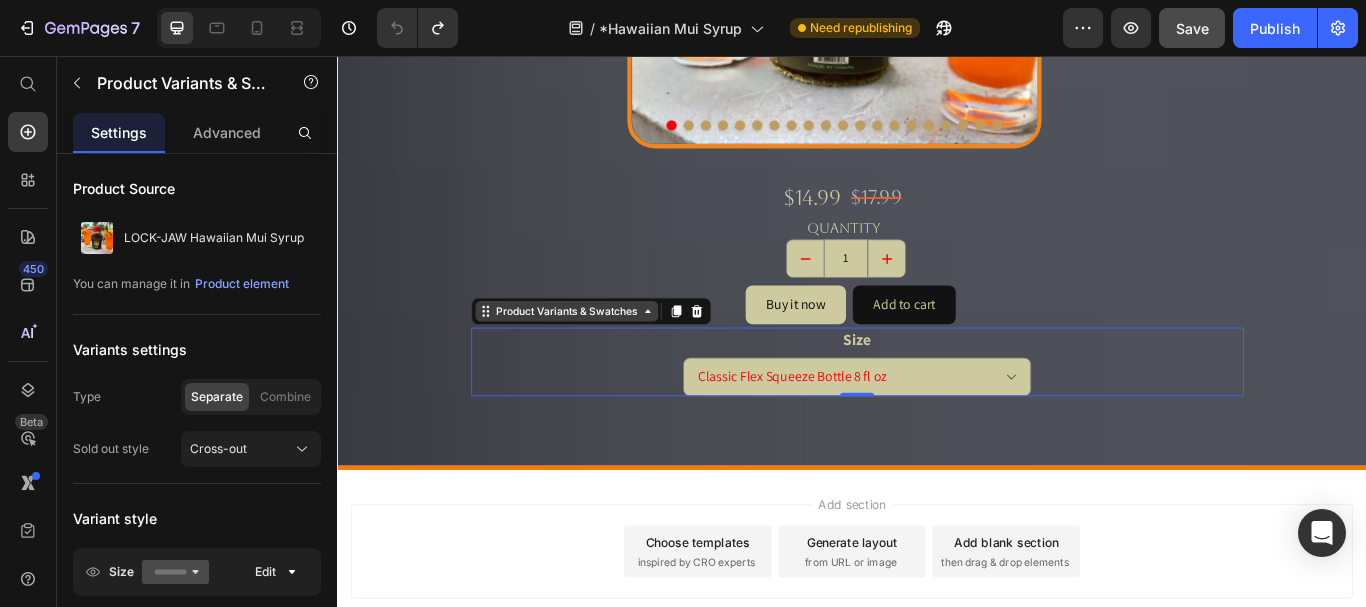 click 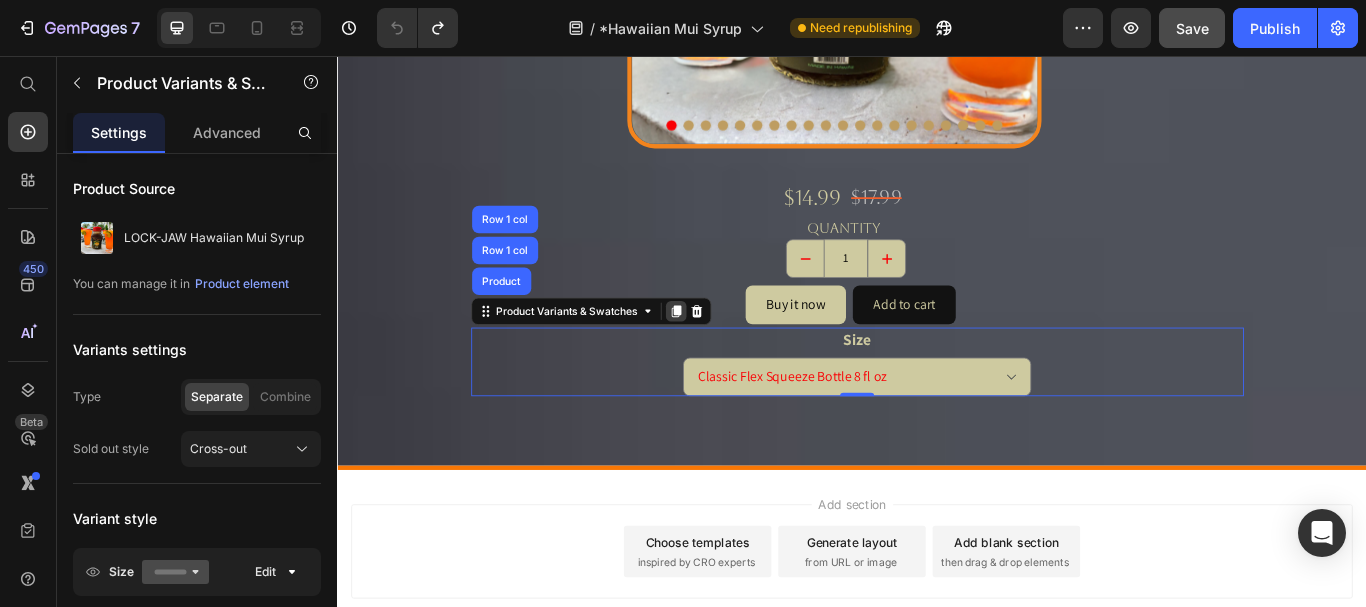 click 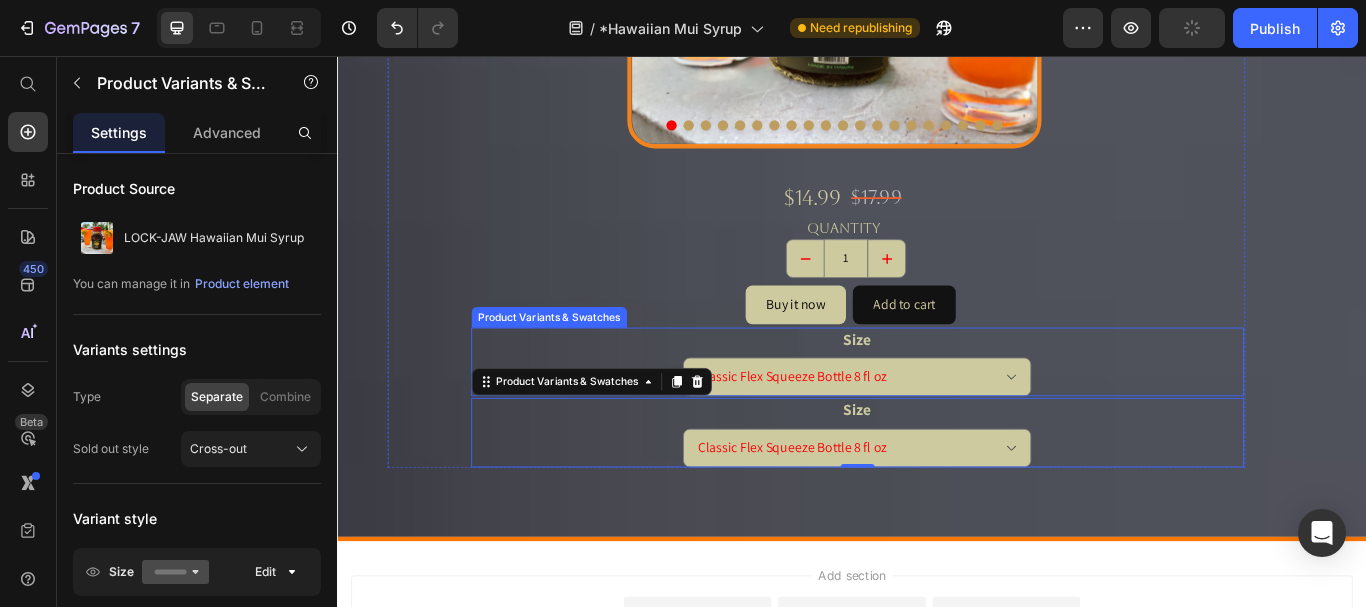 click on "Size Classic Flex Squeeze Bottle 8 fl oz" at bounding box center [943, 413] 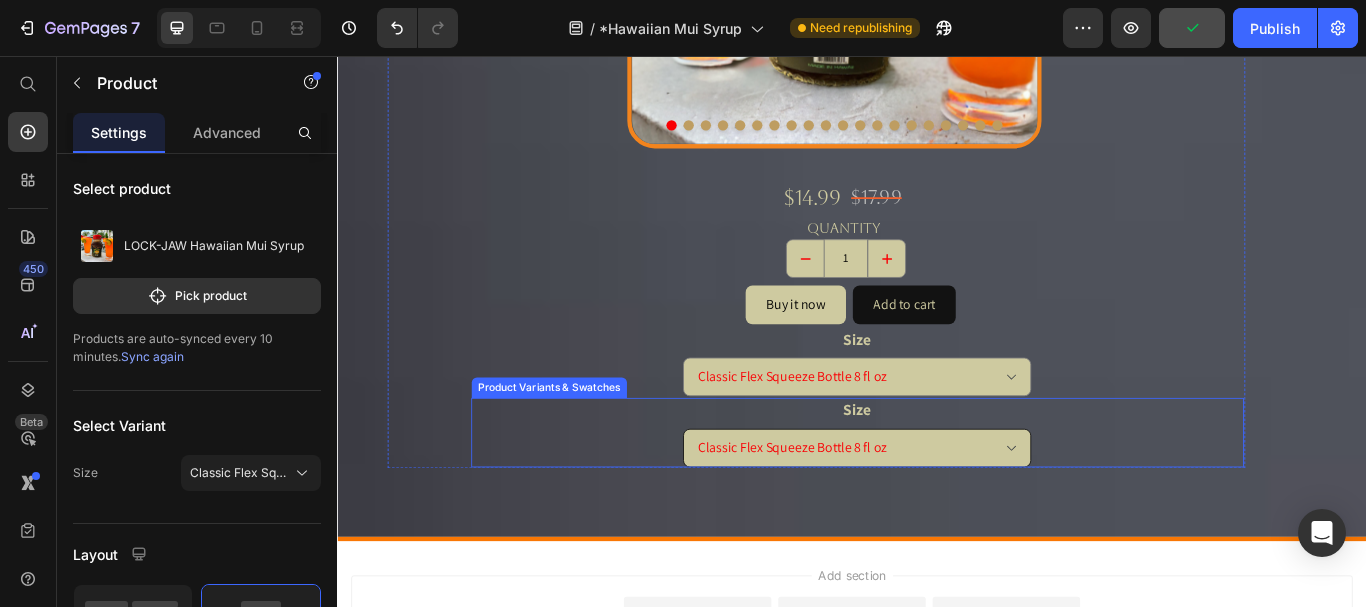 click on "Classic Flex Squeeze Bottle 8 fl oz" at bounding box center (942, 513) 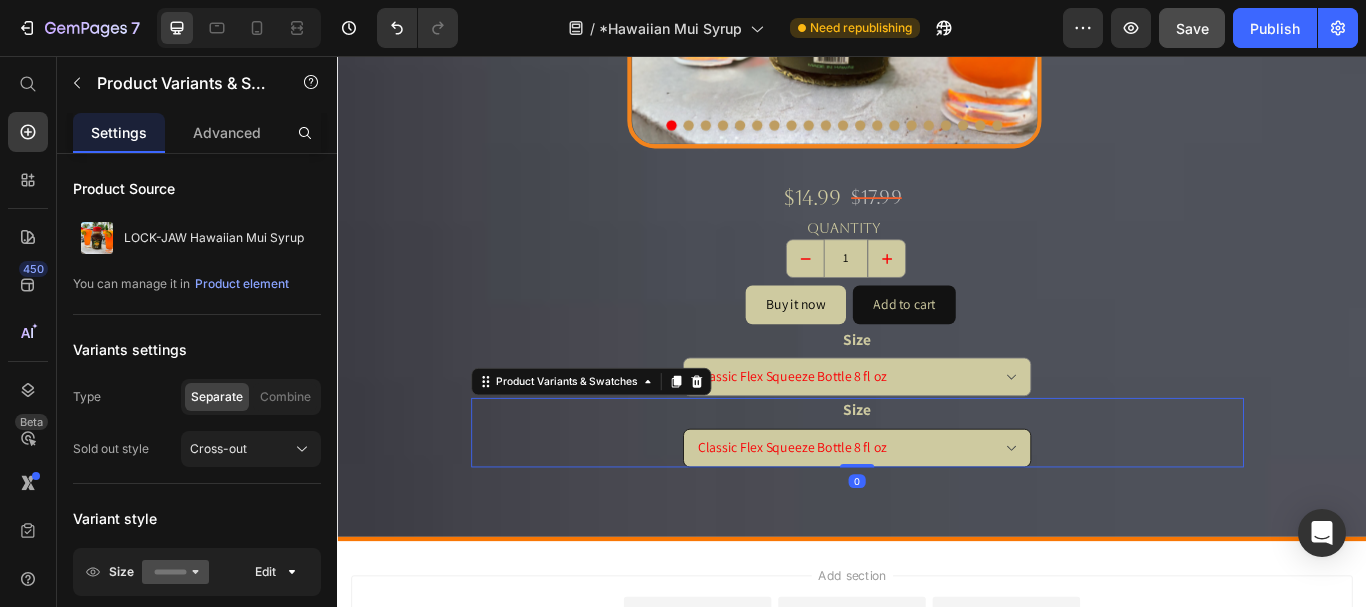 click on "Classic Flex Squeeze Bottle 8 fl oz" at bounding box center (942, 513) 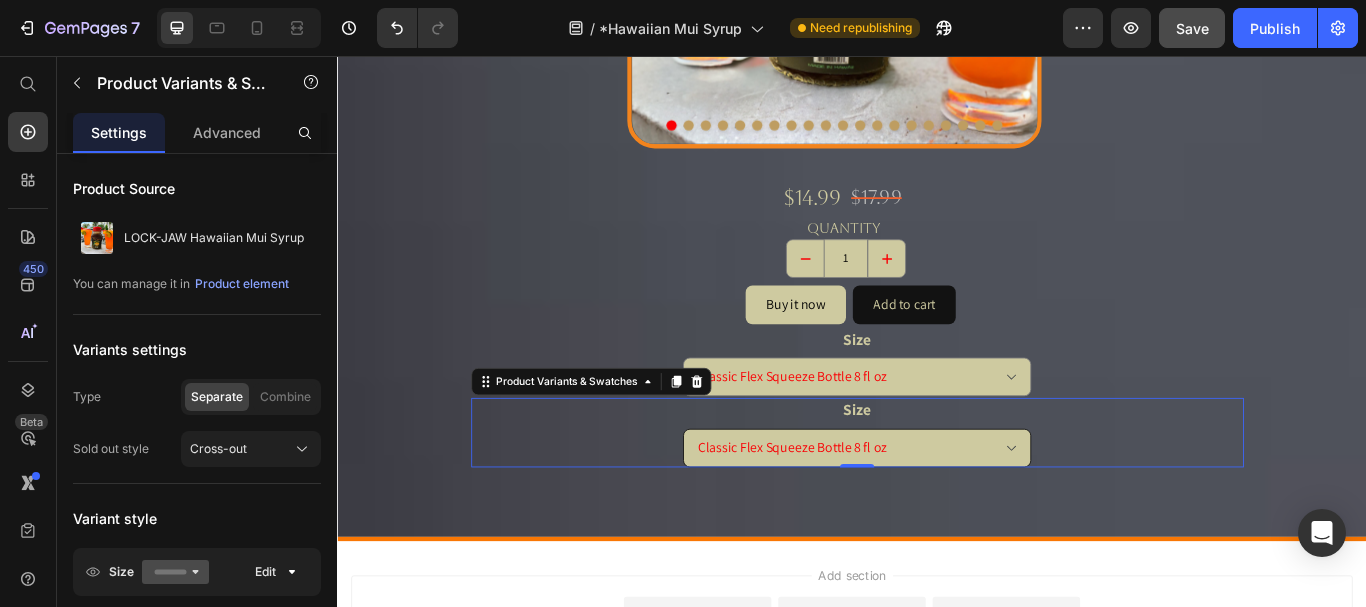 click on "Classic Flex Squeeze Bottle 8 fl oz" at bounding box center [942, 513] 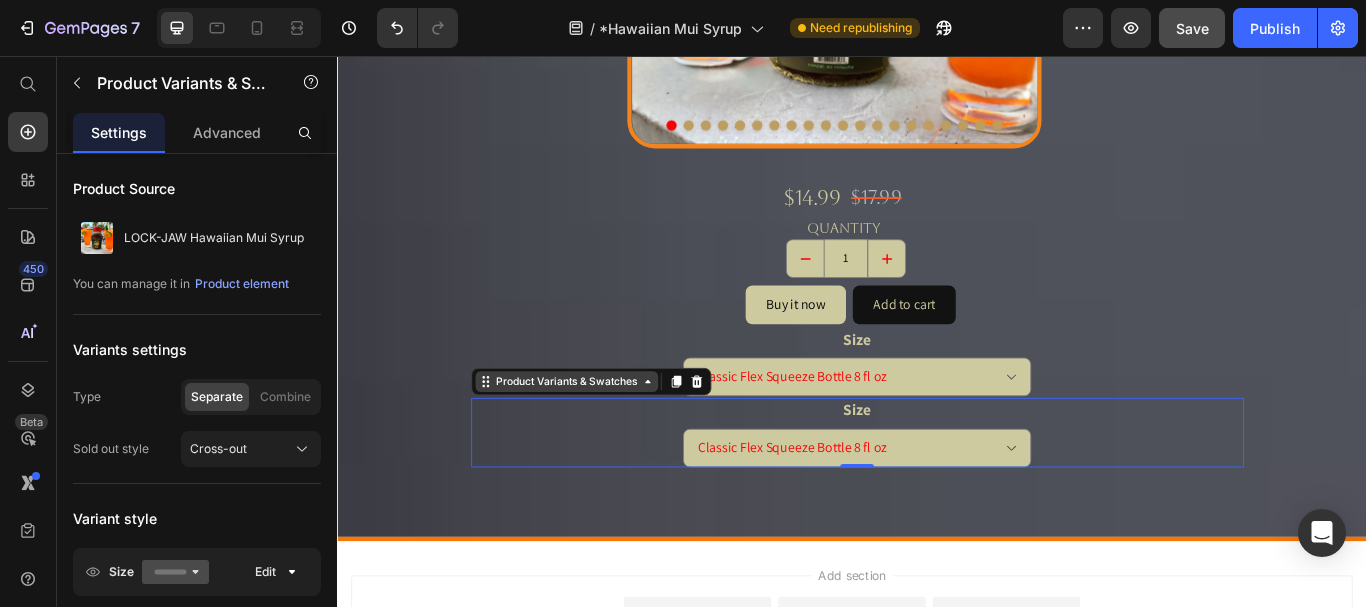 click on "Product Variants & Swatches" at bounding box center (604, 436) 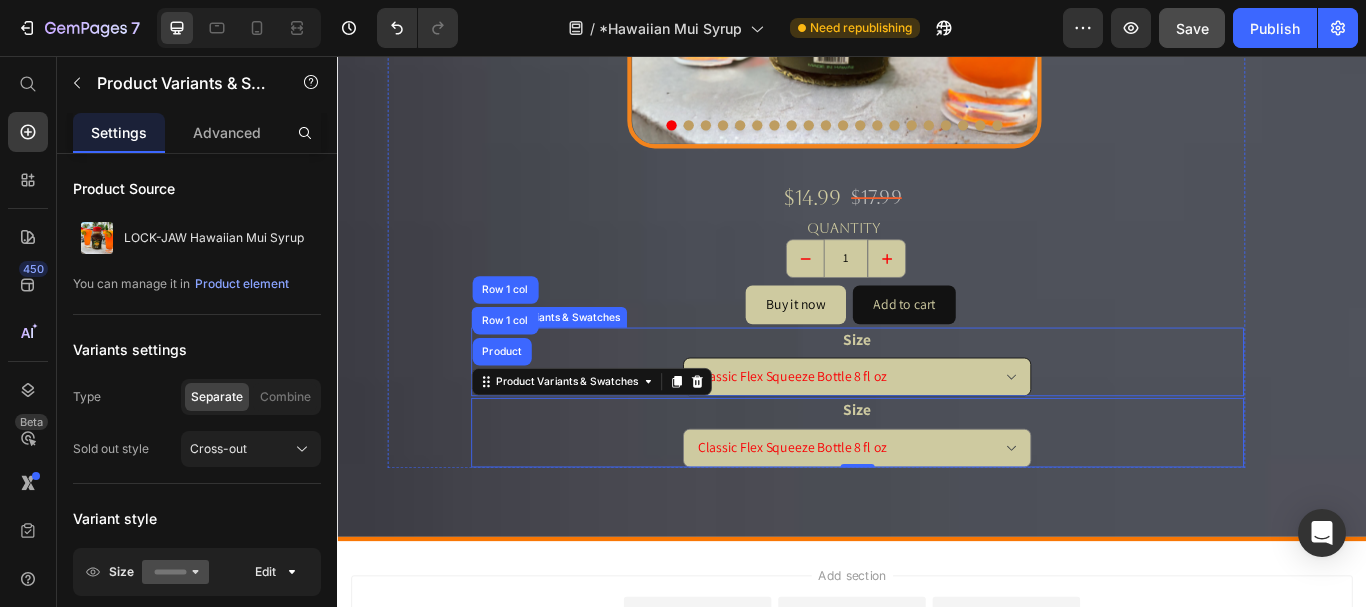 click on "Classic Flex Squeeze Bottle 8 fl oz" at bounding box center (942, 430) 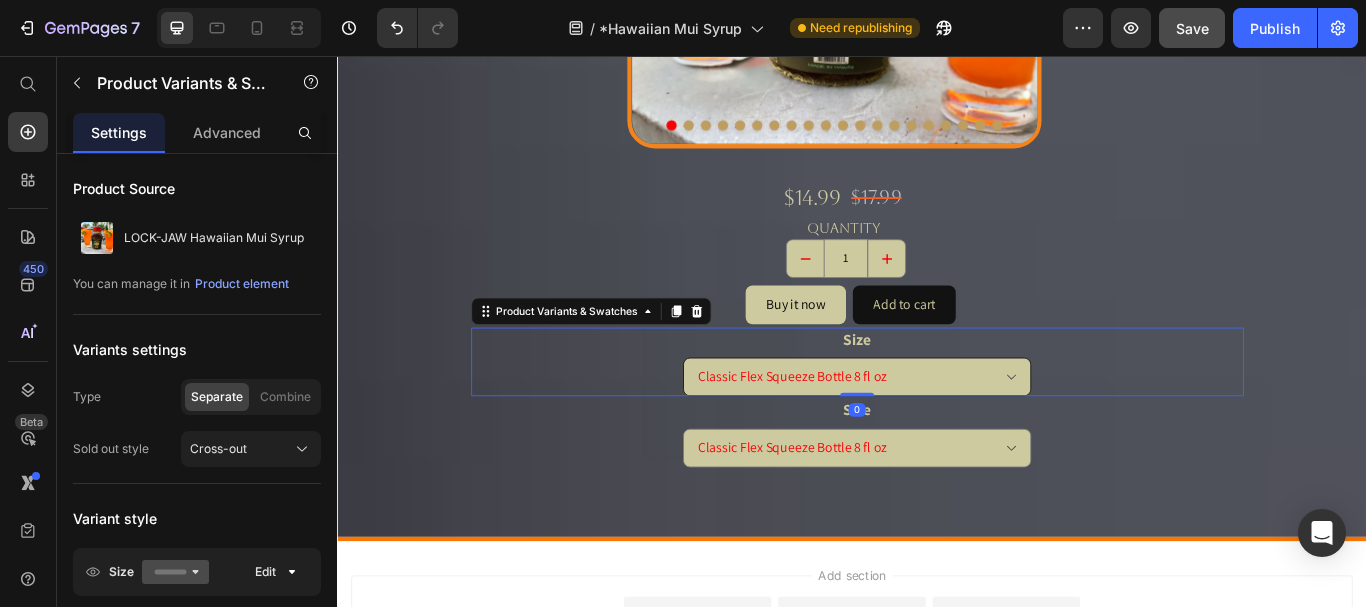 click on "Classic Flex Squeeze Bottle 8 fl oz" at bounding box center (942, 430) 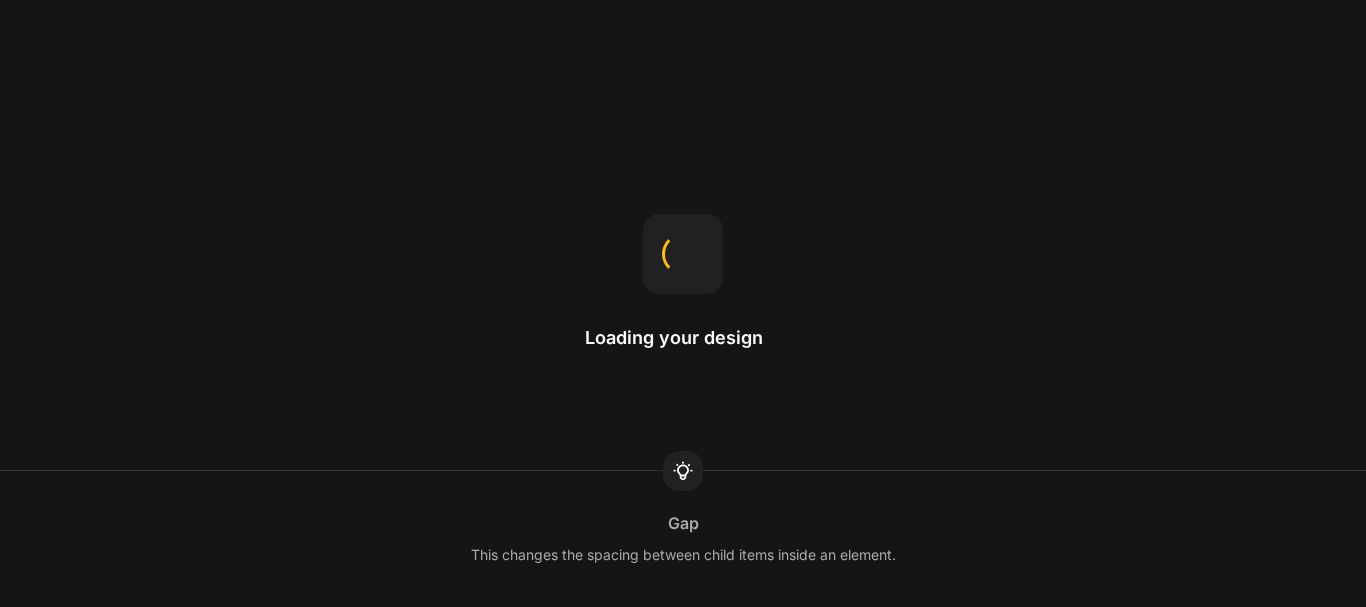 scroll, scrollTop: 0, scrollLeft: 0, axis: both 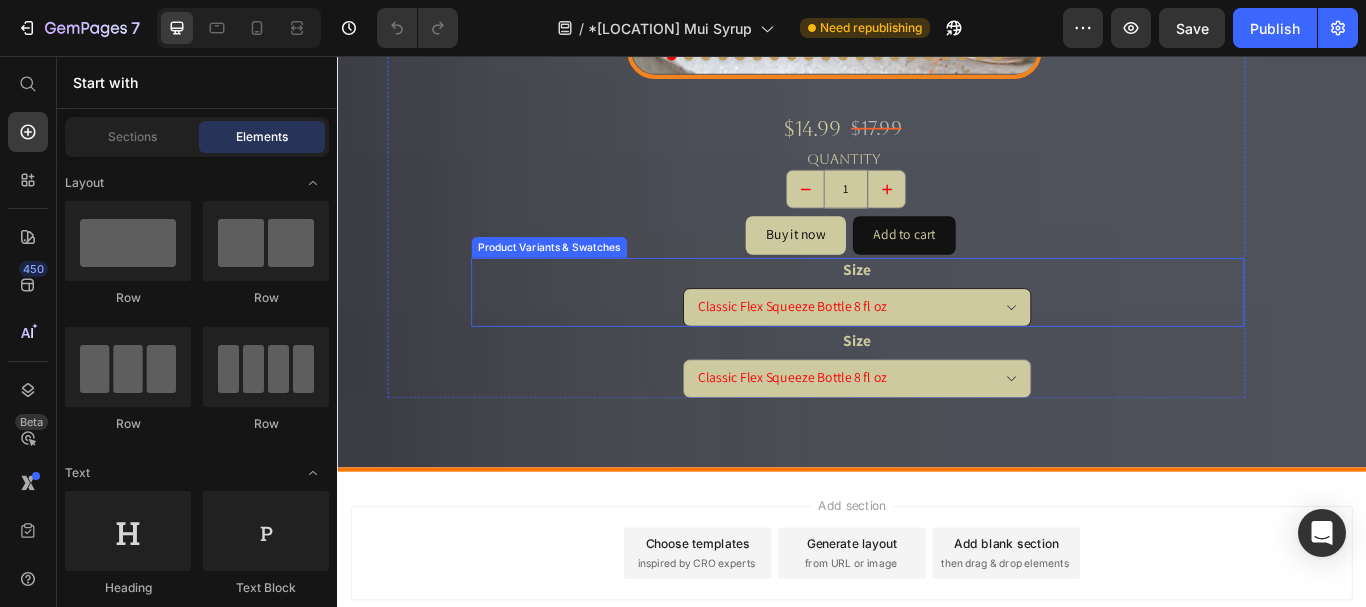 click on "Classic Flex Squeeze Bottle 8 fl oz" at bounding box center (942, 349) 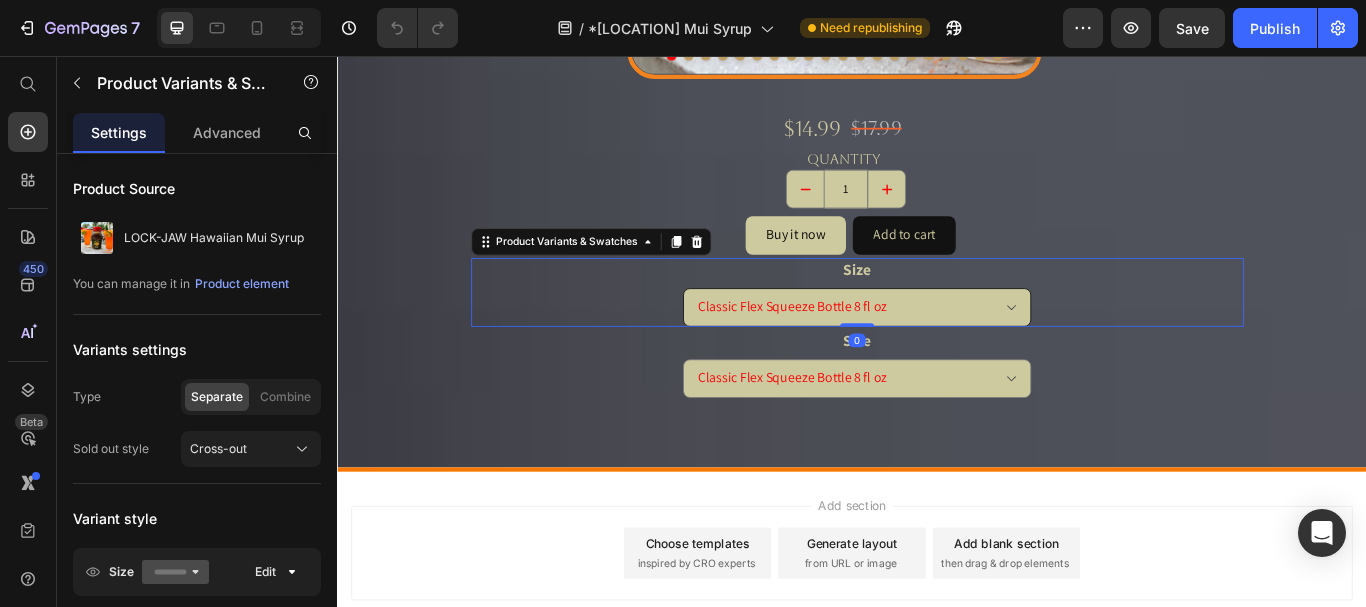 click on "Classic Flex Squeeze Bottle 8 fl oz" at bounding box center (942, 349) 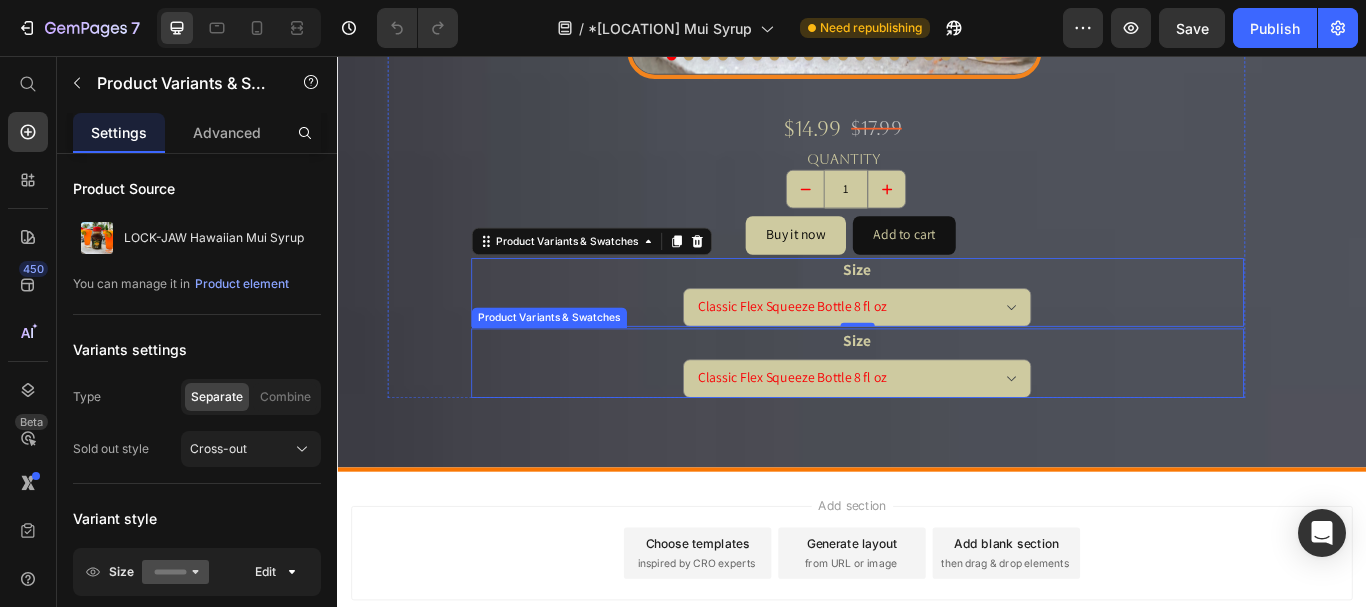 click on "Classic Flex Squeeze Bottle 8 fl oz" at bounding box center (943, 432) 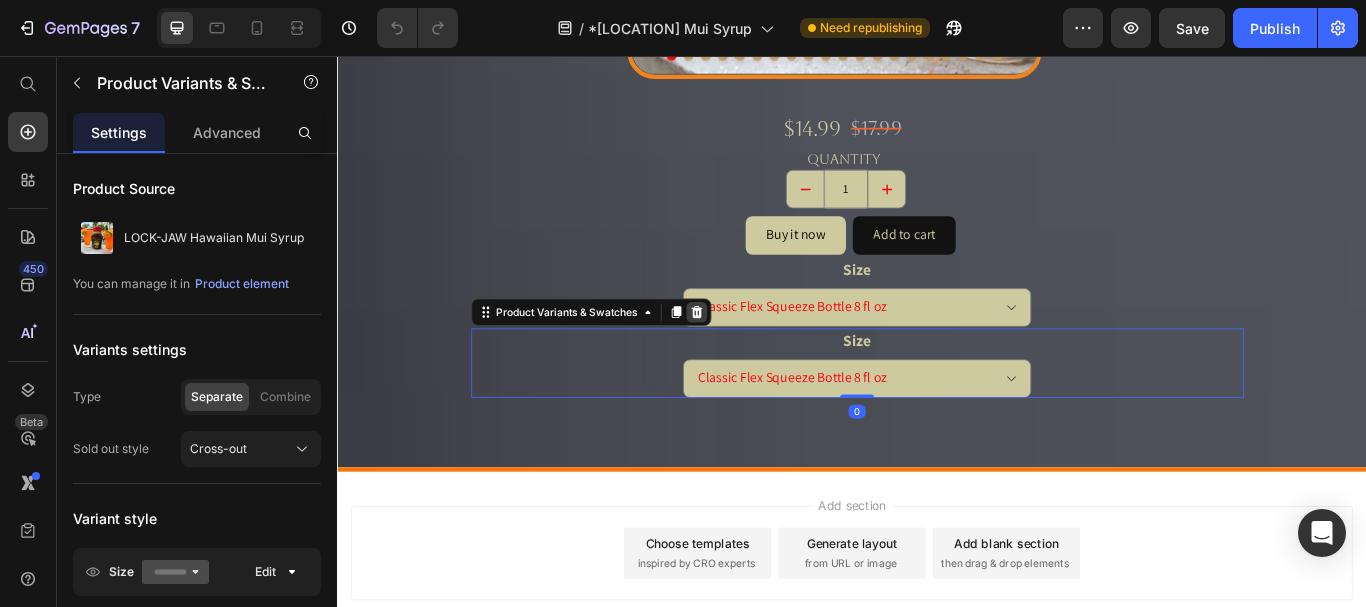 click 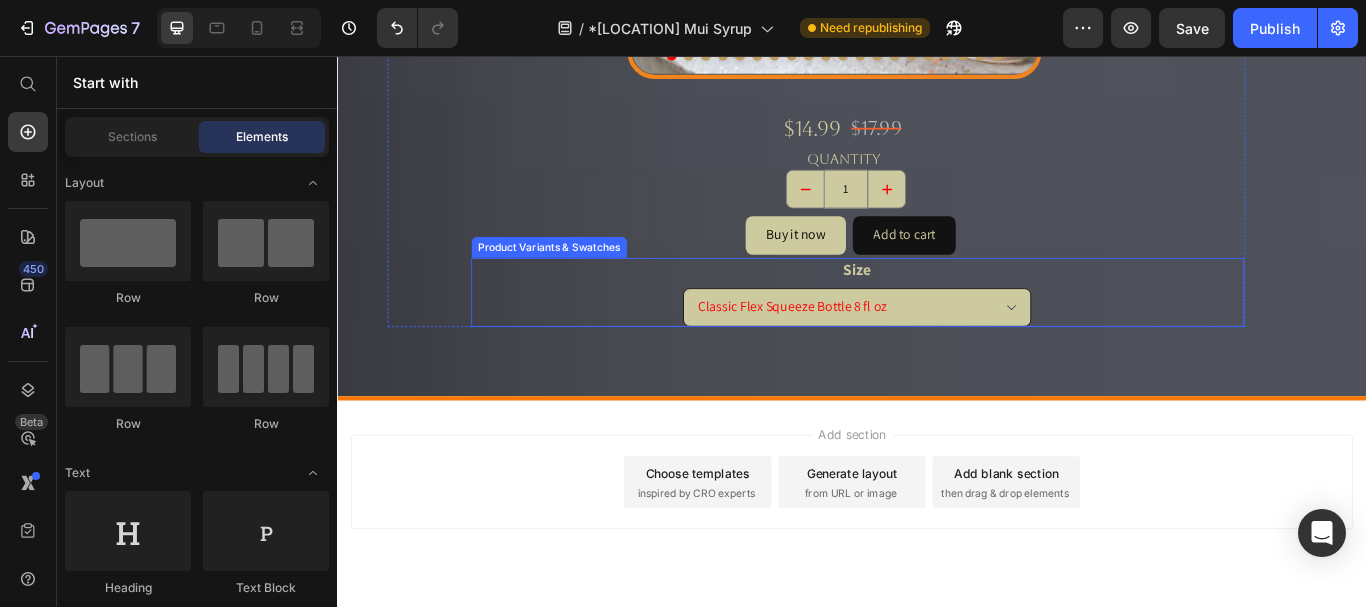 click on "Classic Flex Squeeze Bottle 8 fl oz" at bounding box center [942, 349] 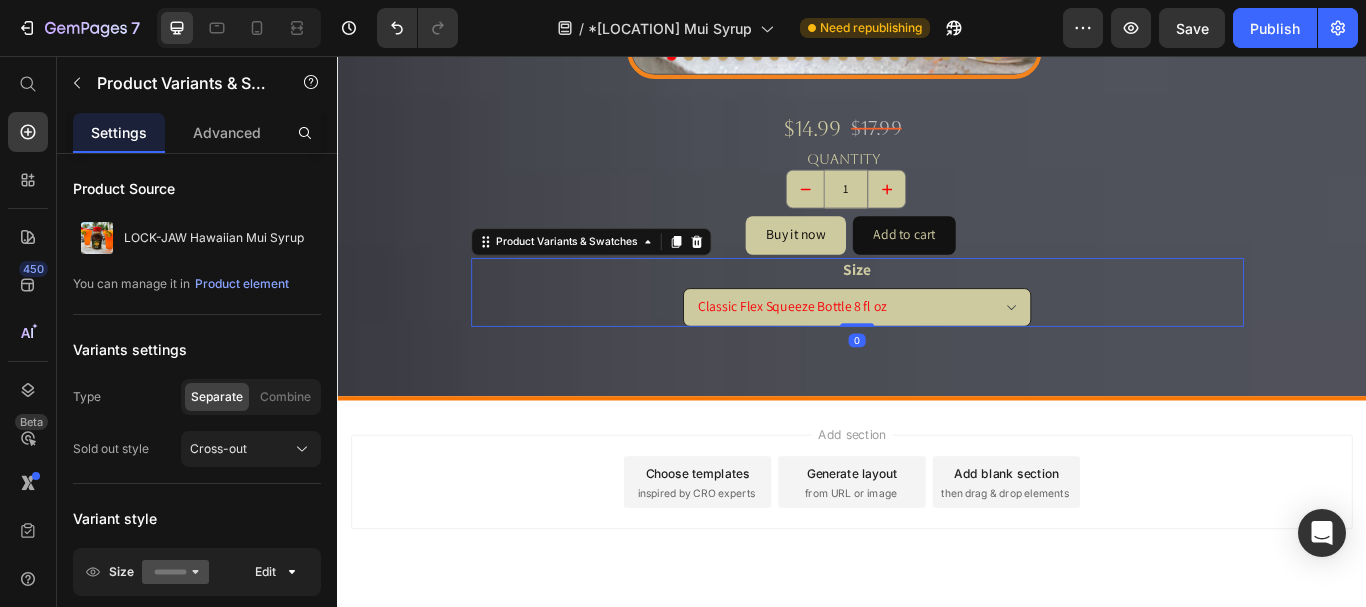click on "Classic Flex Squeeze Bottle 8 fl oz" at bounding box center [942, 349] 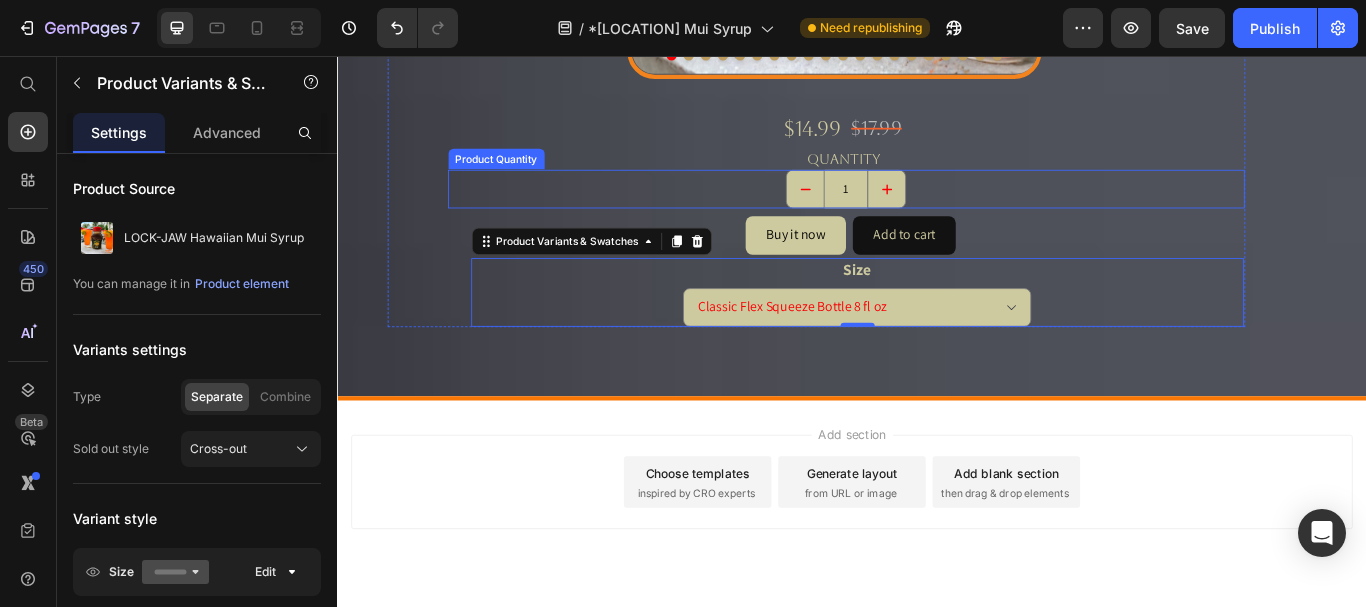 click on "1" at bounding box center (930, 211) 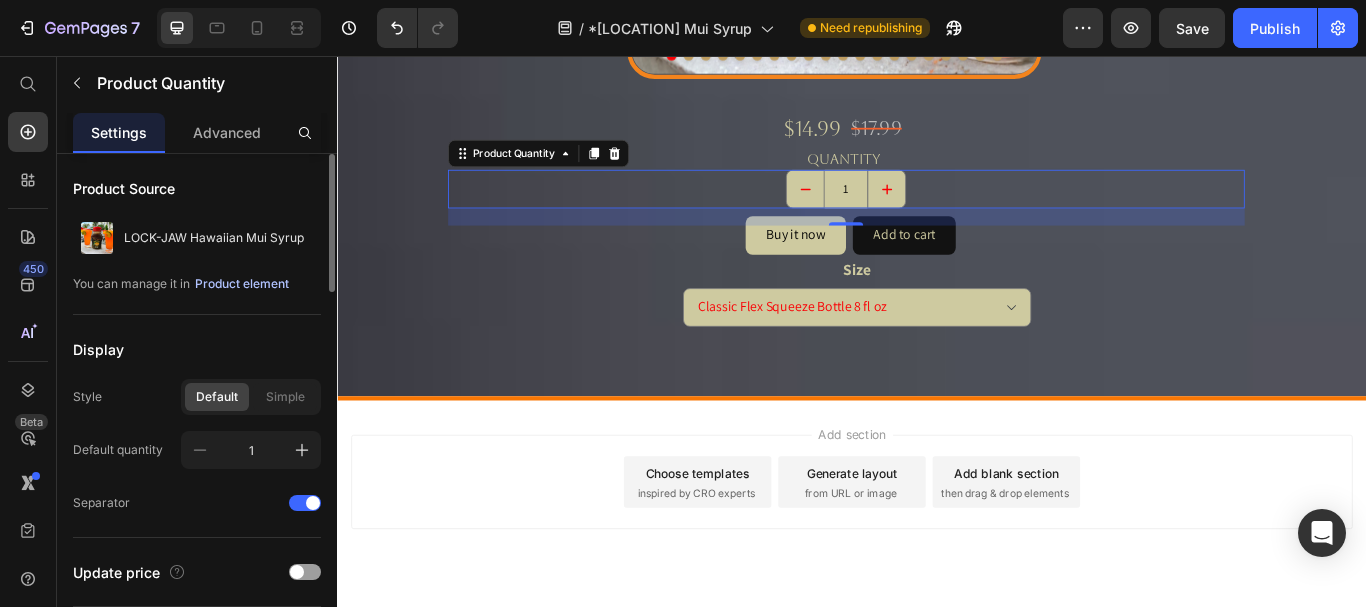 click on "Product element" at bounding box center (242, 284) 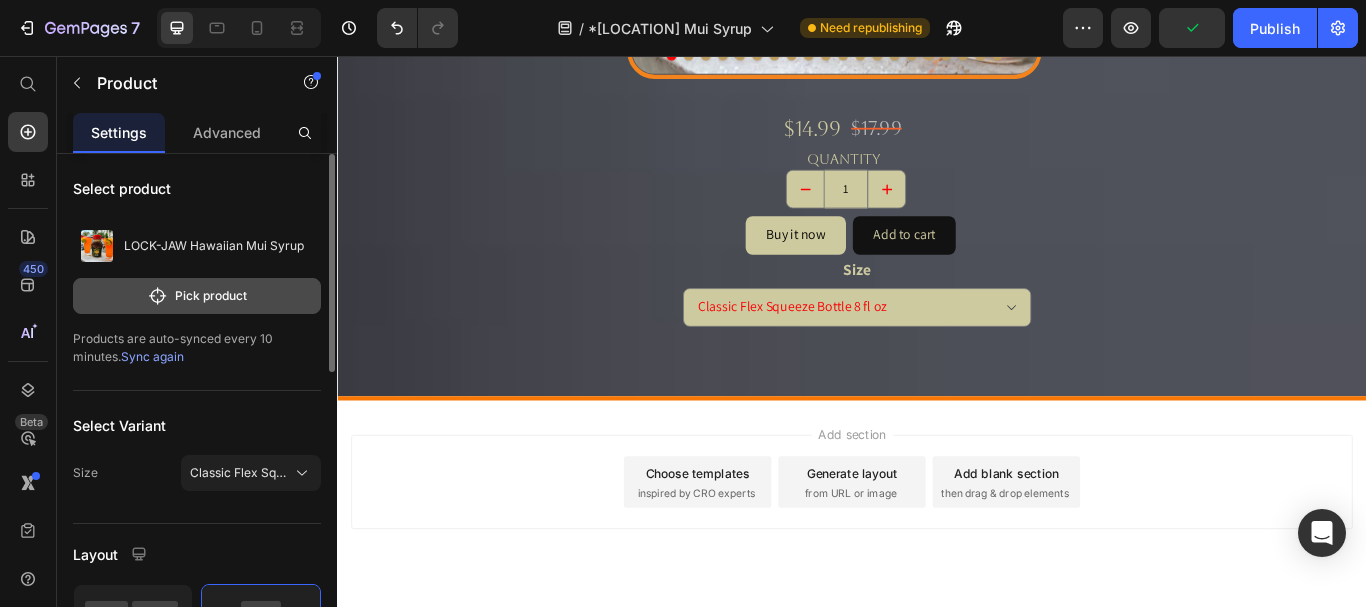click on "Pick product" at bounding box center [197, 296] 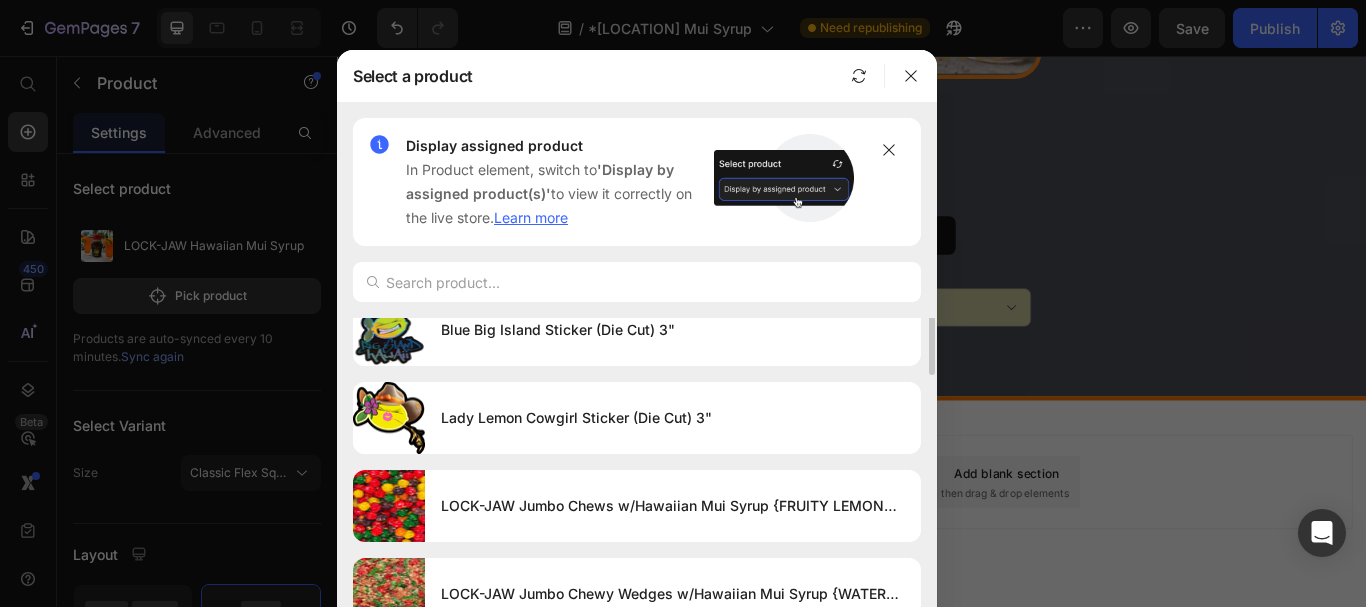 scroll, scrollTop: 0, scrollLeft: 0, axis: both 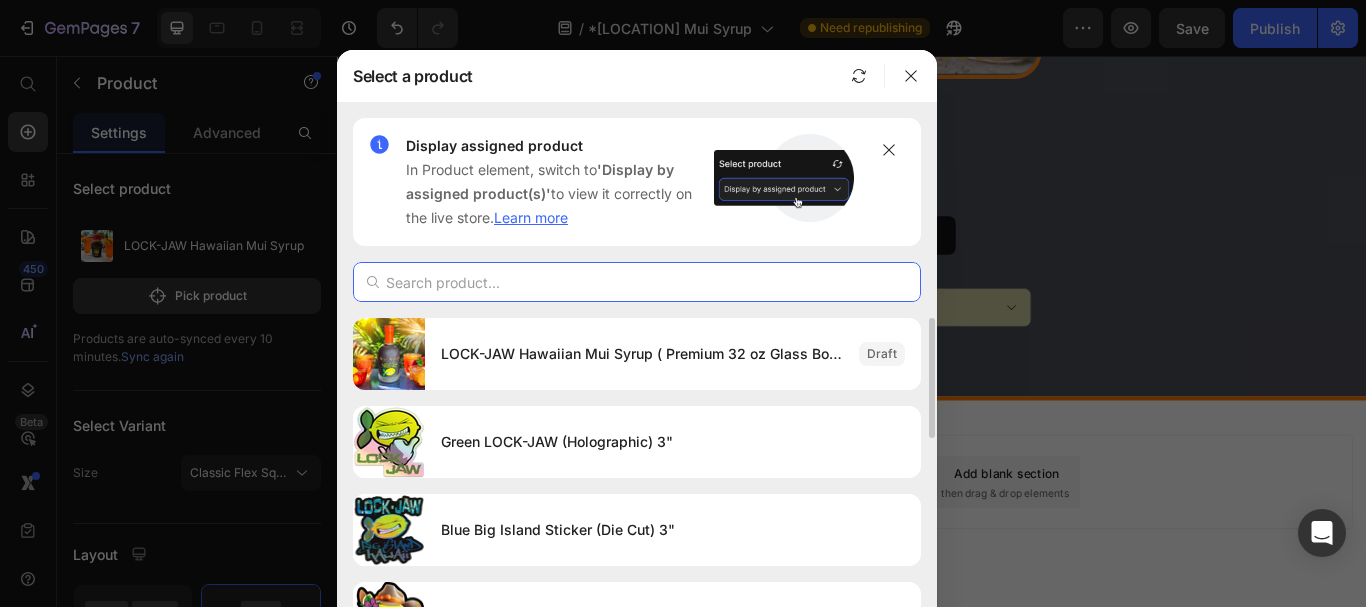 click at bounding box center (637, 282) 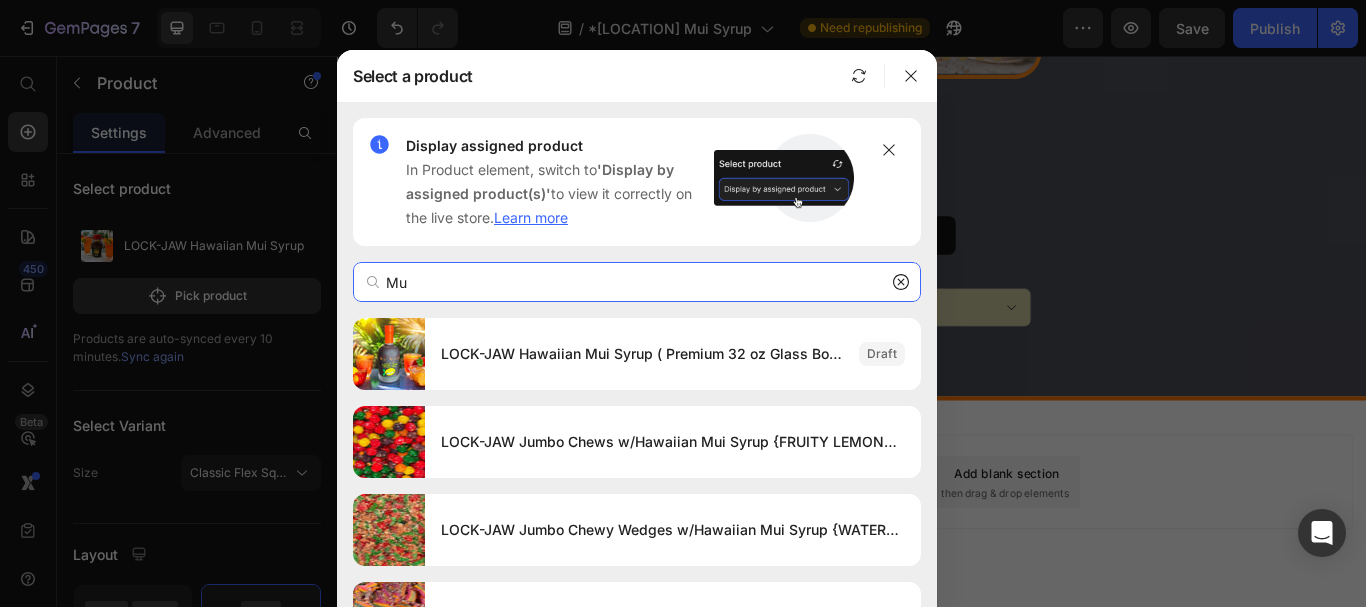 type on "M" 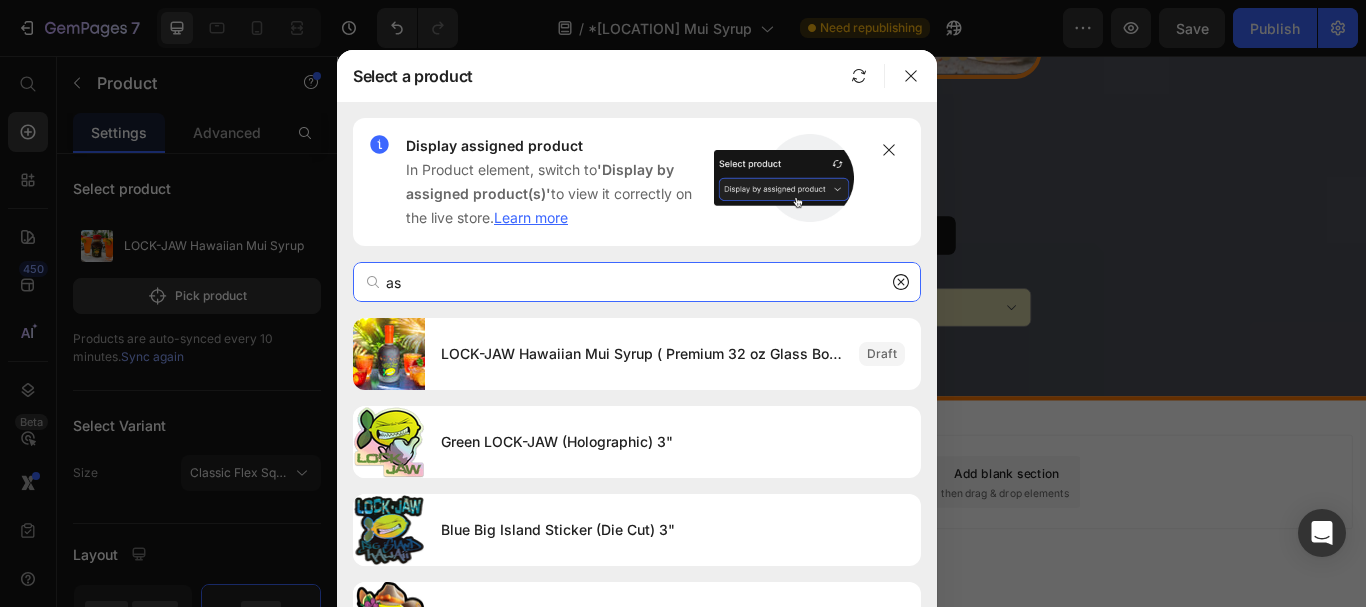 type on "a" 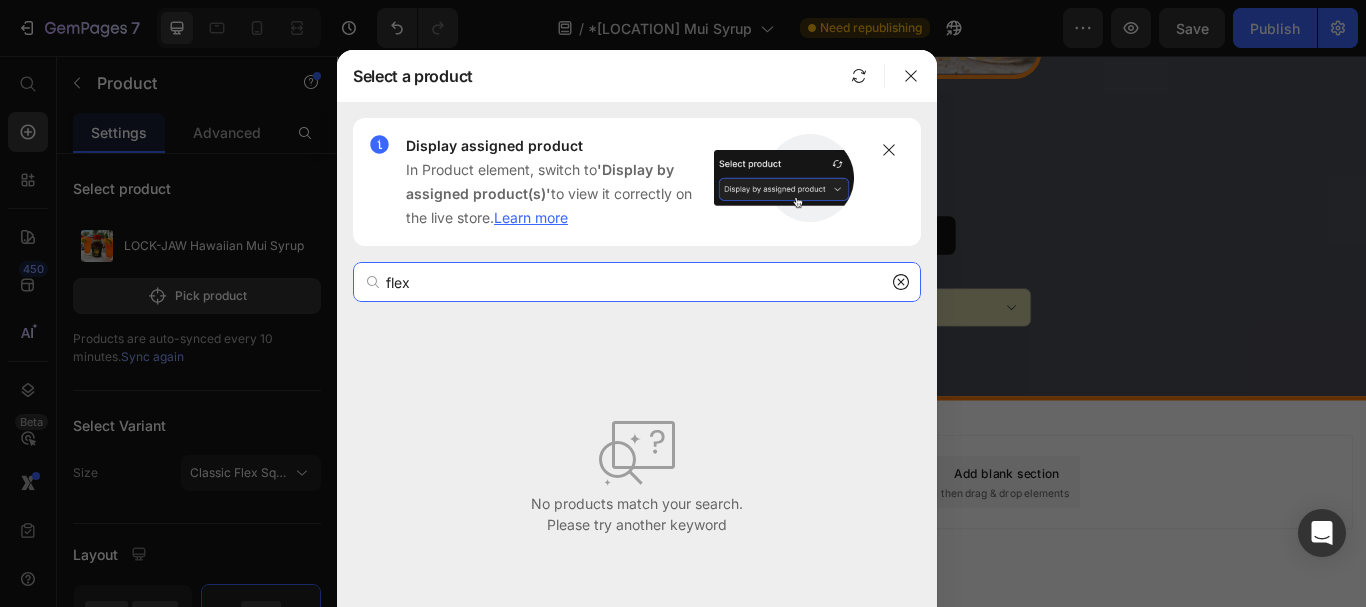 type on "flex" 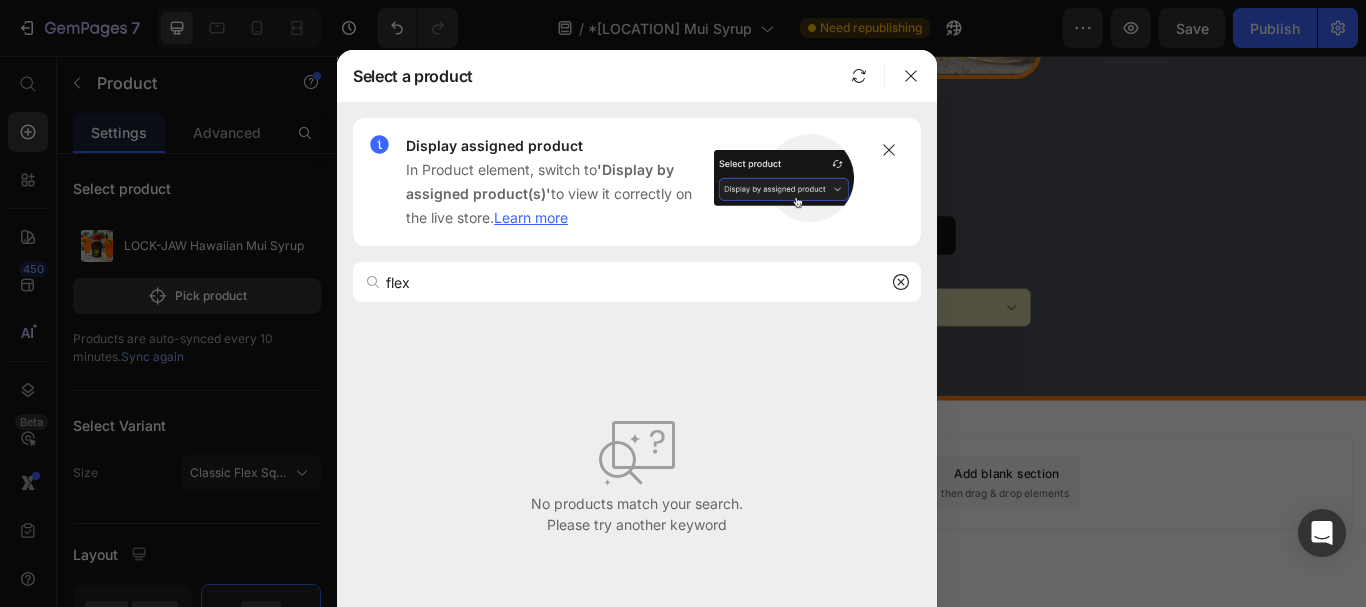 click 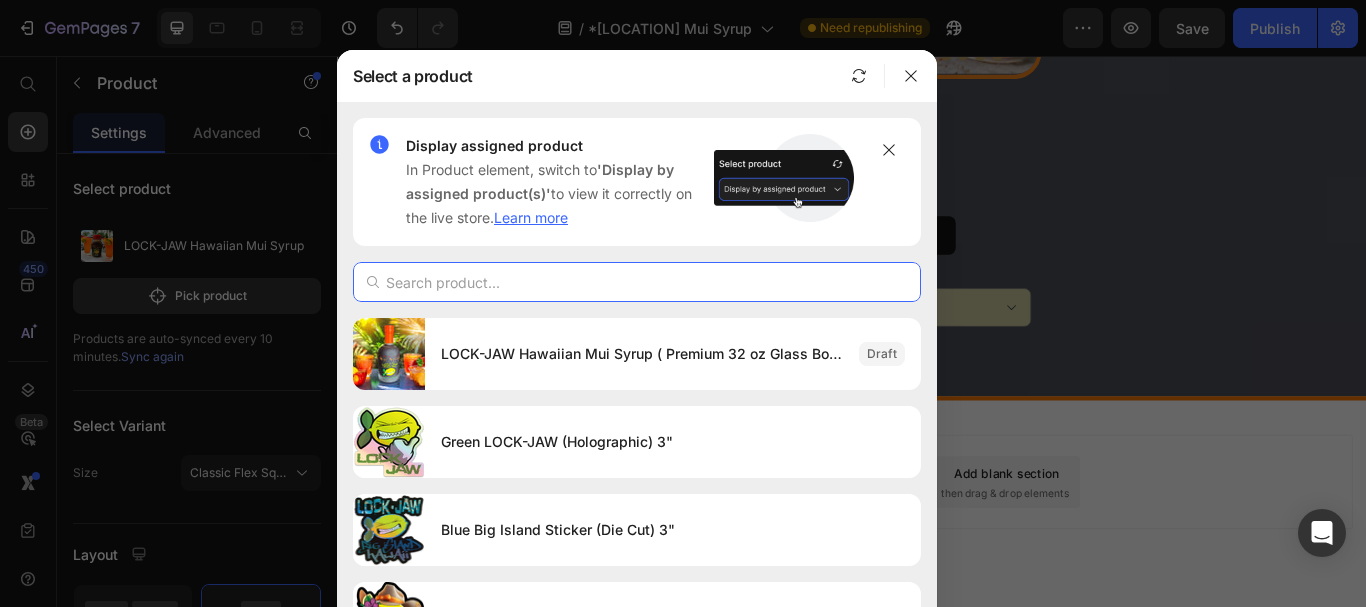 click at bounding box center (637, 282) 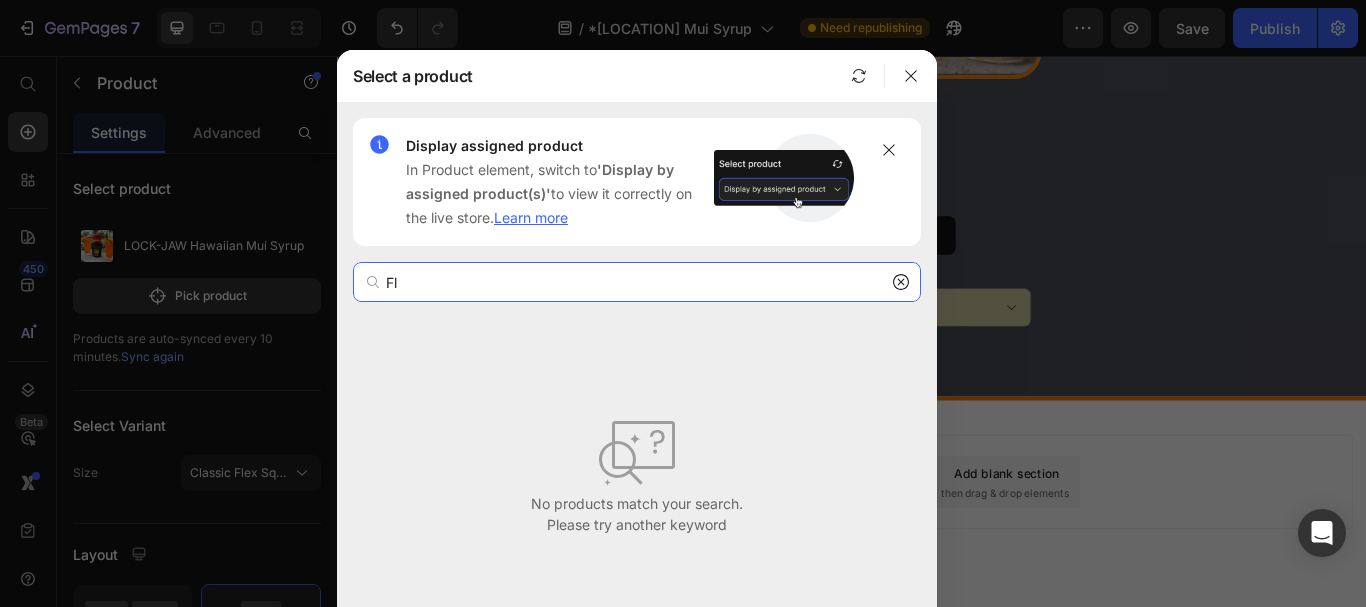 type on "F" 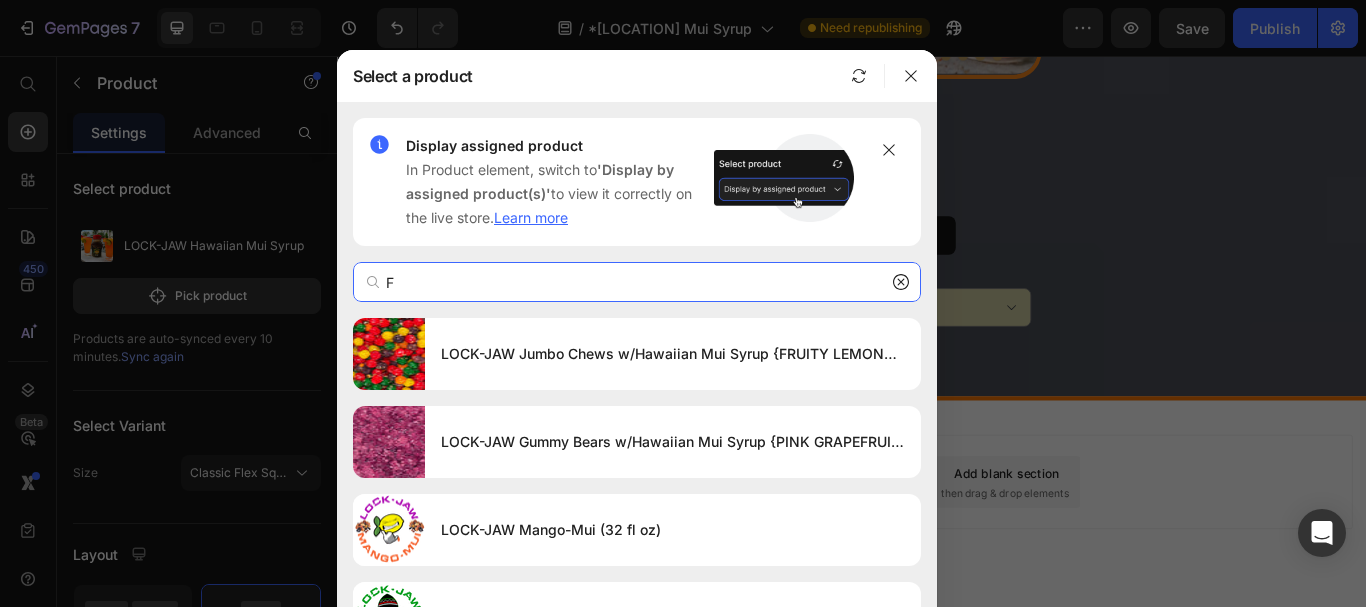 type 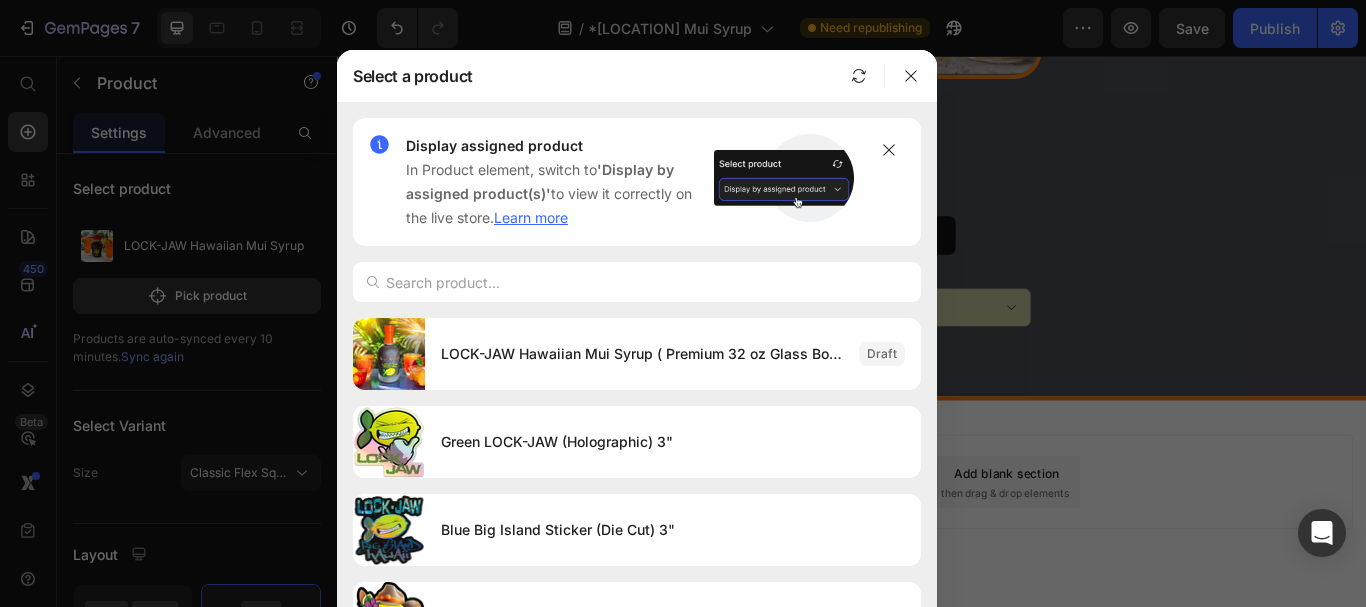click at bounding box center [683, 303] 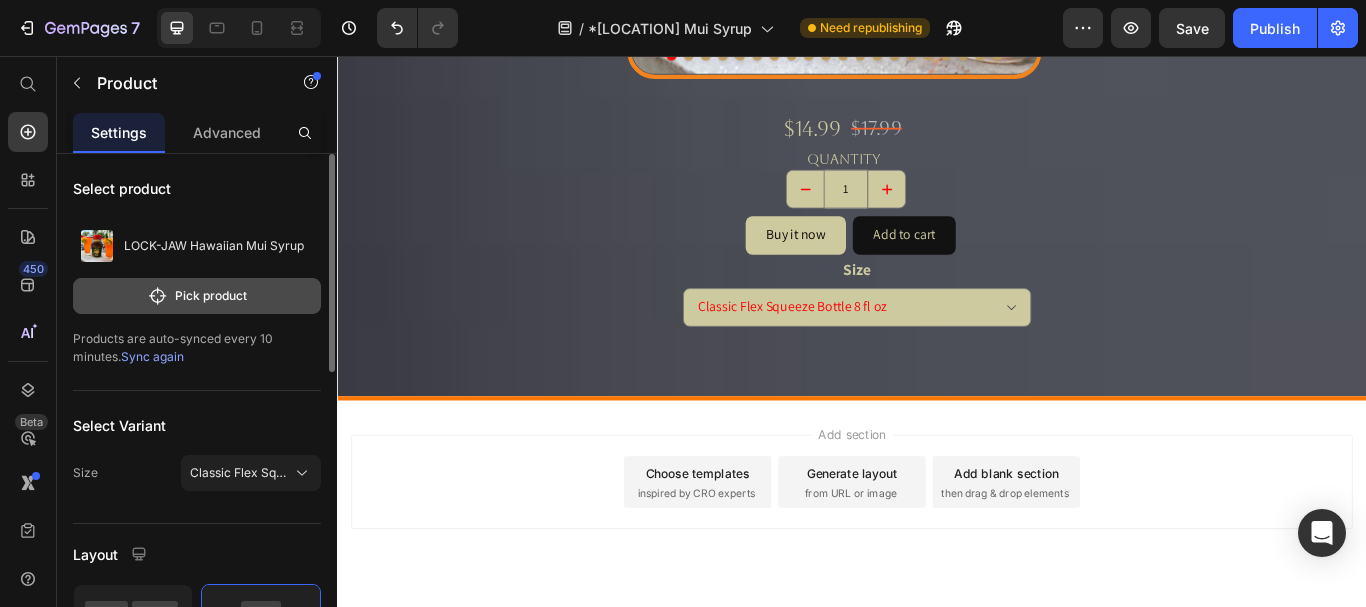 click on "Pick product" at bounding box center [197, 296] 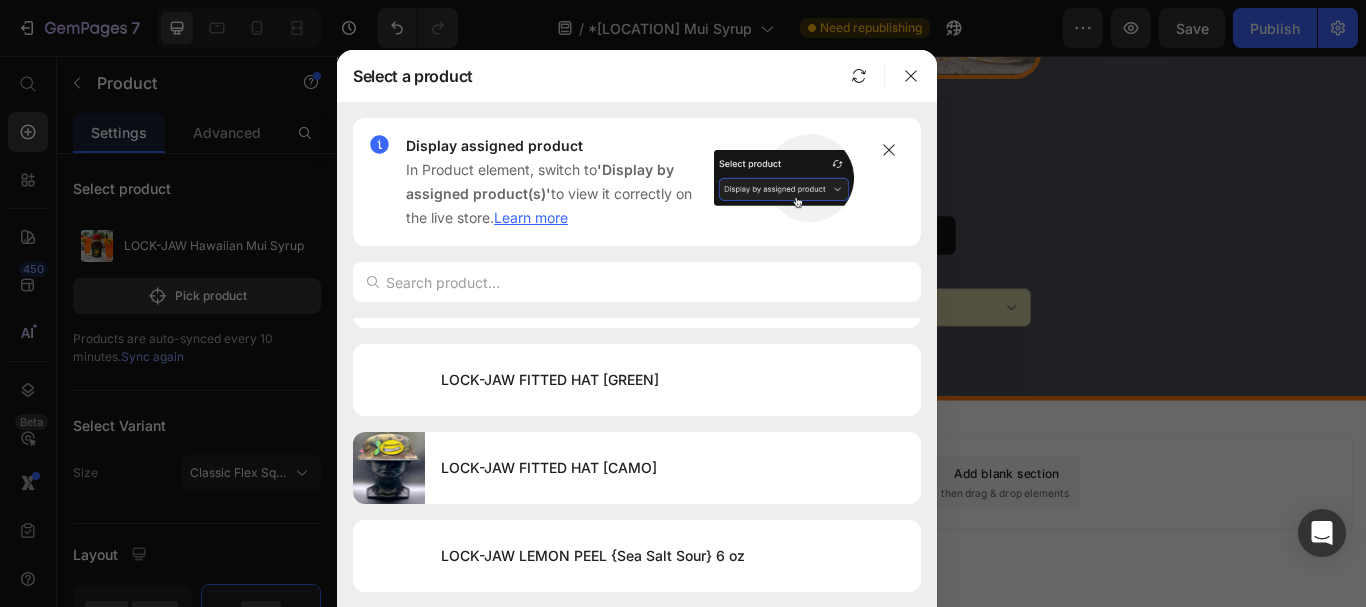 scroll, scrollTop: 6780, scrollLeft: 0, axis: vertical 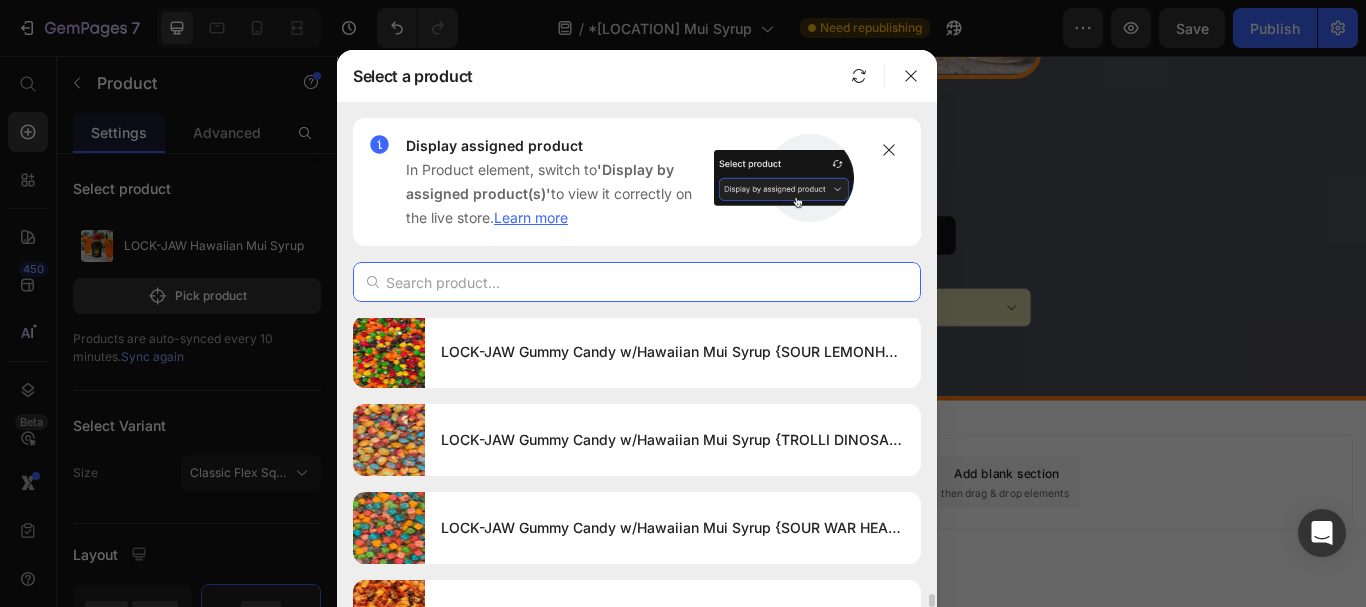 click at bounding box center (637, 282) 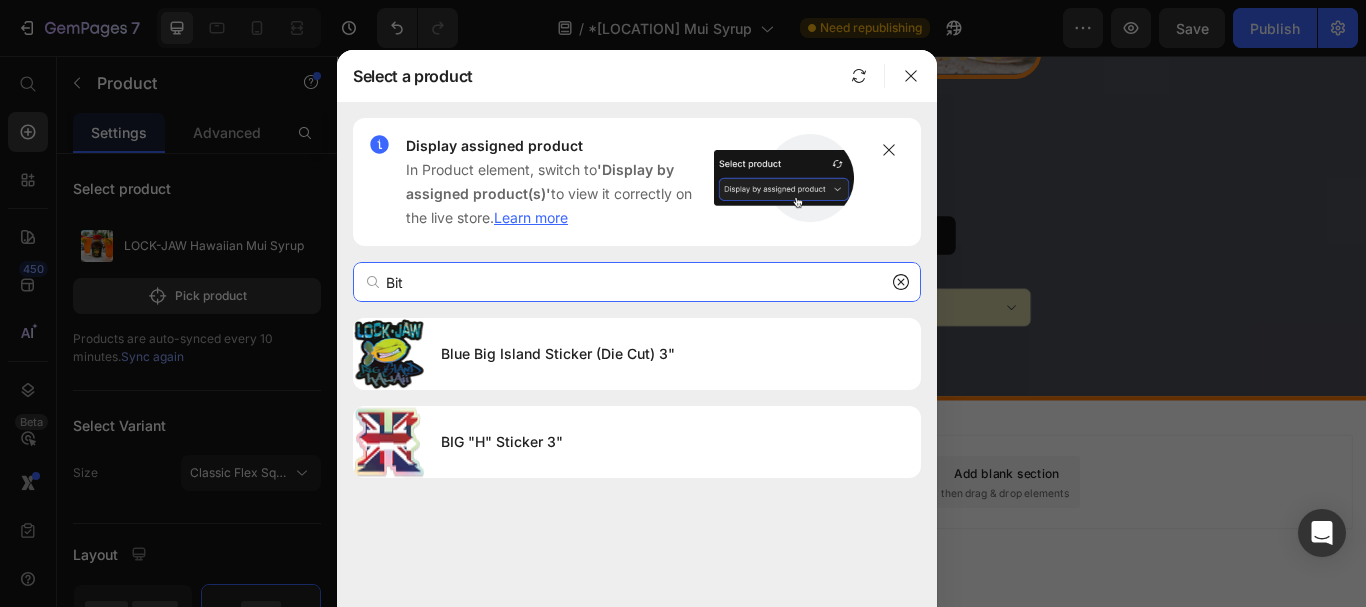 scroll, scrollTop: 0, scrollLeft: 0, axis: both 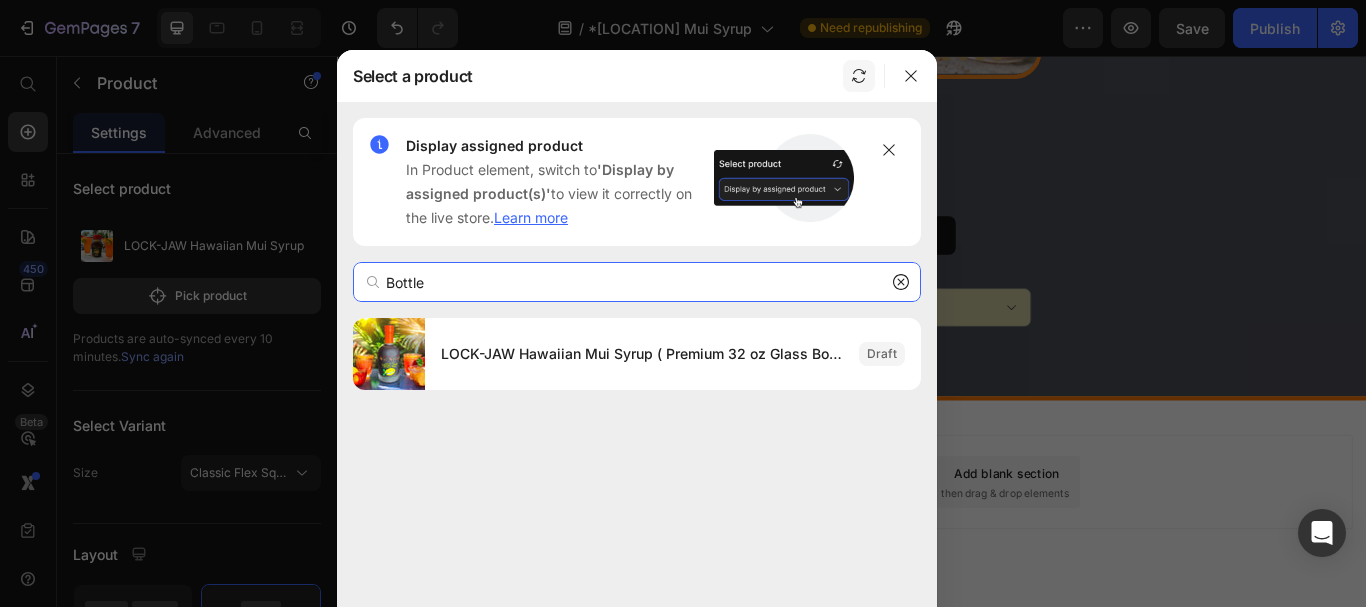 type on "Bottle" 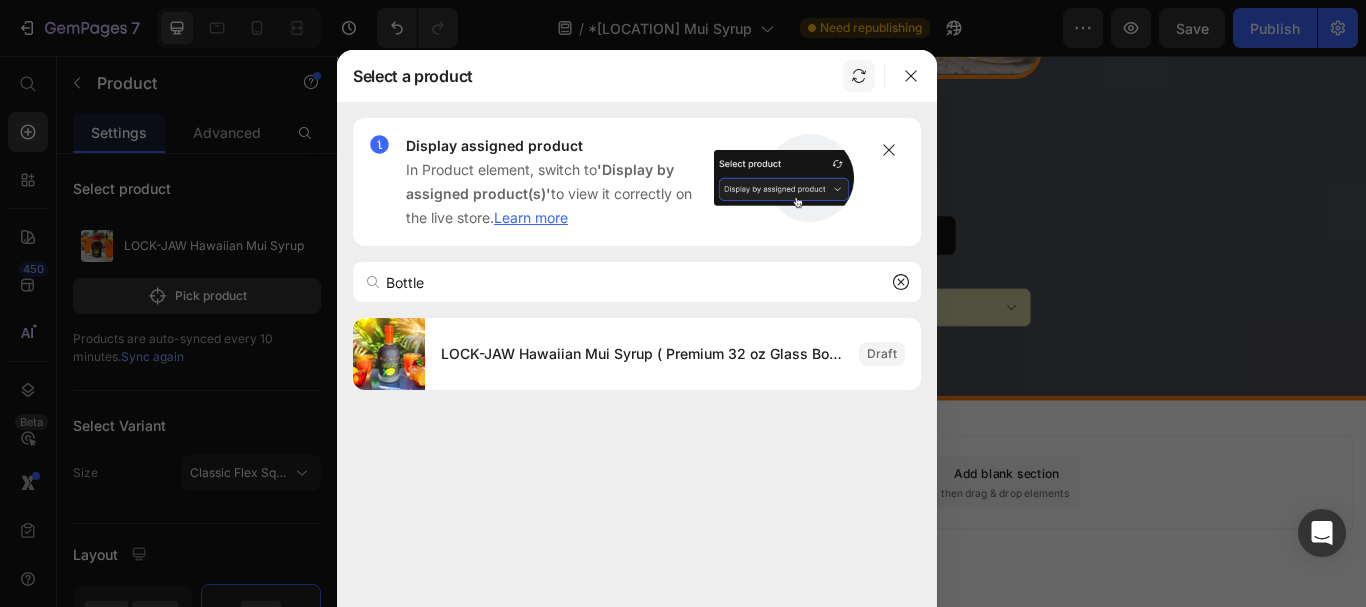click 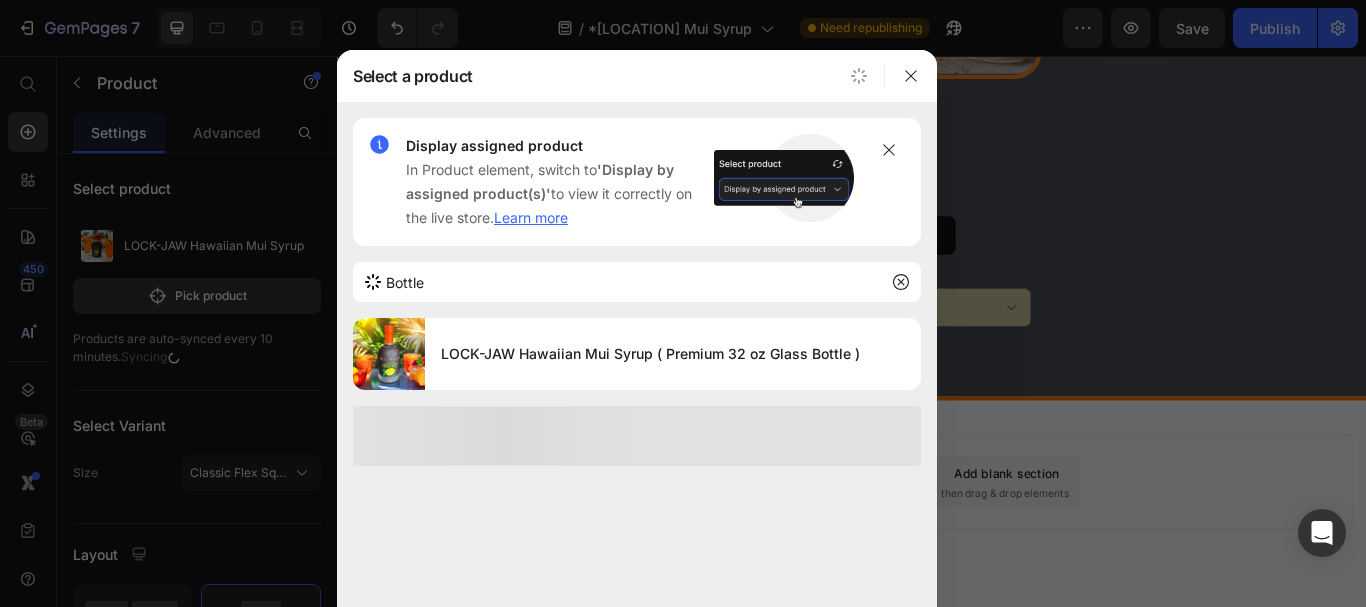 select on "Premium Frosted Glass Bottle 32 fl oz" 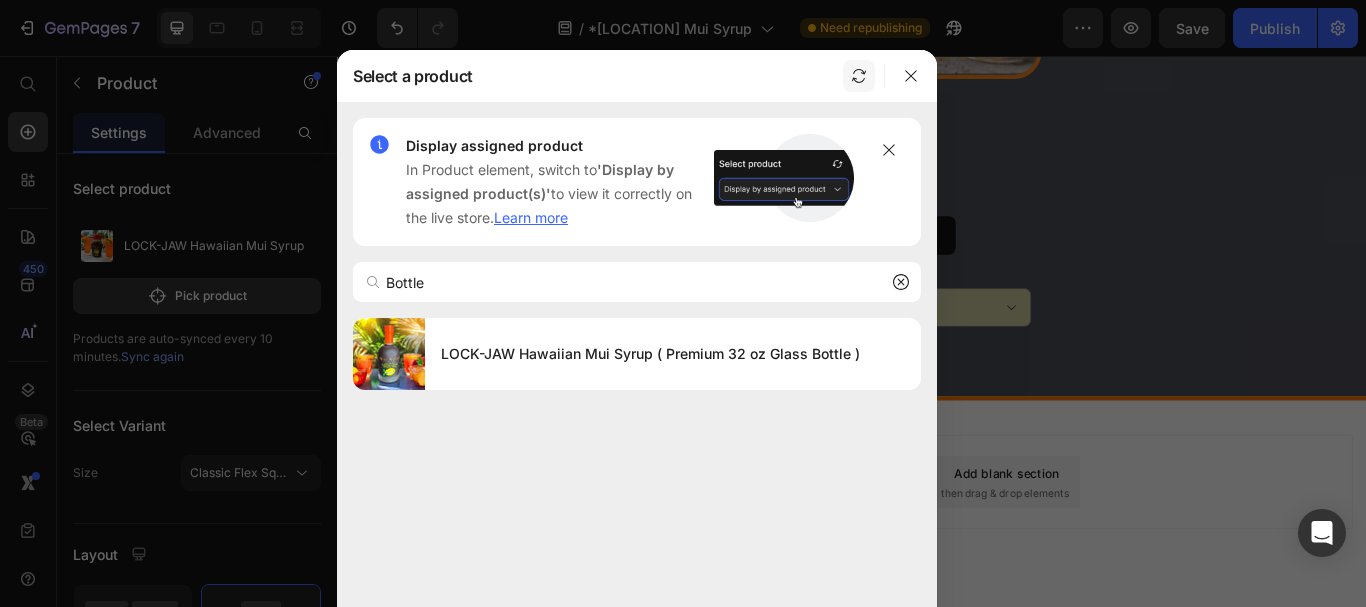 click 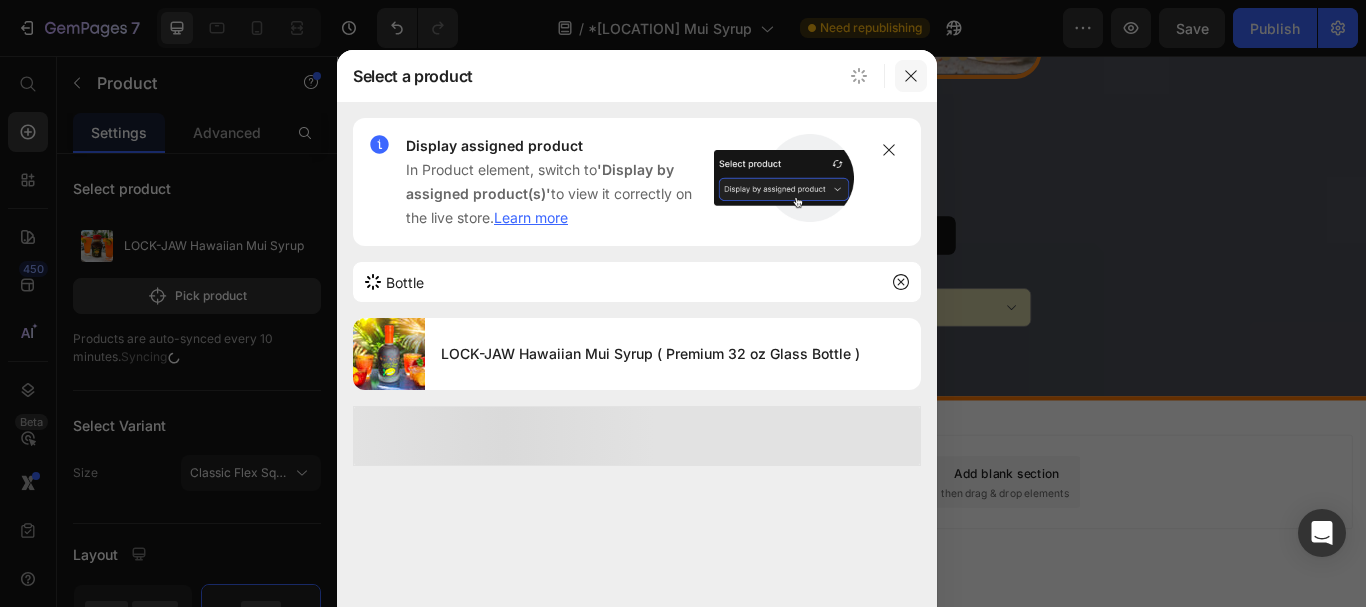 click 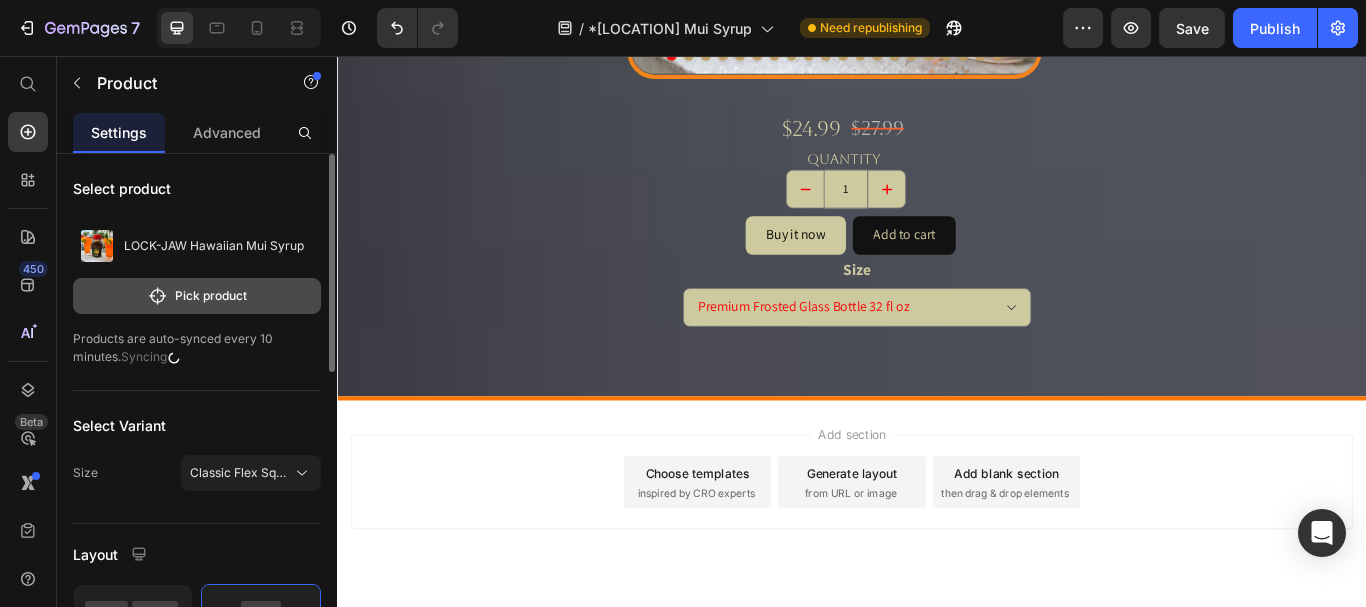 click on "Pick product" at bounding box center [197, 296] 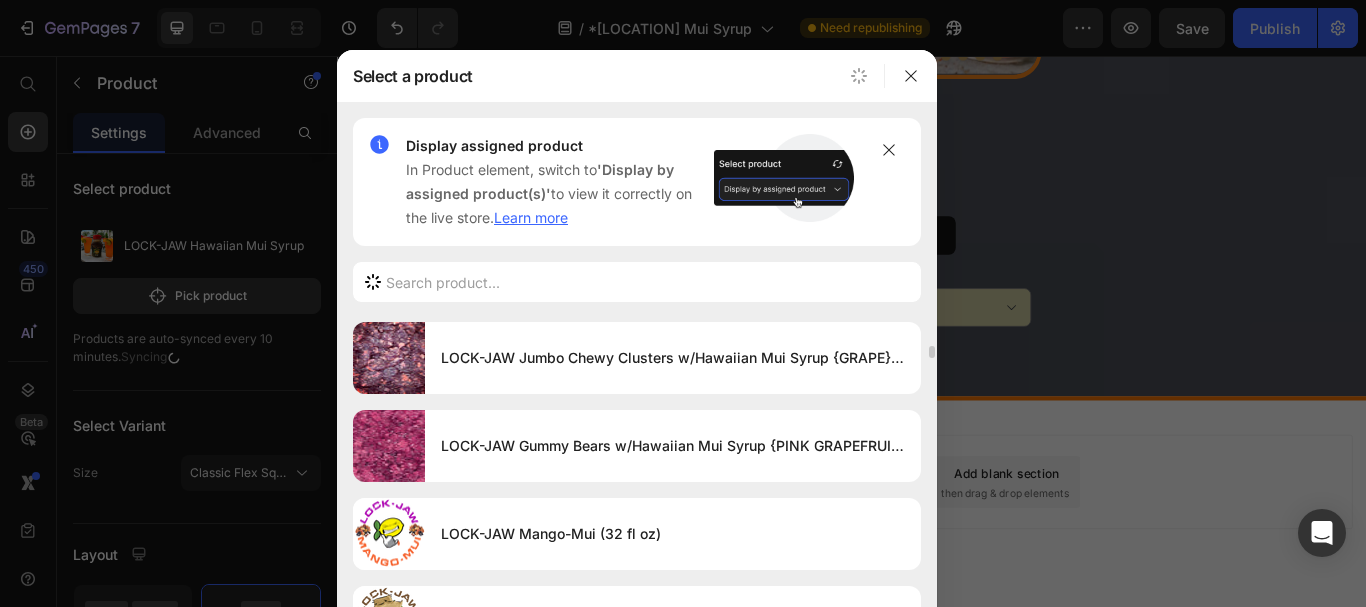 scroll, scrollTop: 1000, scrollLeft: 0, axis: vertical 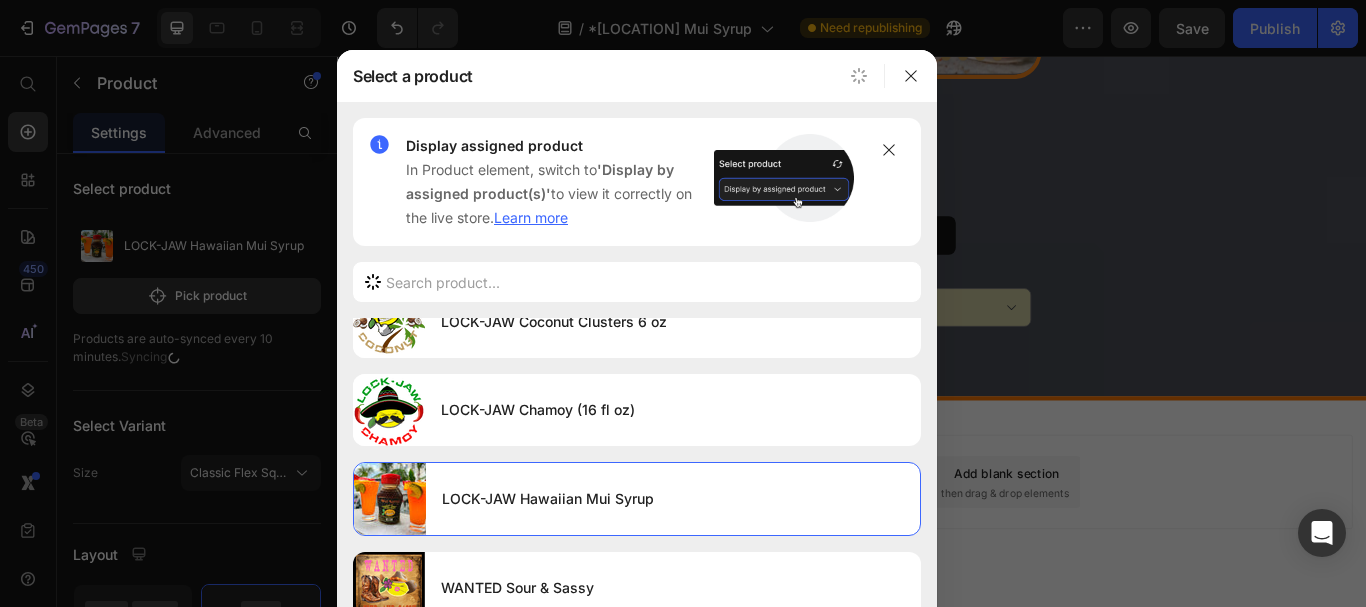click at bounding box center [683, 303] 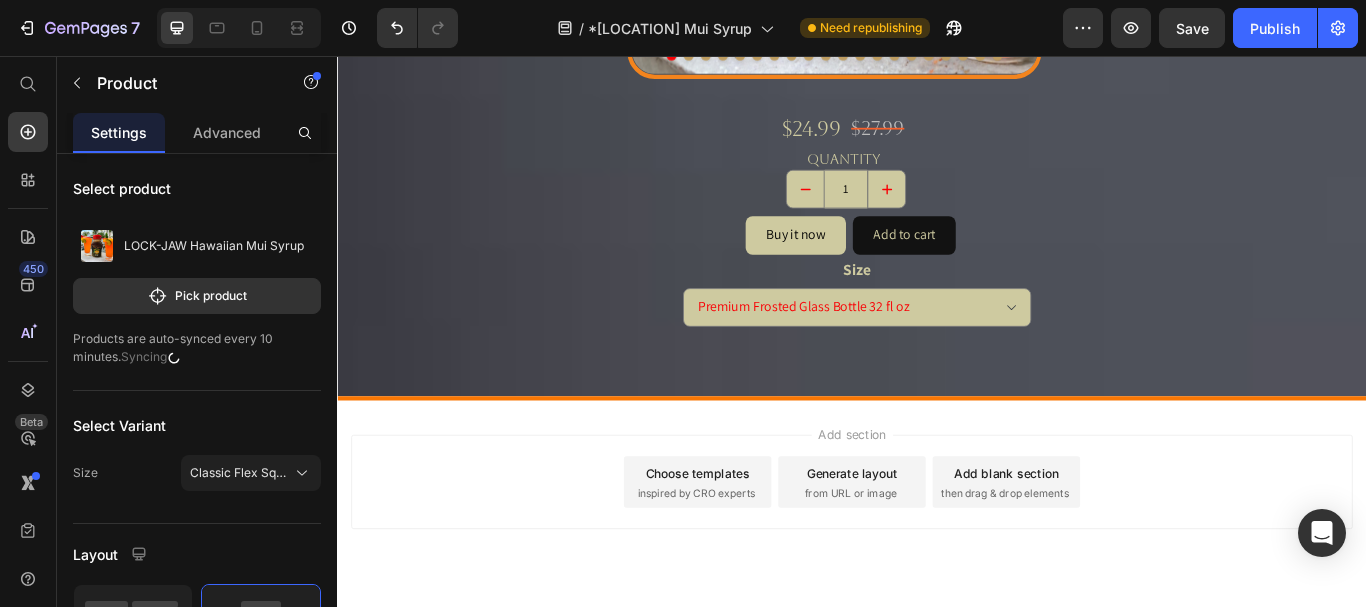 select on "Premium Frosted Glass Bottle 32 fl oz" 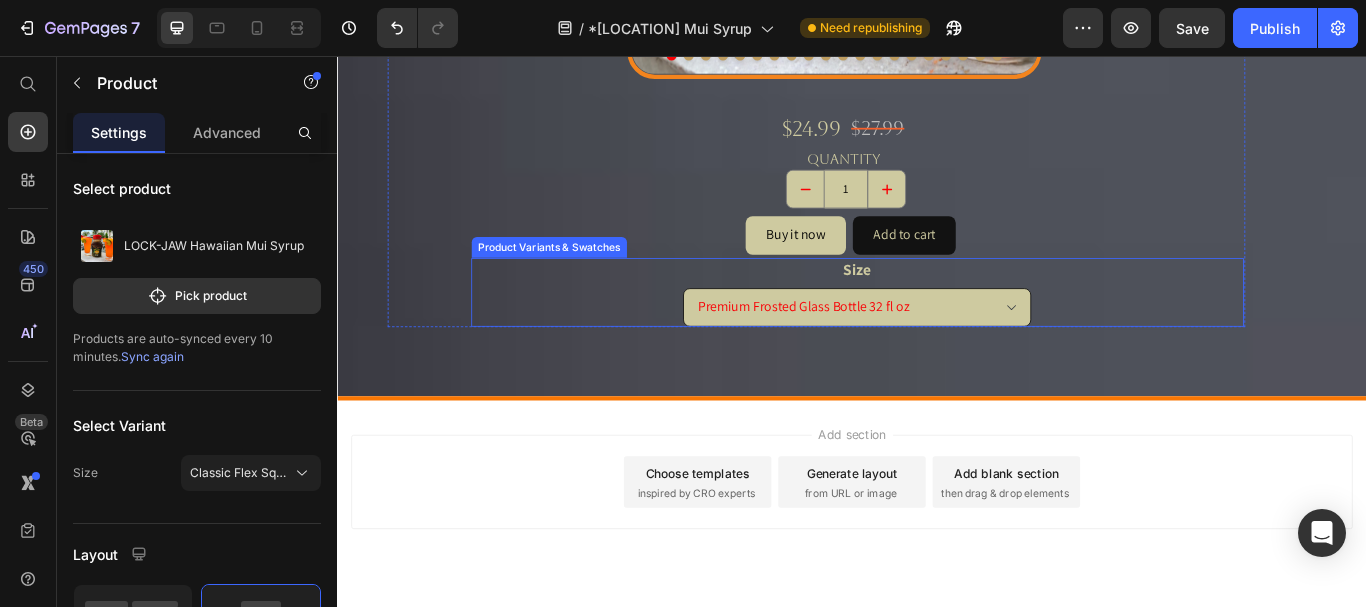 click on "Classic Flex Squeeze Bottle 8 fl oz Premium Frosted Glass Bottle 32 fl oz" at bounding box center (942, 349) 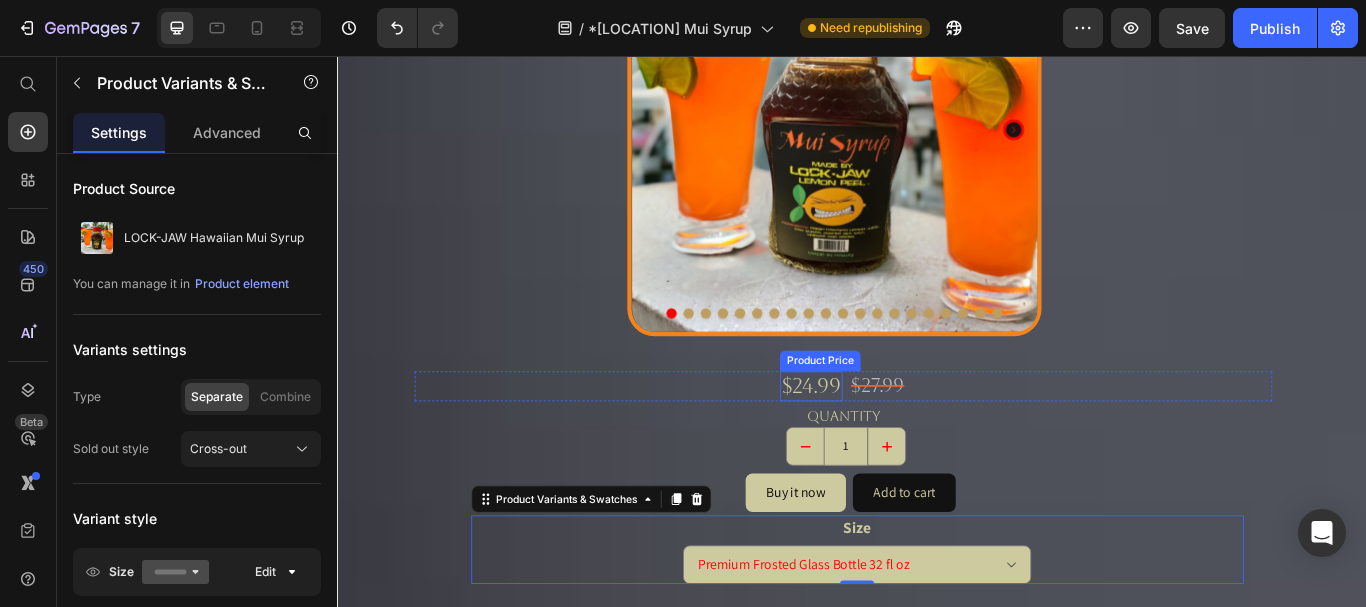 scroll, scrollTop: 2157, scrollLeft: 0, axis: vertical 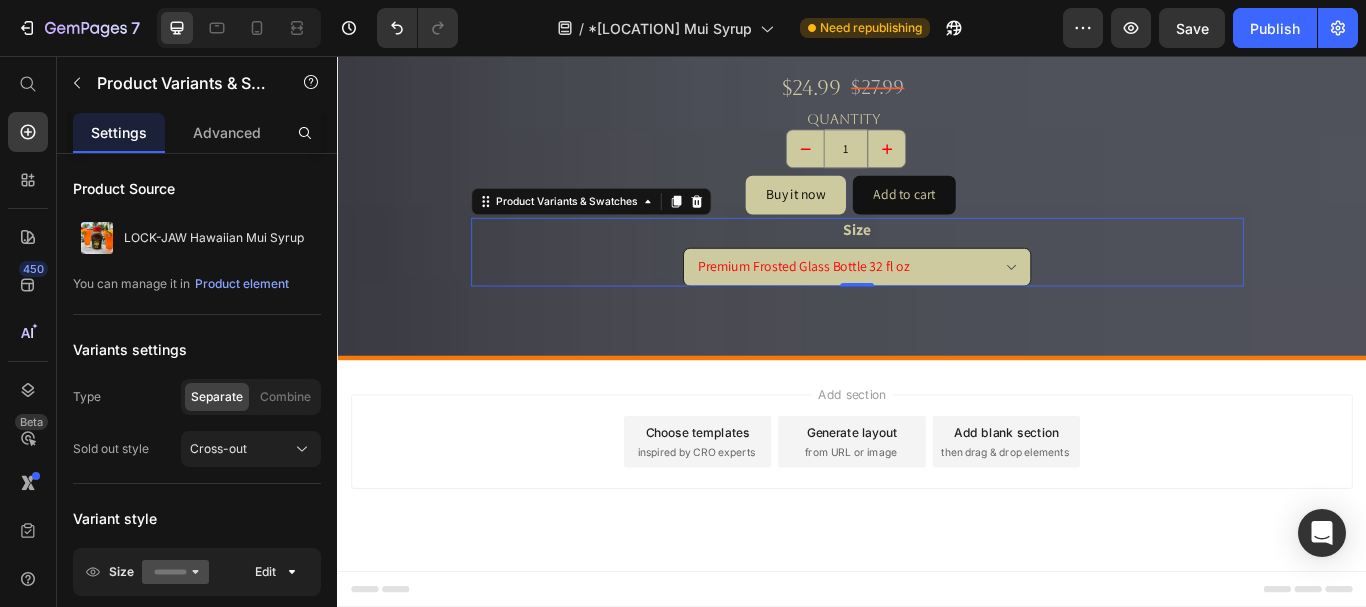 click on "Classic Flex Squeeze Bottle 8 fl oz Premium Frosted Glass Bottle 32 fl oz" at bounding box center [942, 302] 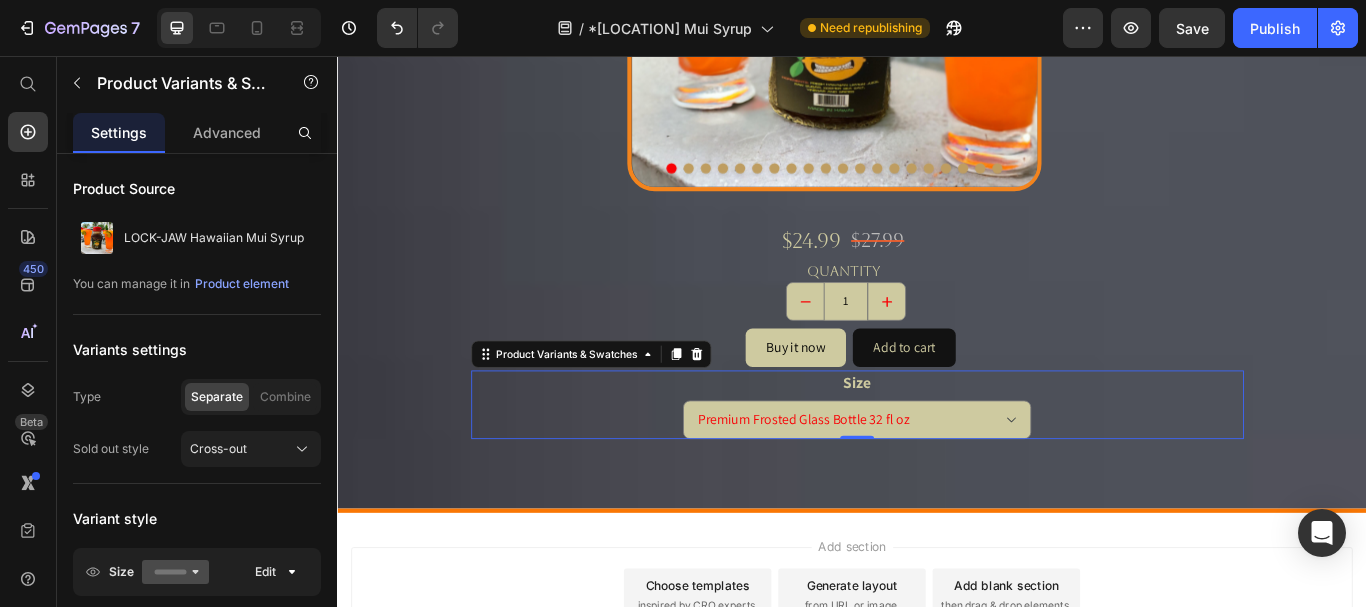 scroll, scrollTop: 1957, scrollLeft: 0, axis: vertical 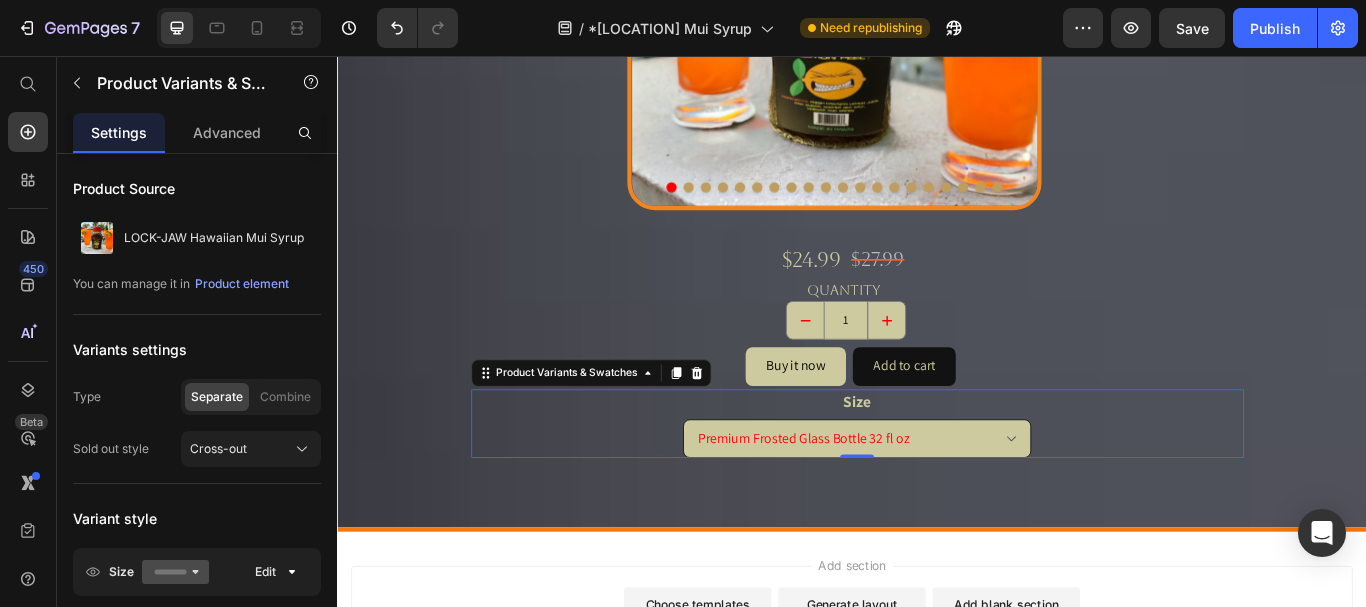 click on "Classic Flex Squeeze Bottle 8 fl oz Premium Frosted Glass Bottle 32 fl oz" at bounding box center [942, 502] 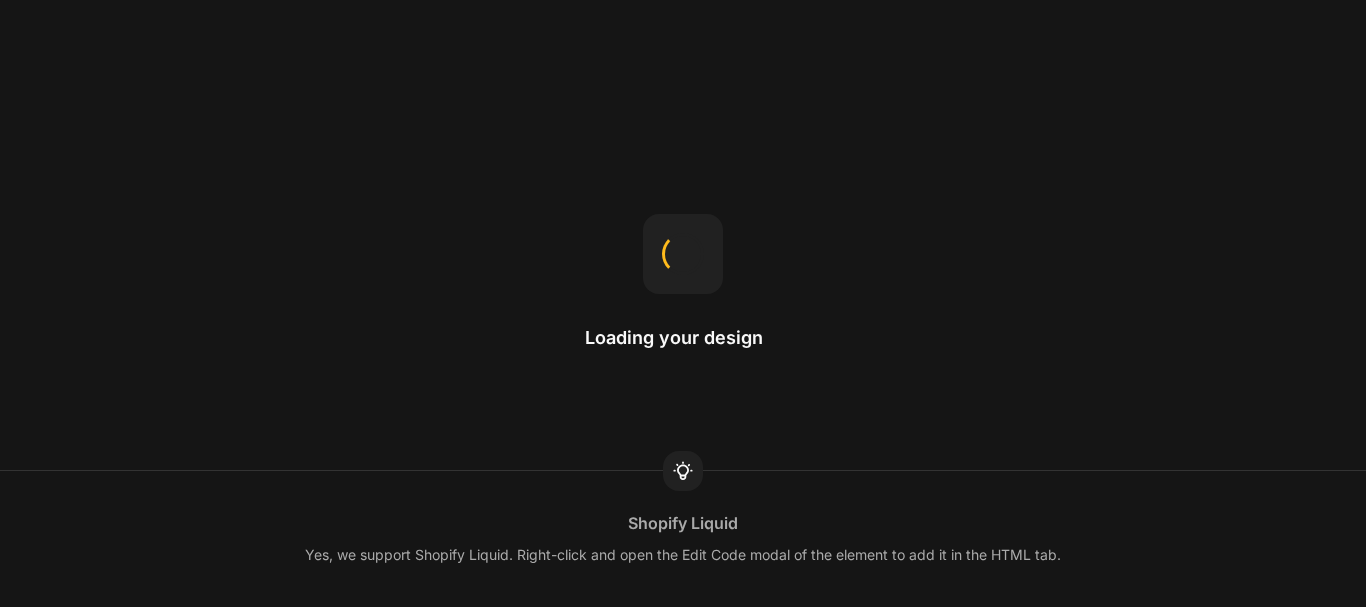 scroll, scrollTop: 0, scrollLeft: 0, axis: both 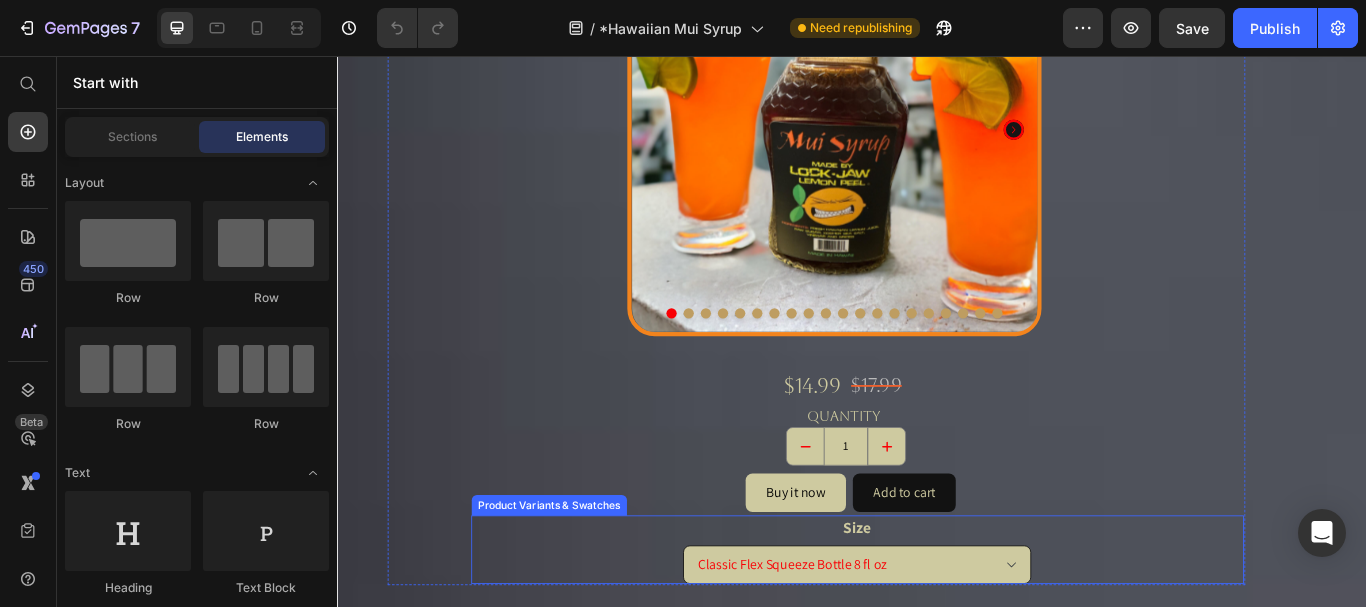 click on "Classic Flex Squeeze Bottle 8 fl oz Premium Frosted Glass Bottle 32 fl oz" at bounding box center (942, 649) 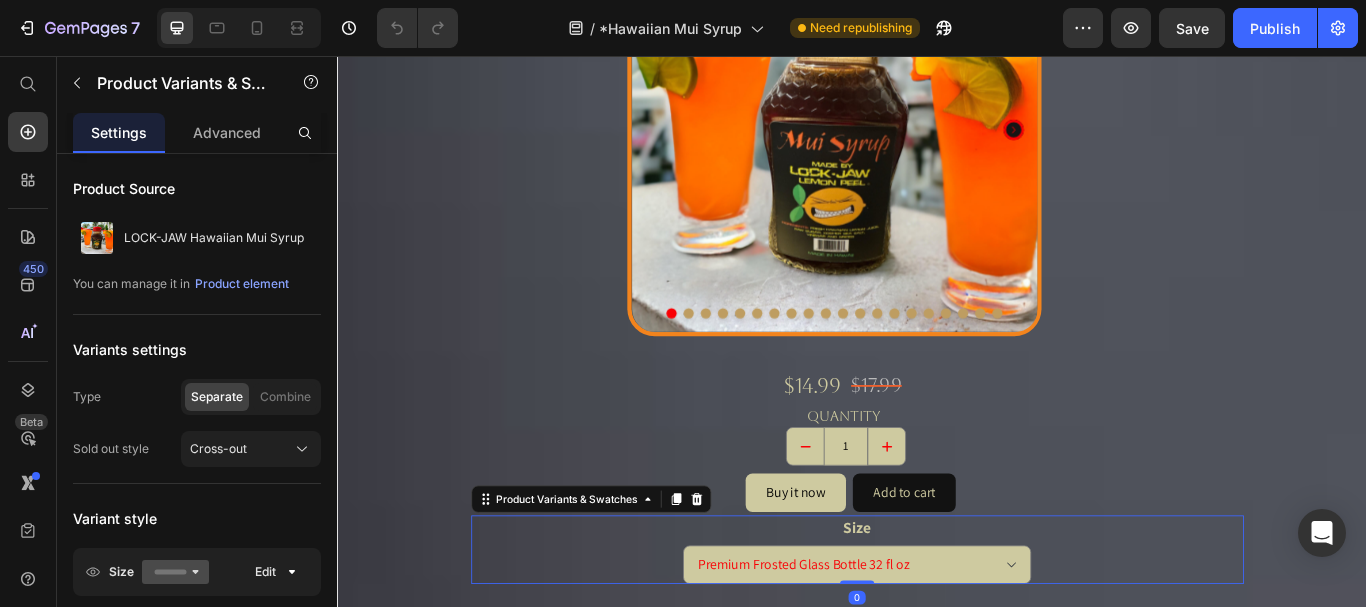 click on "Classic Flex Squeeze Bottle 8 fl oz Premium Frosted Glass Bottle 32 fl oz" at bounding box center (942, 649) 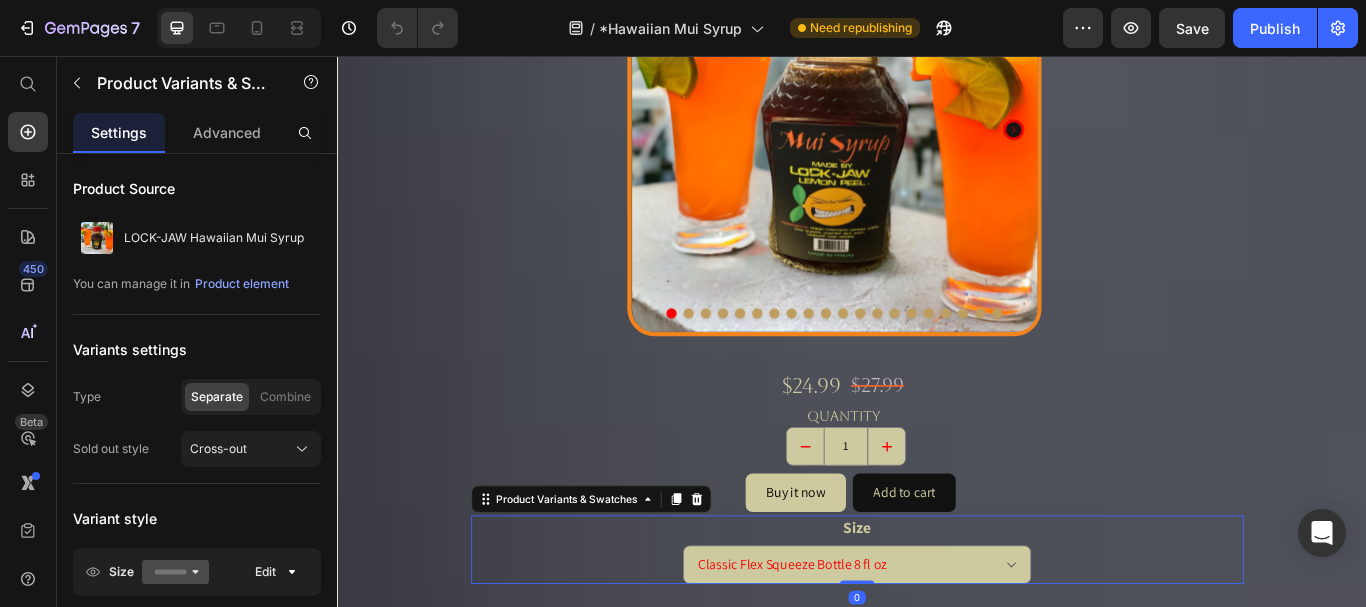select on "Premium Frosted Glass Bottle 32 fl oz" 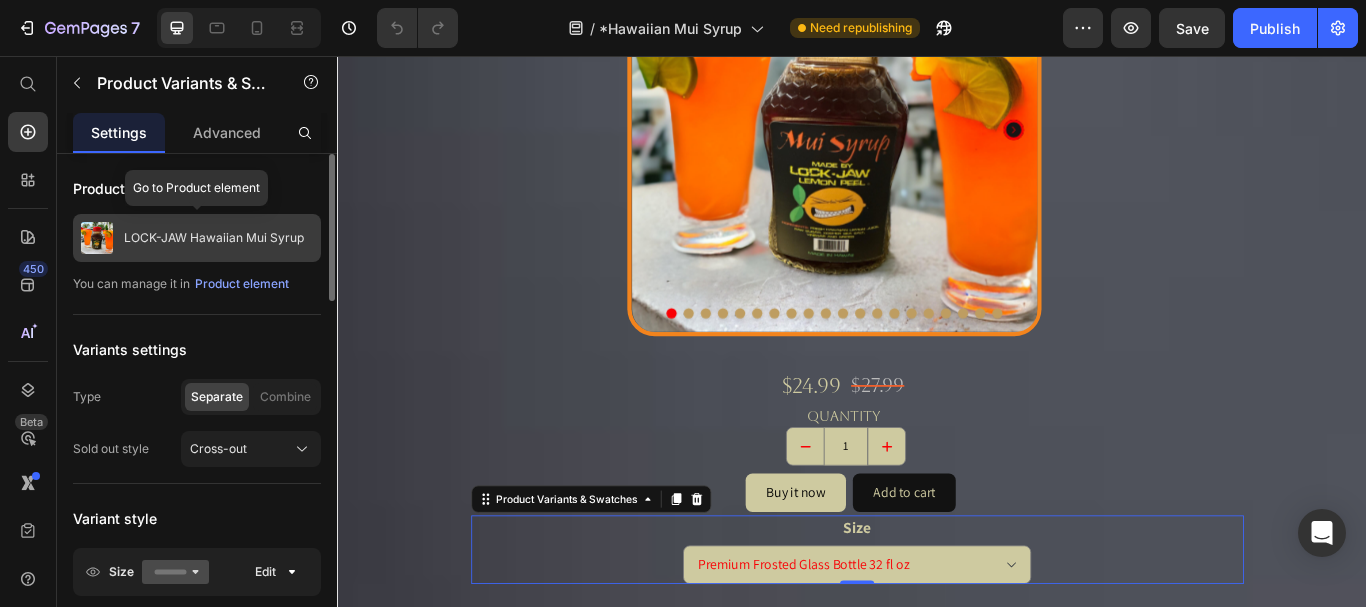click on "LOCK-JAW Hawaiian Mui Syrup" at bounding box center [214, 238] 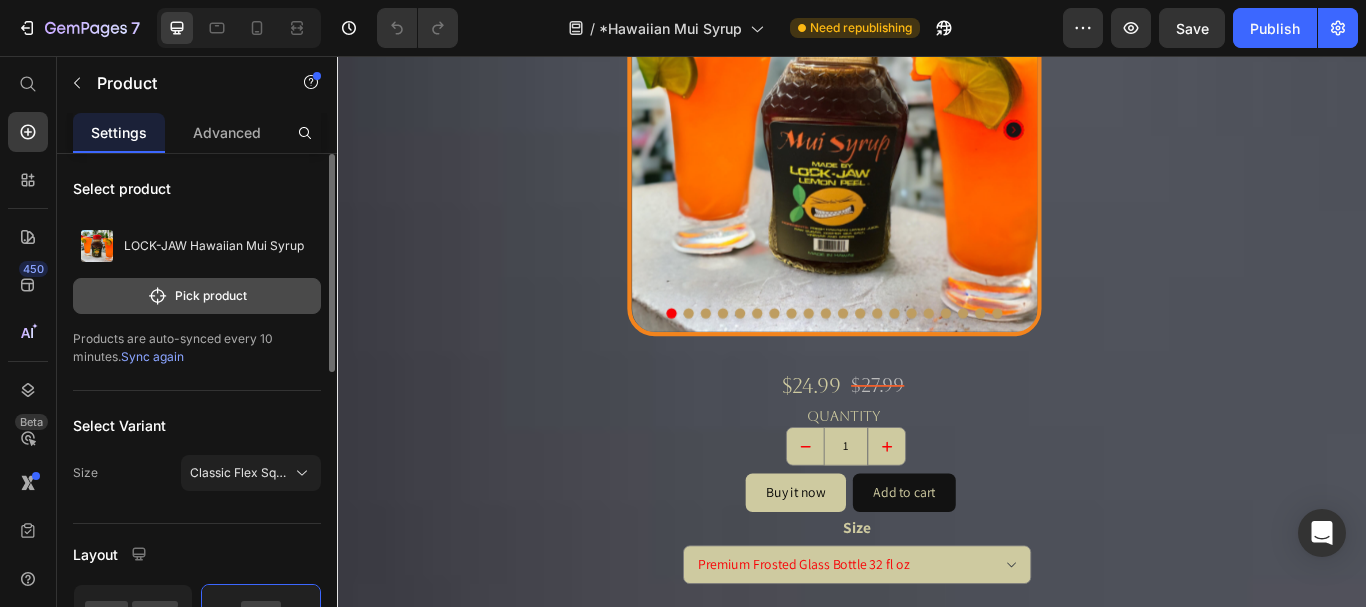 click on "Pick product" 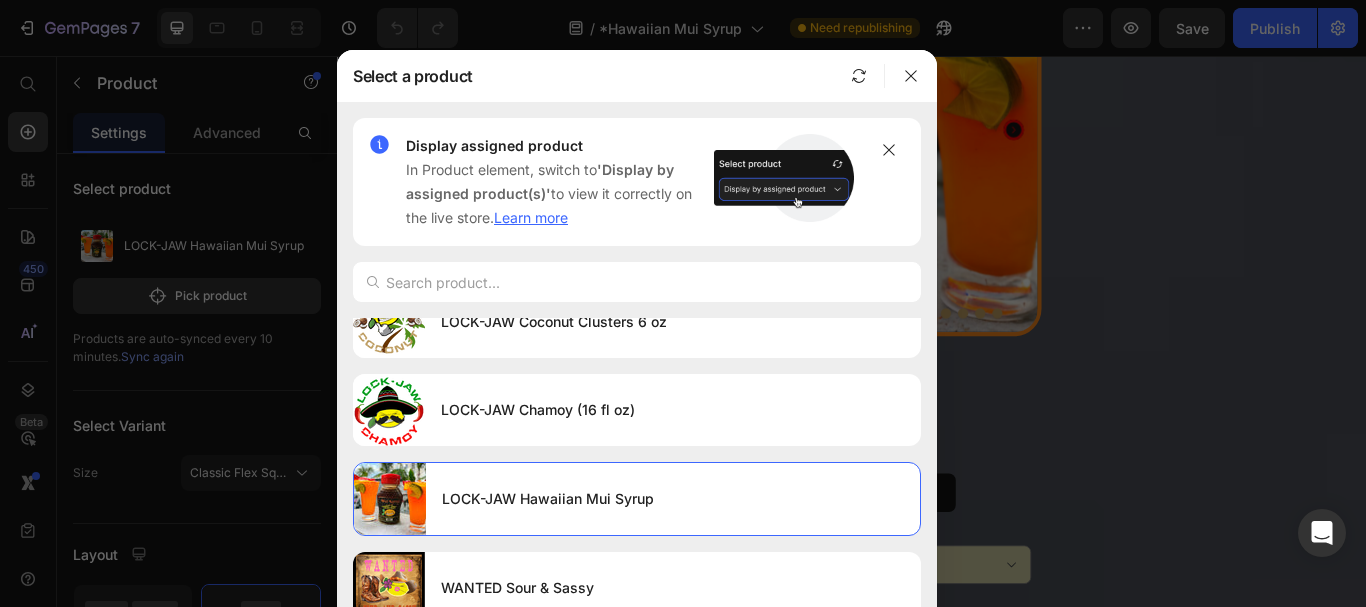 scroll, scrollTop: 1100, scrollLeft: 0, axis: vertical 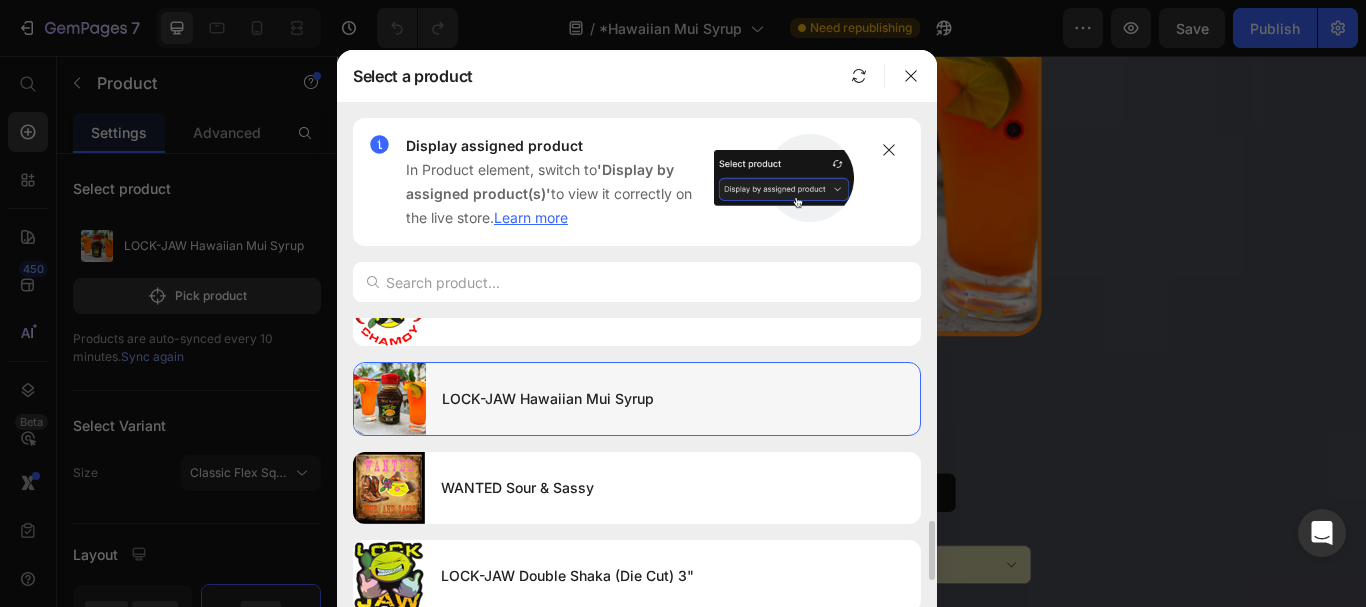 click on "LOCK-JAW Hawaiian Mui Syrup" at bounding box center (673, 399) 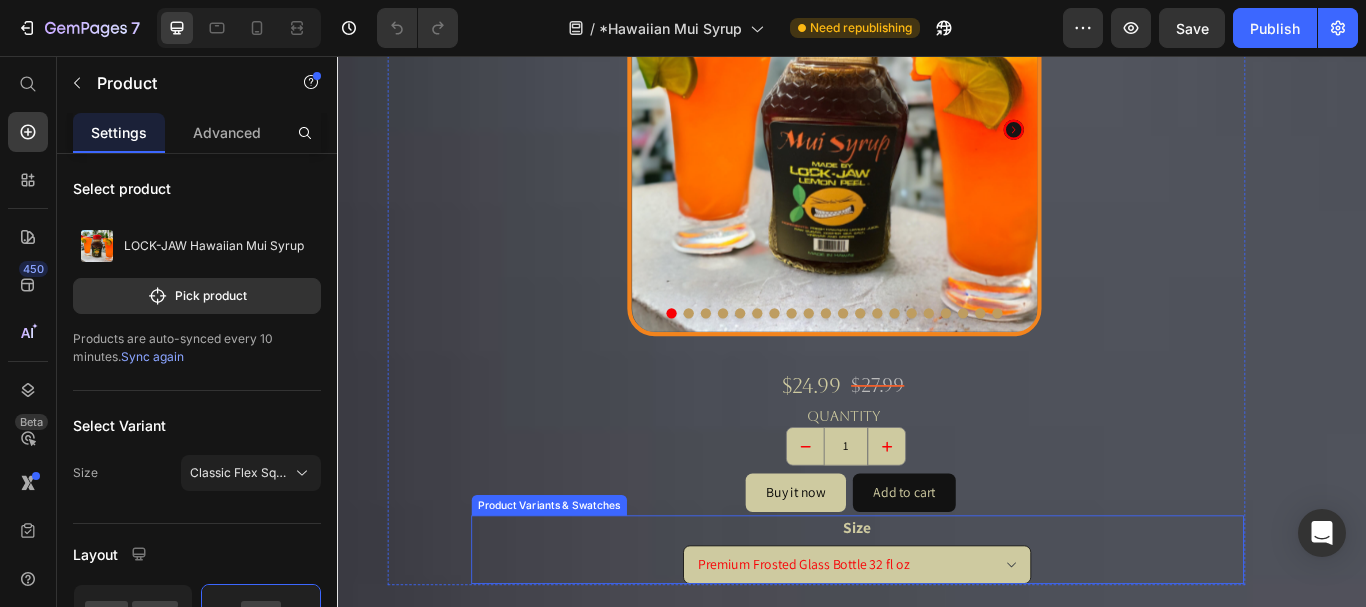 click on "Classic Flex Squeeze Bottle 8 fl oz Premium Frosted Glass Bottle 32 fl oz" at bounding box center [942, 649] 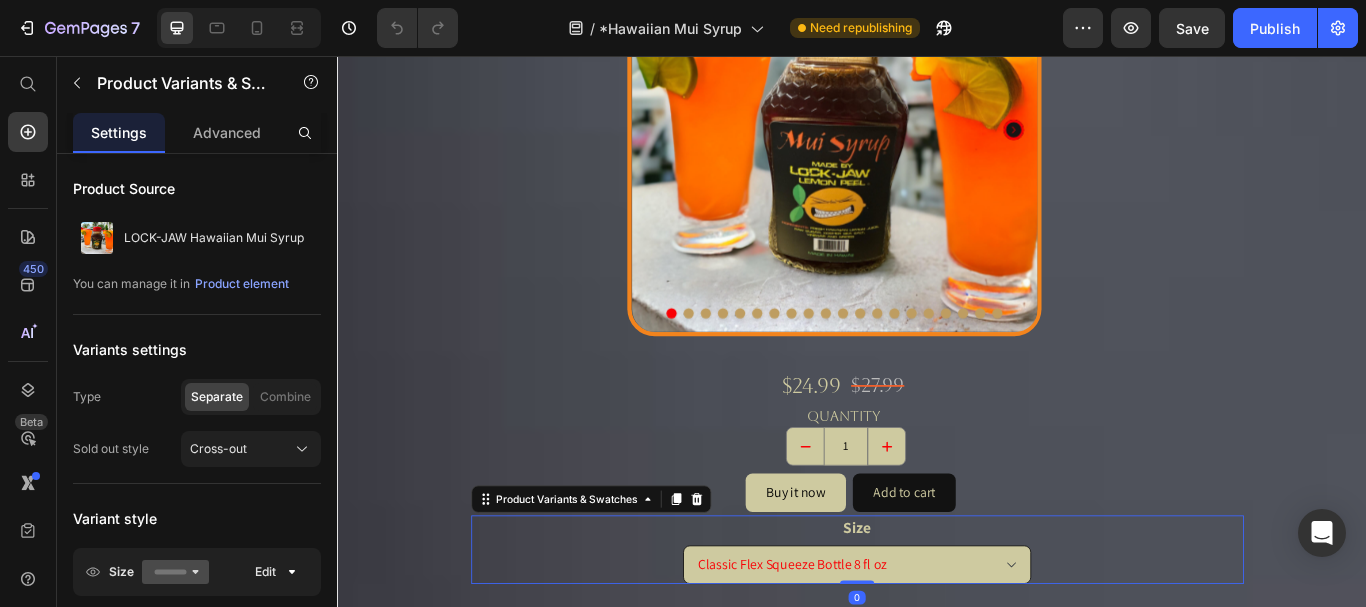 click on "Classic Flex Squeeze Bottle 8 fl oz Premium Frosted Glass Bottle 32 fl oz" at bounding box center [942, 649] 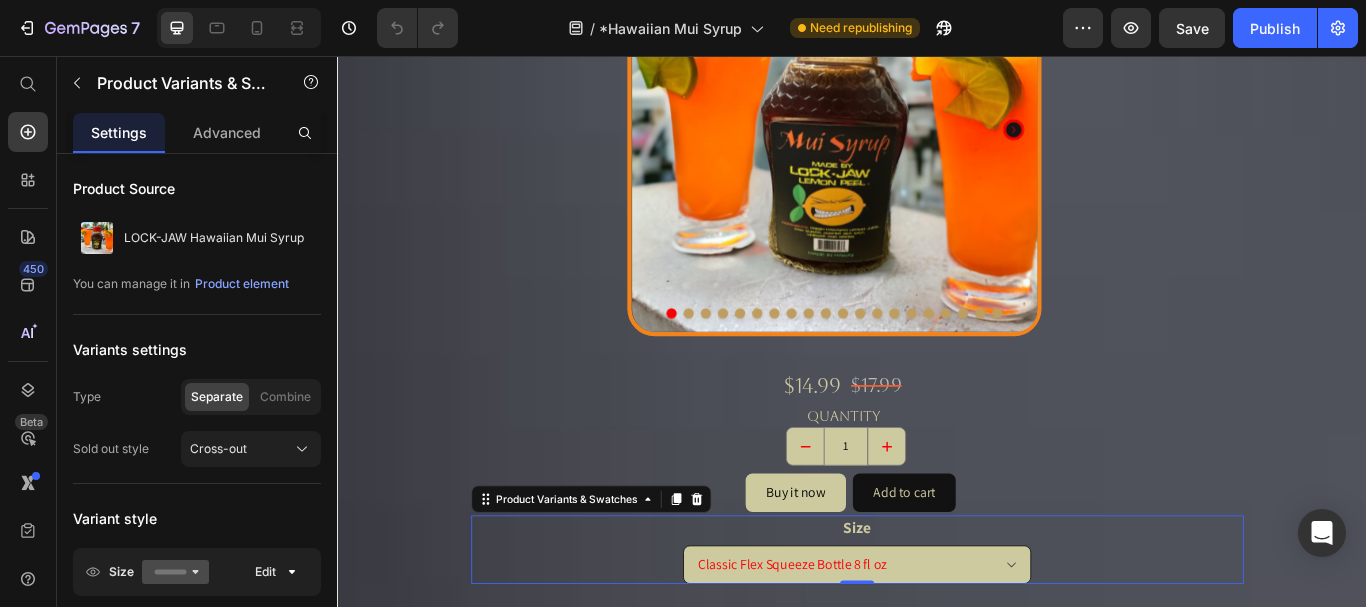 click on "Classic Flex Squeeze Bottle 8 fl oz Premium Frosted Glass Bottle 32 fl oz" at bounding box center [942, 649] 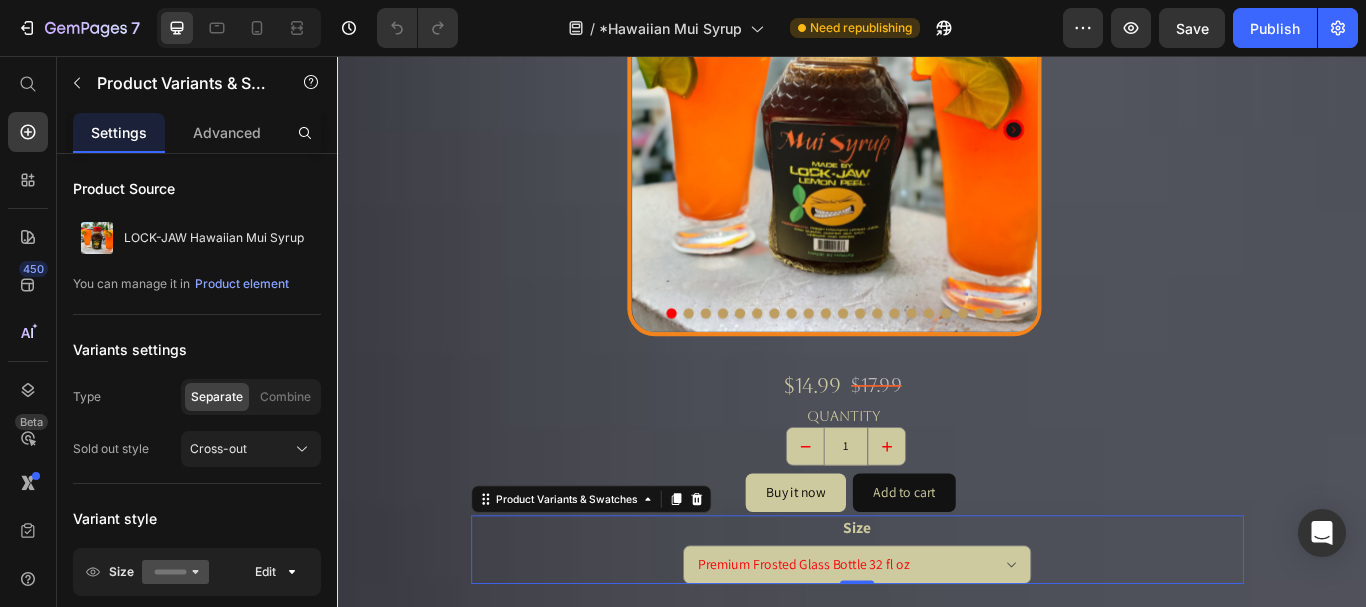 click on "Classic Flex Squeeze Bottle 8 fl oz Premium Frosted Glass Bottle 32 fl oz" at bounding box center [942, 649] 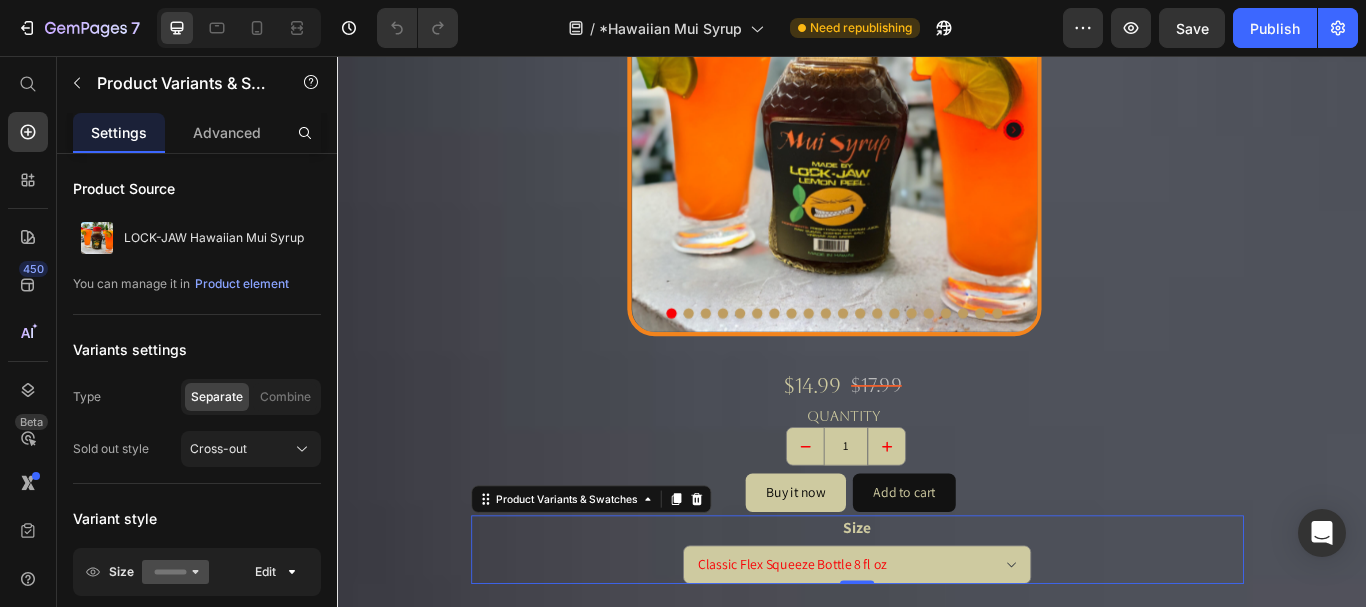 select on "Premium Frosted Glass Bottle 32 fl oz" 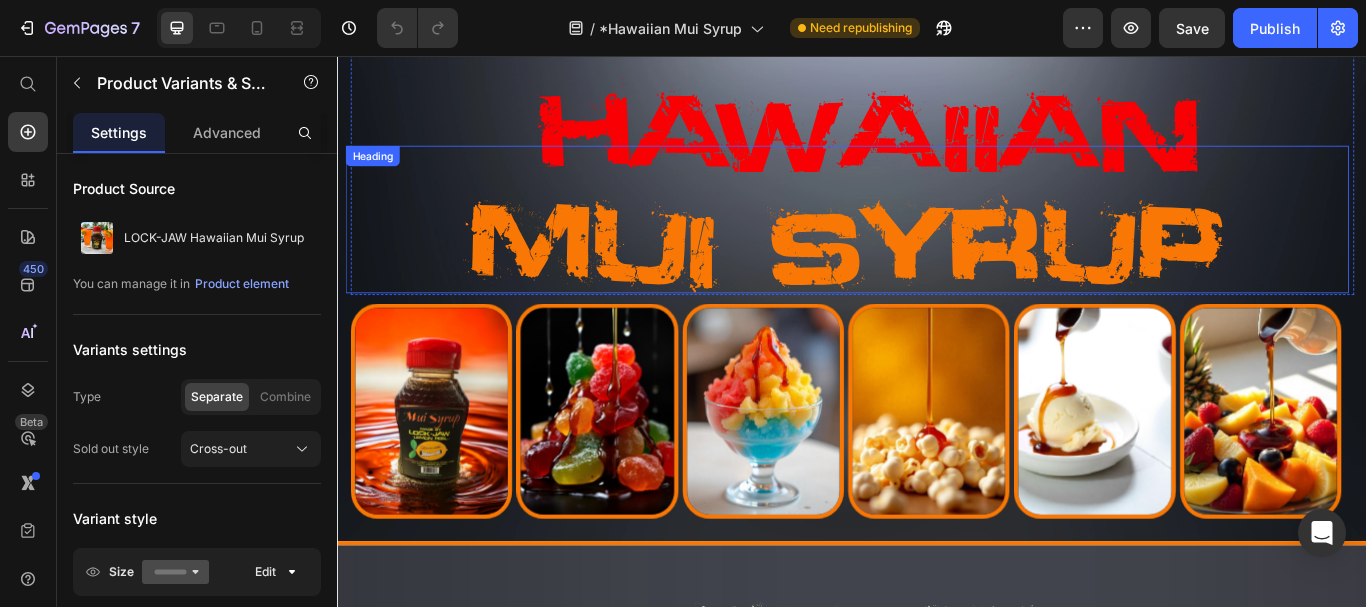 scroll, scrollTop: 0, scrollLeft: 0, axis: both 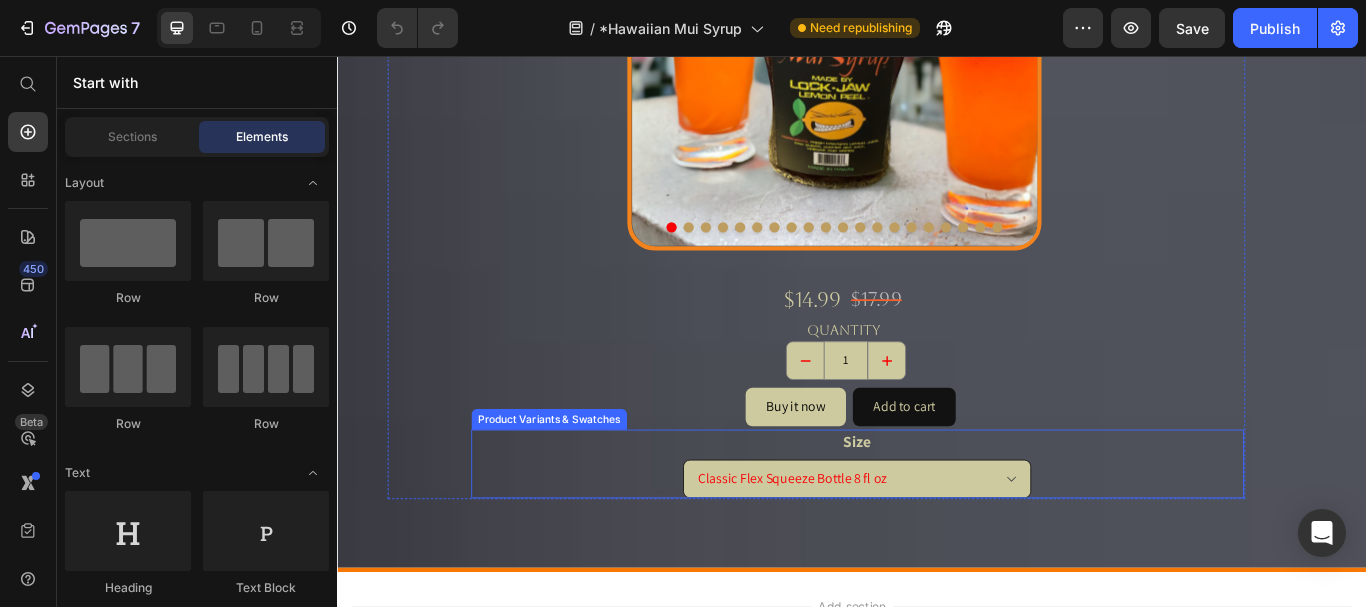 click on "Classic Flex Squeeze Bottle 8 fl oz Premium Frosted Glass Bottle 32 fl oz" at bounding box center [942, 549] 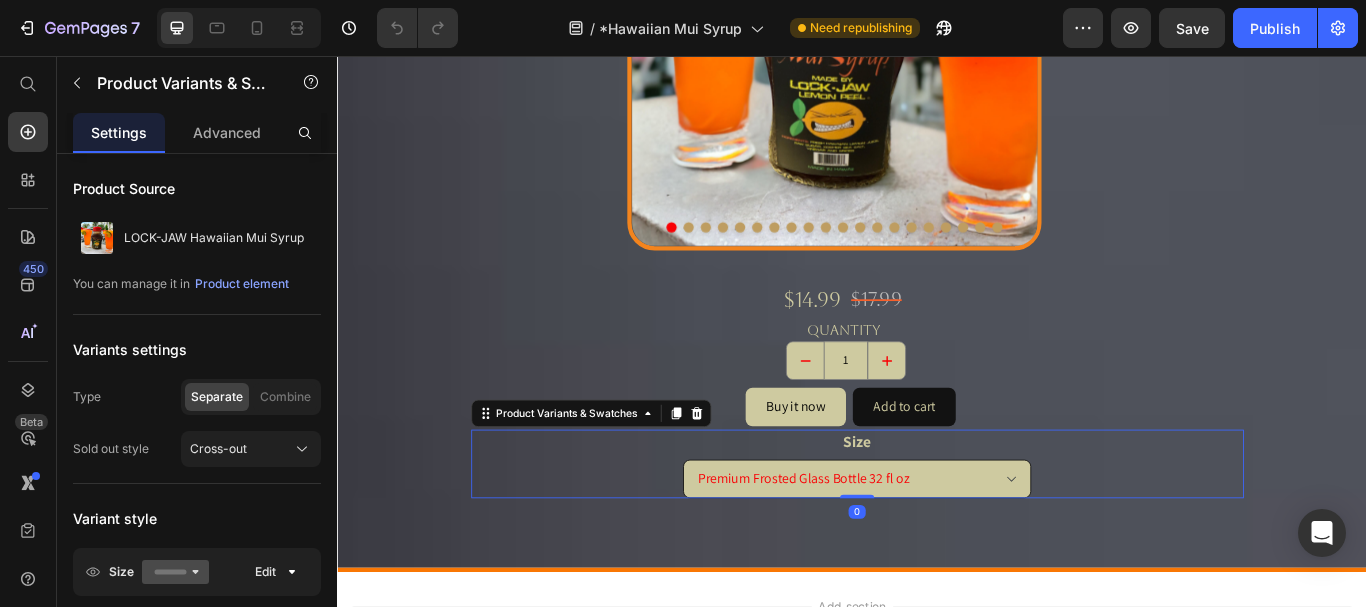 click on "Classic Flex Squeeze Bottle 8 fl oz Premium Frosted Glass Bottle 32 fl oz" at bounding box center [942, 549] 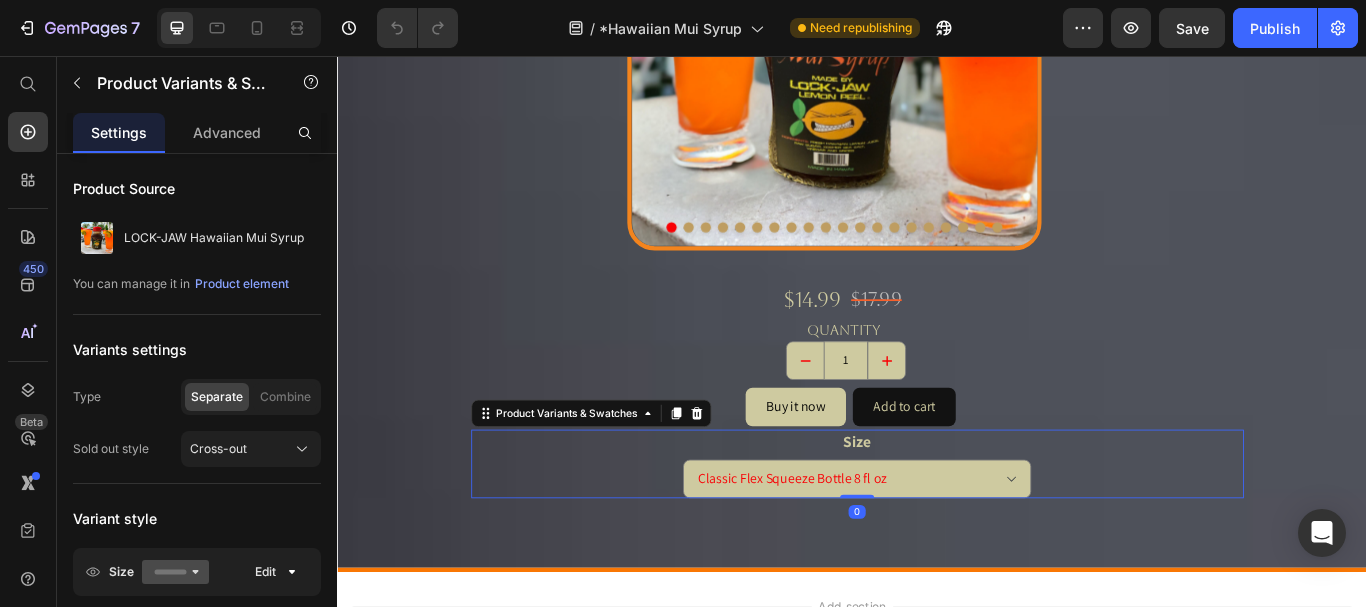 select on "Premium Frosted Glass Bottle 32 fl oz" 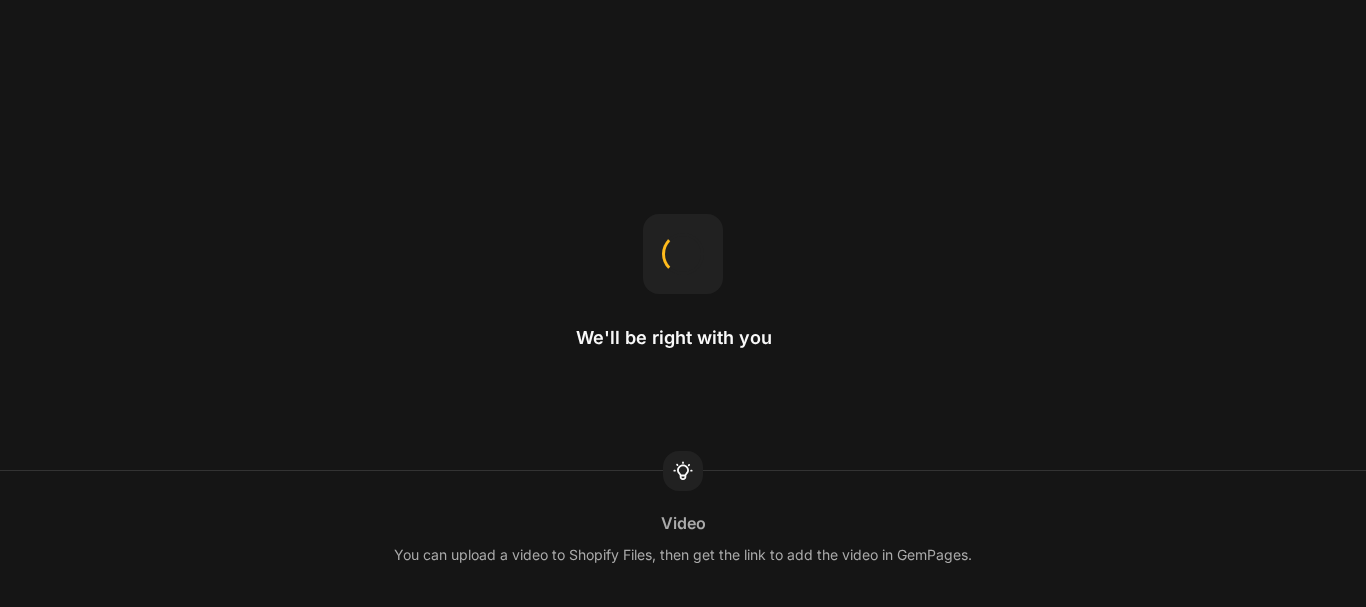 scroll, scrollTop: 0, scrollLeft: 0, axis: both 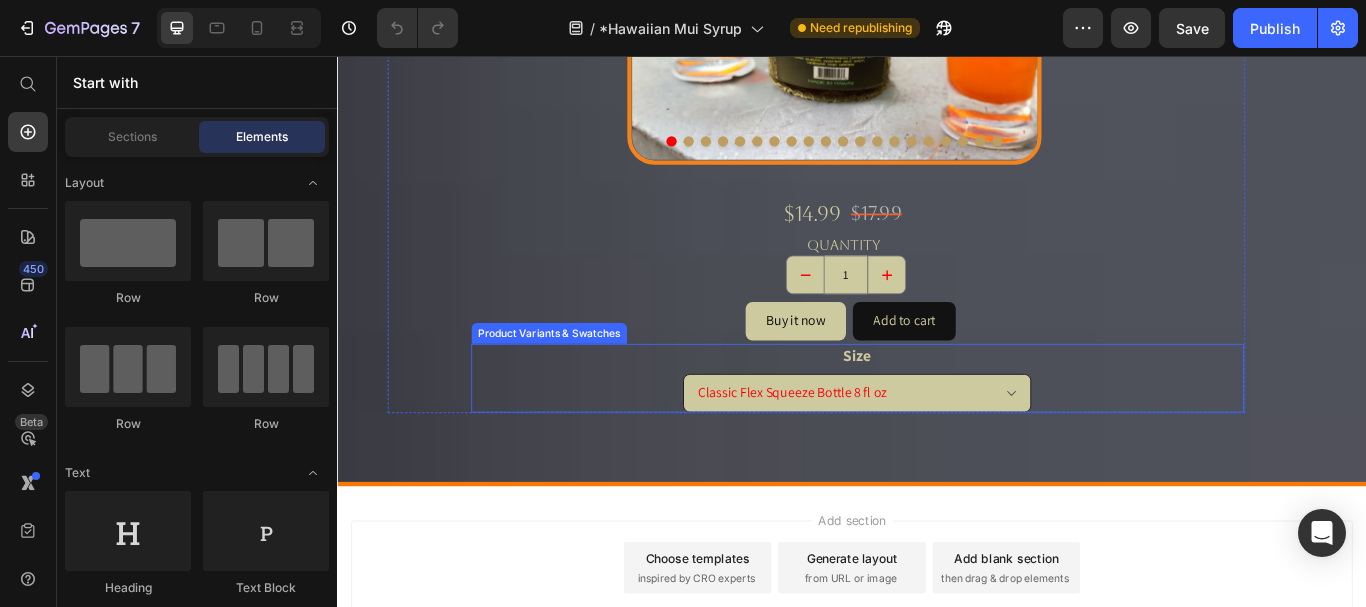 click on "Classic Flex Squeeze Bottle 8 fl oz Premium Frosted Glass Bottle 32 fl oz" at bounding box center (942, 449) 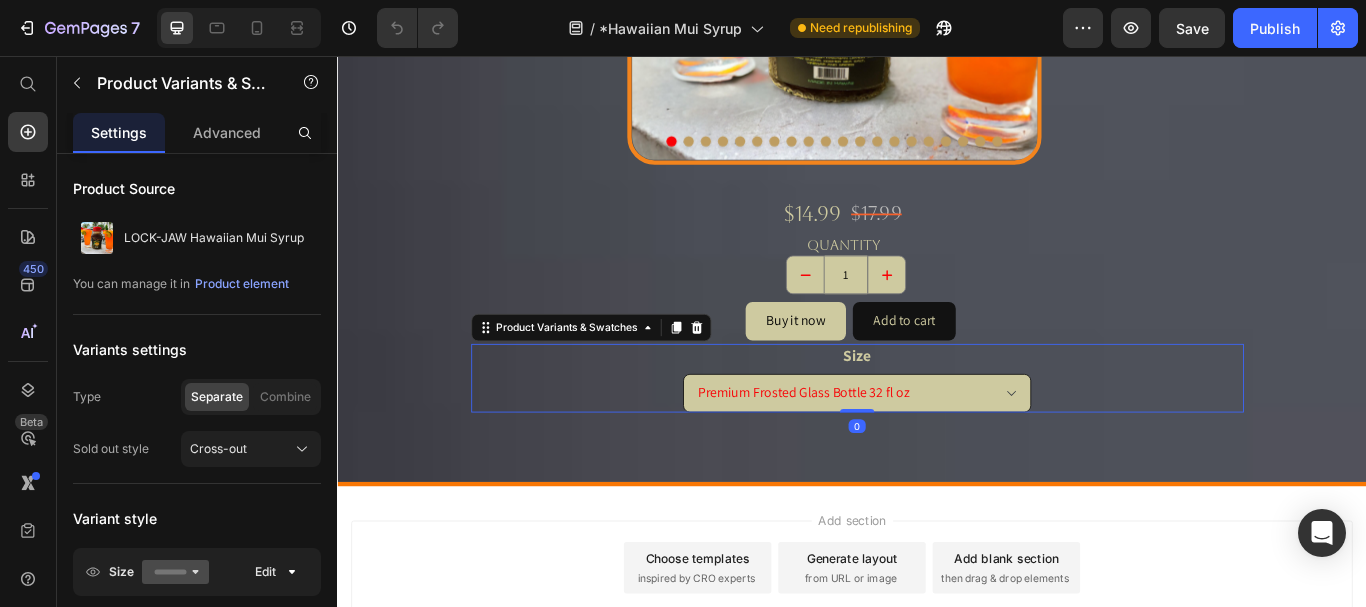 click on "Classic Flex Squeeze Bottle 8 fl oz Premium Frosted Glass Bottle 32 fl oz" at bounding box center (942, 449) 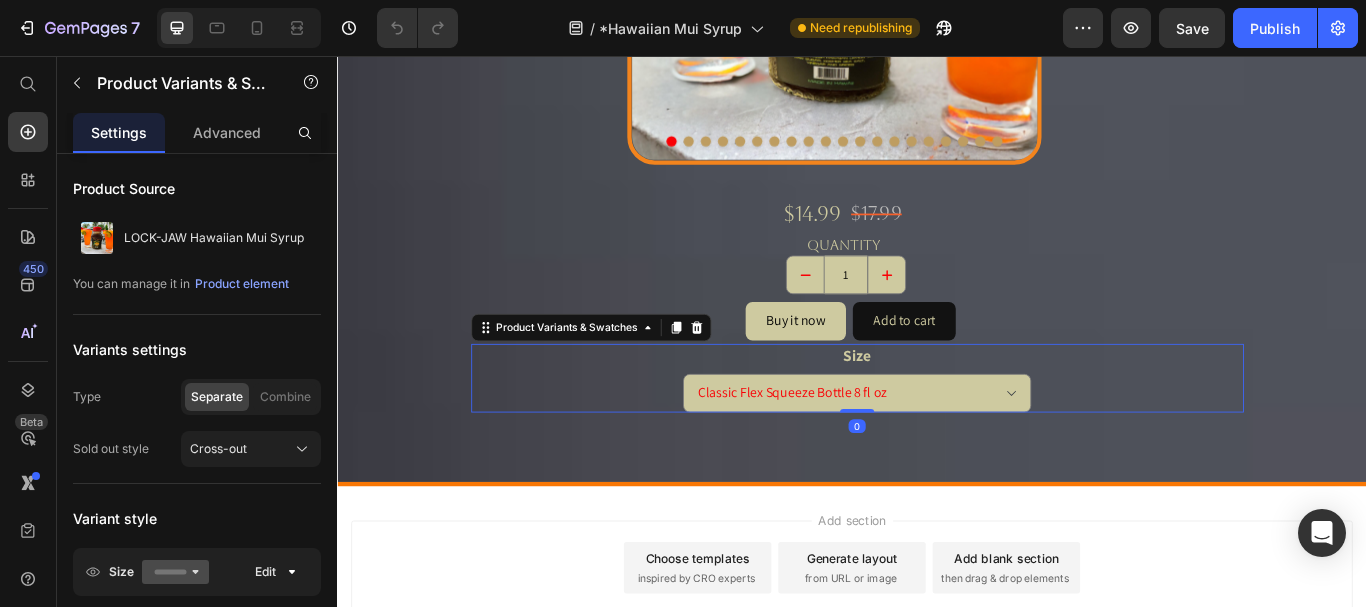 select on "Premium Frosted Glass Bottle 32 fl oz" 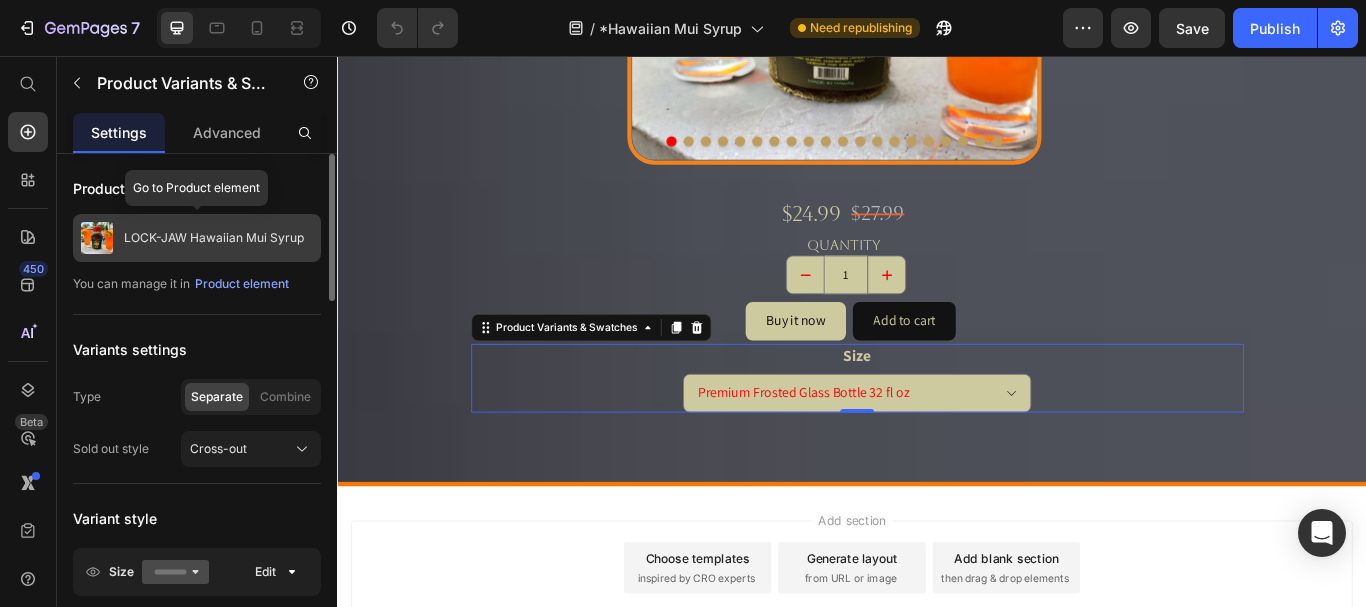 click on "LOCK-JAW Hawaiian Mui Syrup" at bounding box center (214, 238) 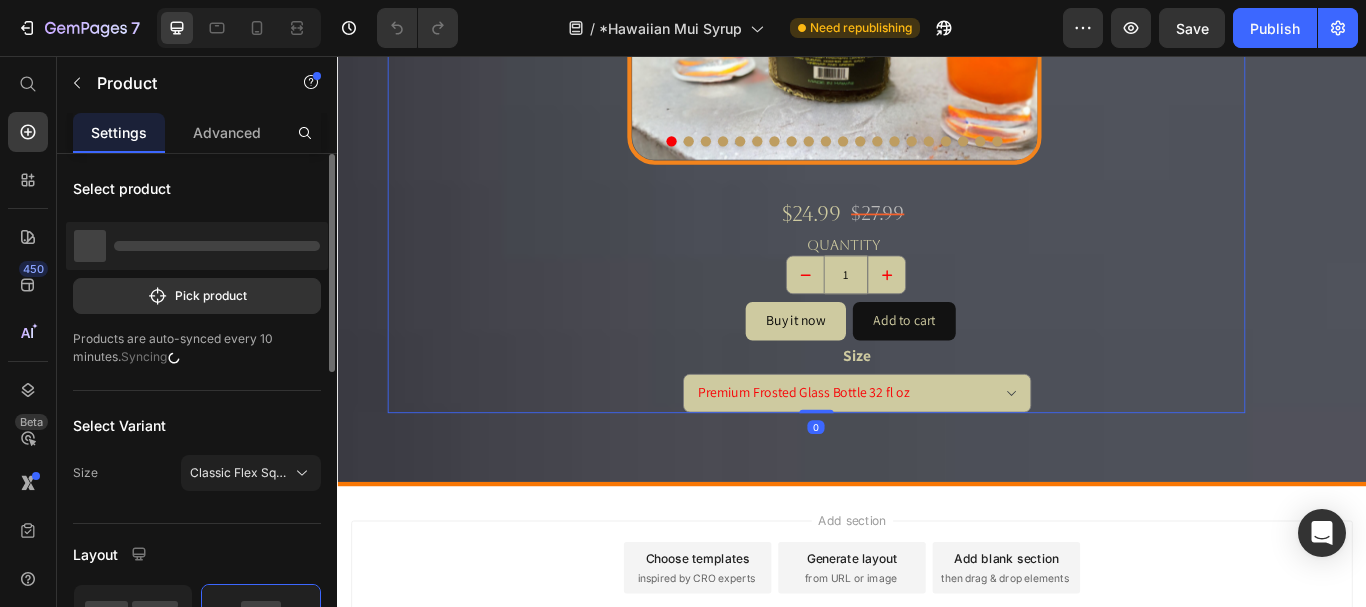 select on "Premium Frosted Glass Bottle 32 fl oz" 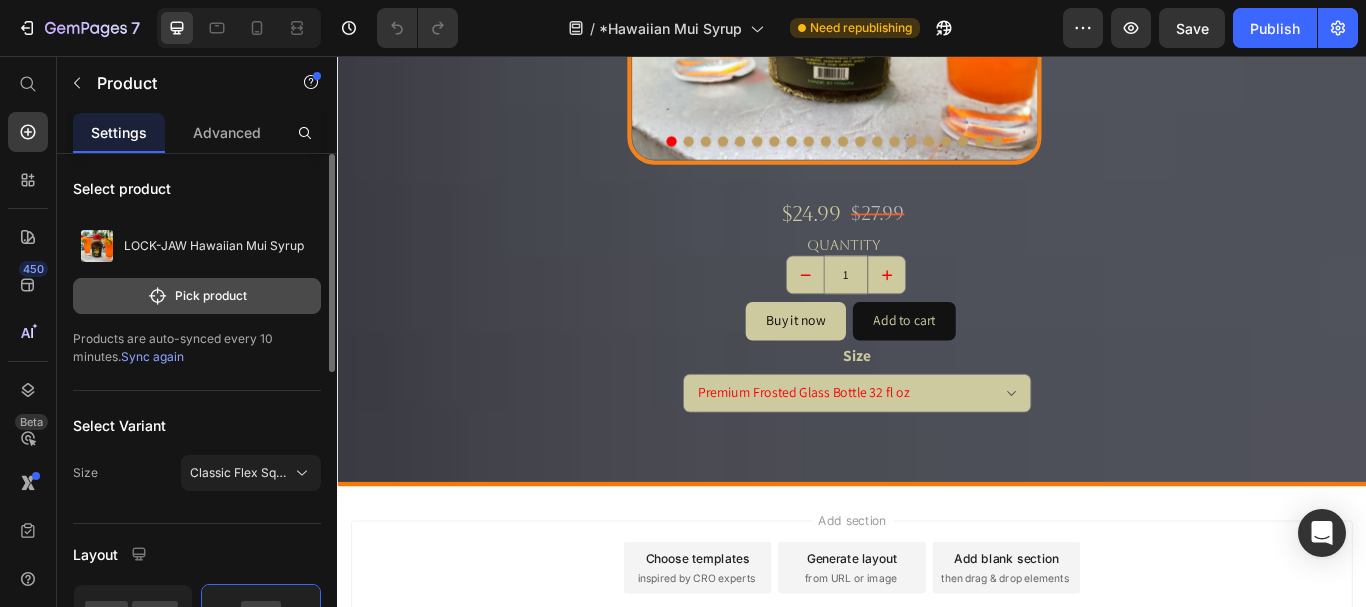 click on "Pick product" at bounding box center [197, 296] 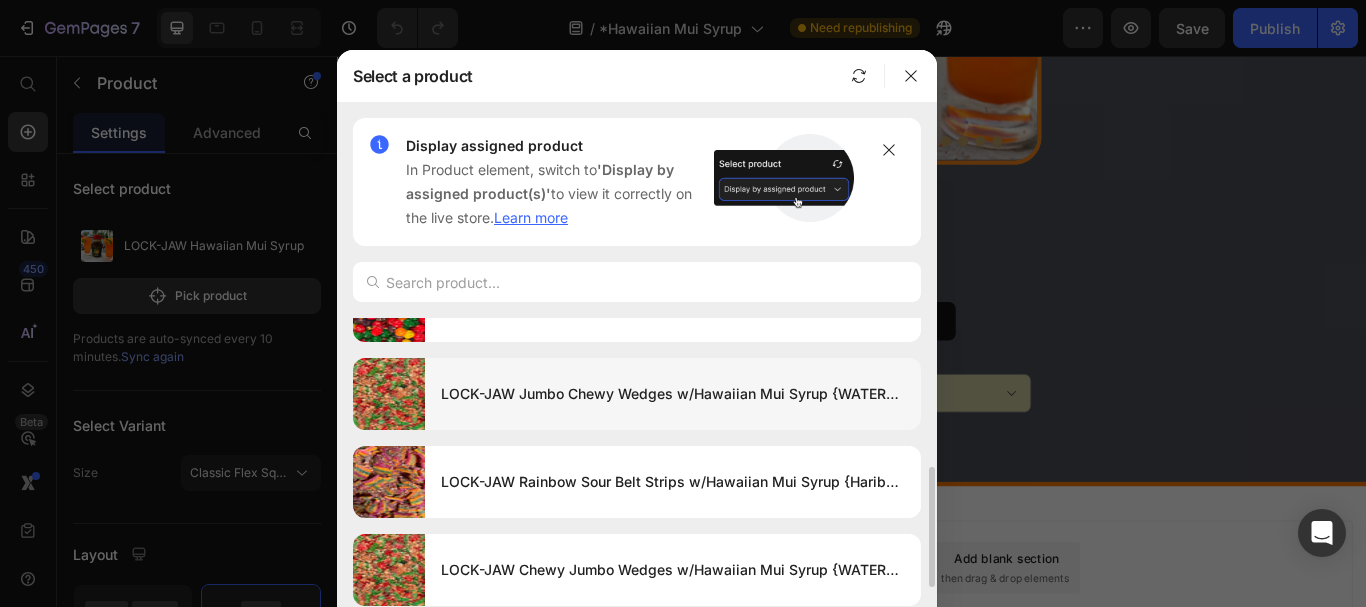 scroll, scrollTop: 0, scrollLeft: 0, axis: both 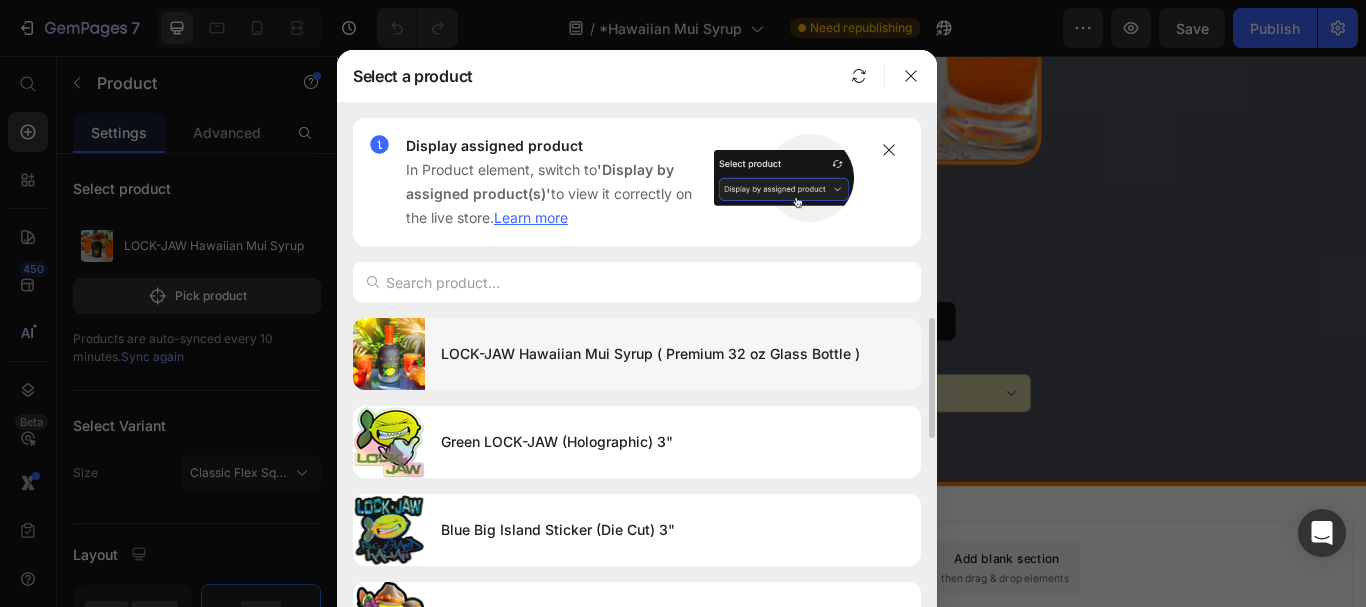 click on "LOCK-JAW Hawaiian Mui Syrup ( Premium 32 oz Glass Bottle )" at bounding box center (673, 354) 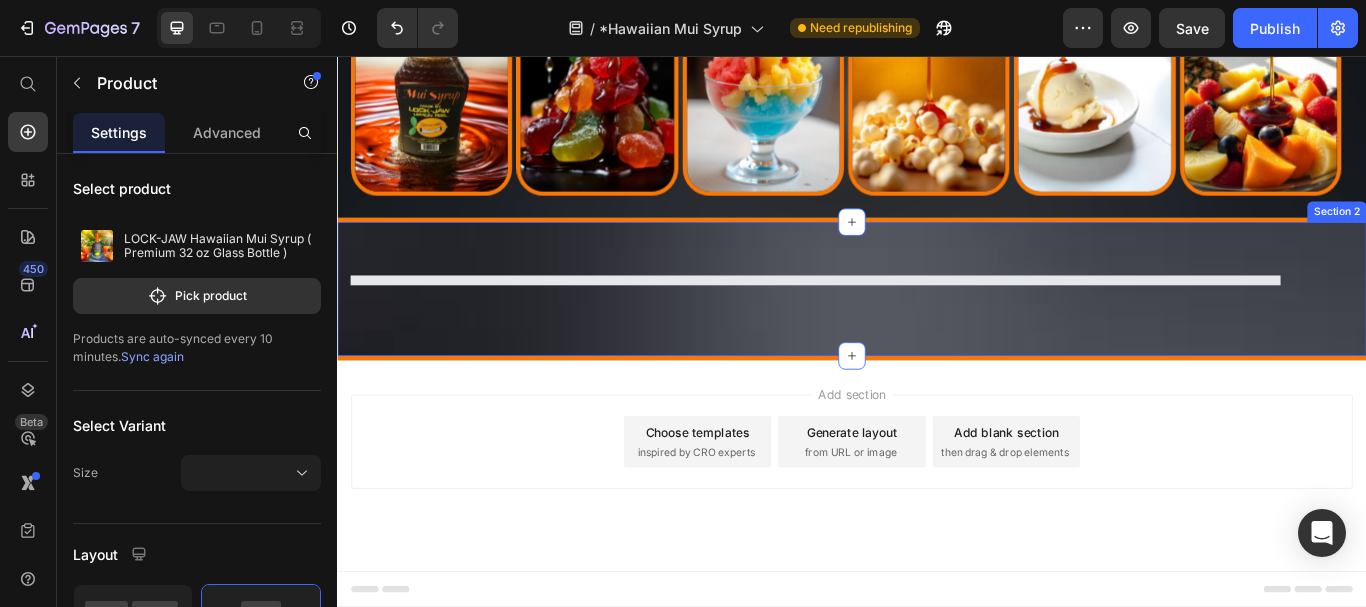 scroll, scrollTop: 2010, scrollLeft: 0, axis: vertical 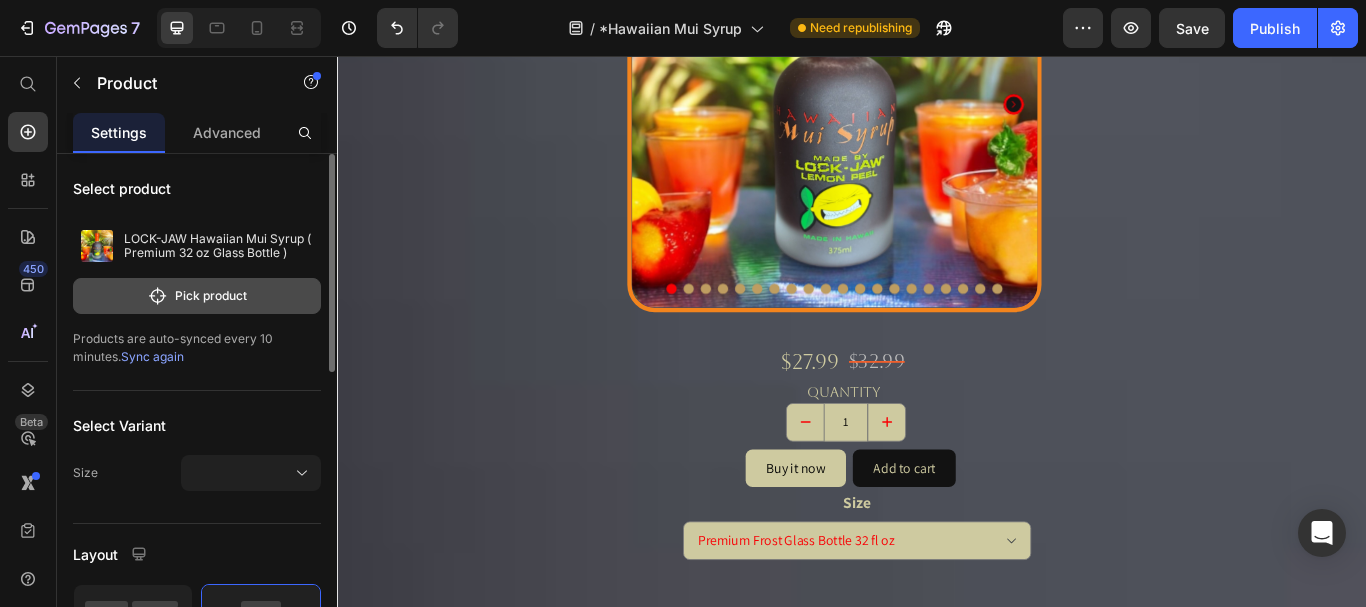 click on "Pick product" at bounding box center [197, 296] 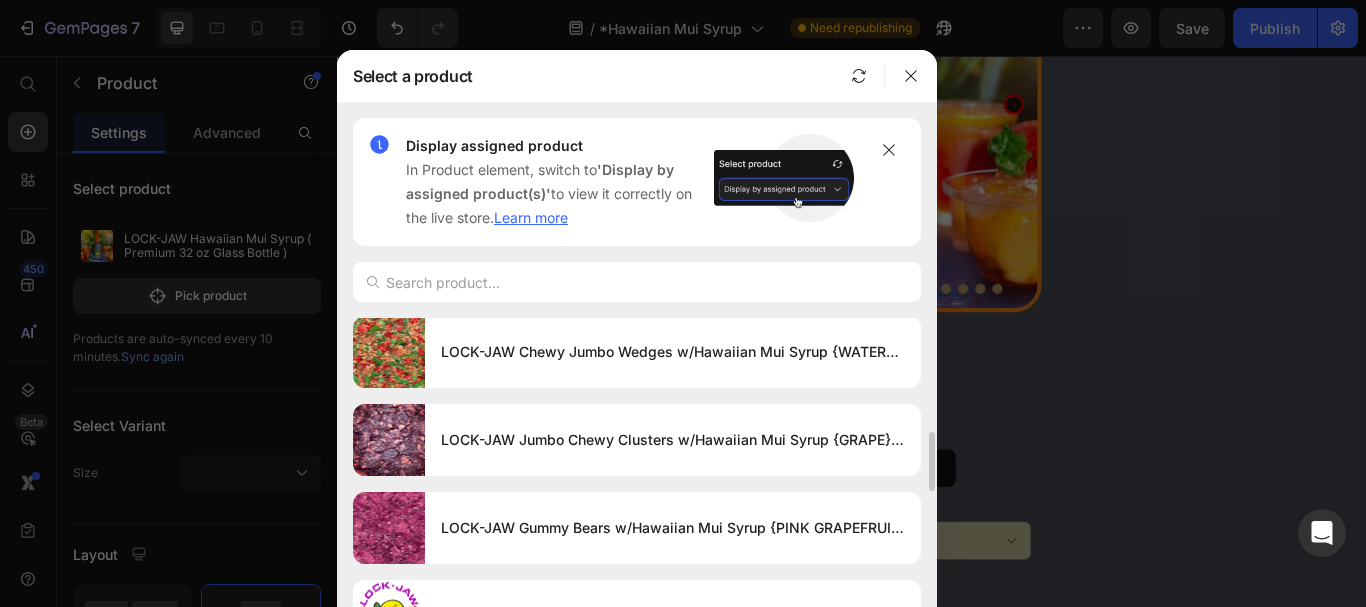 scroll, scrollTop: 1020, scrollLeft: 0, axis: vertical 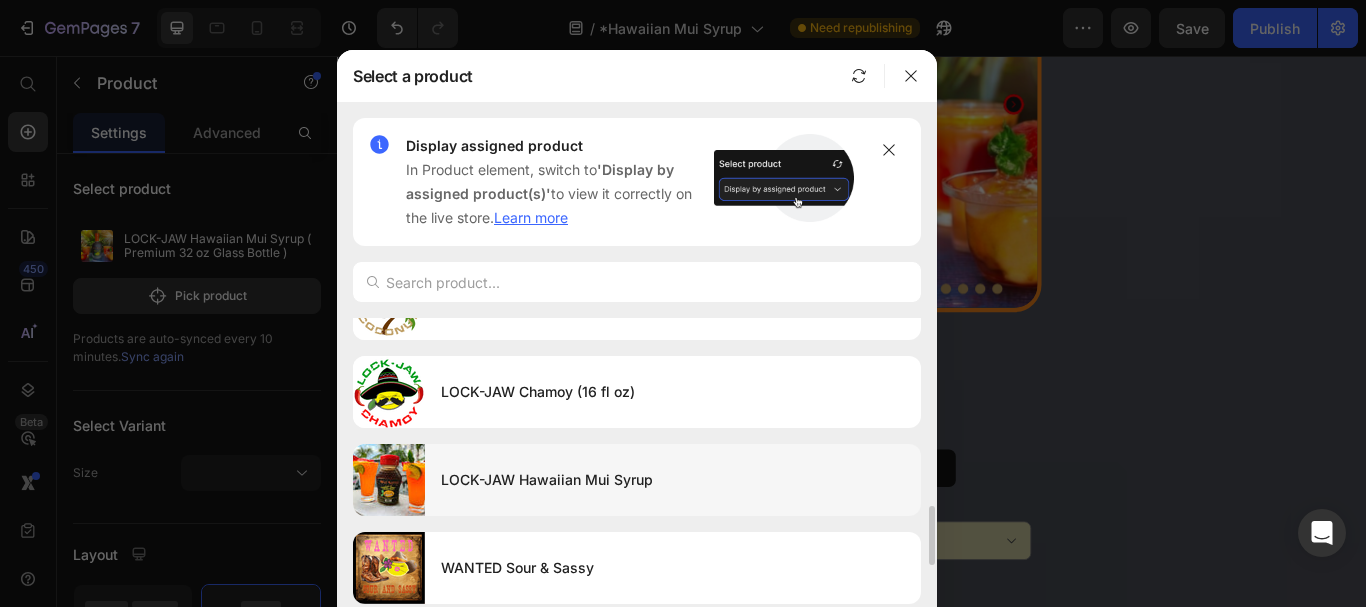 click on "LOCK-JAW Hawaiian Mui Syrup" at bounding box center [673, 480] 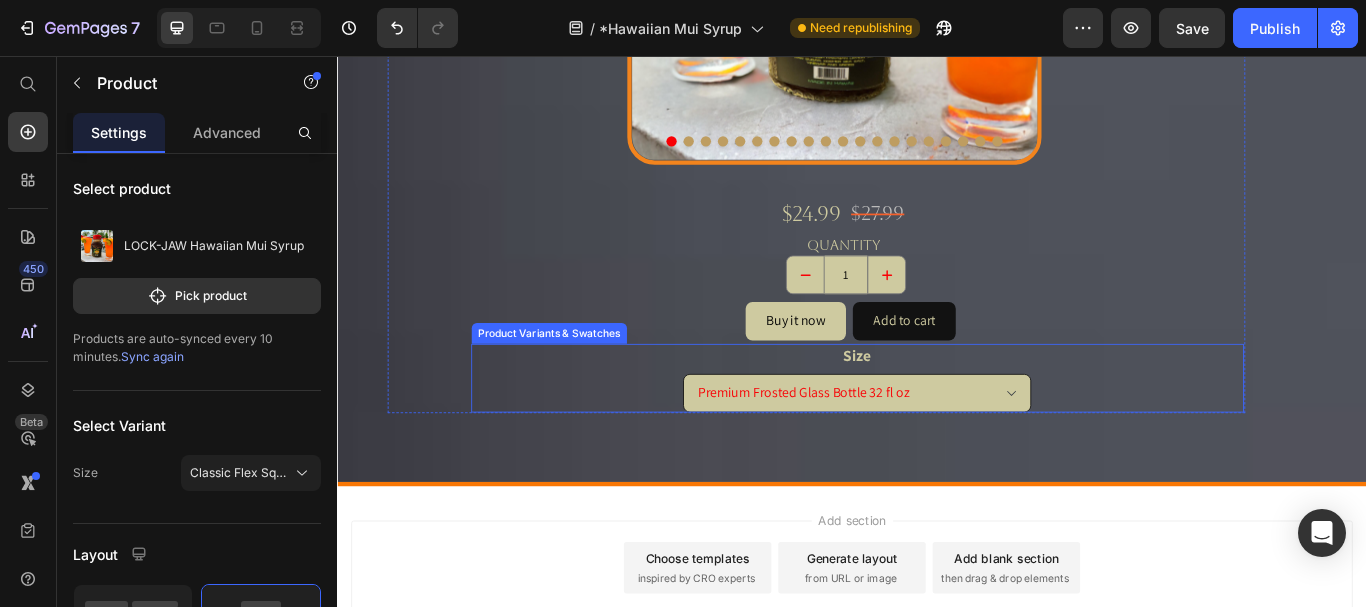 click on "Classic Flex Squeeze Bottle 8 fl oz Premium Frosted Glass Bottle 32 fl oz" at bounding box center [942, 449] 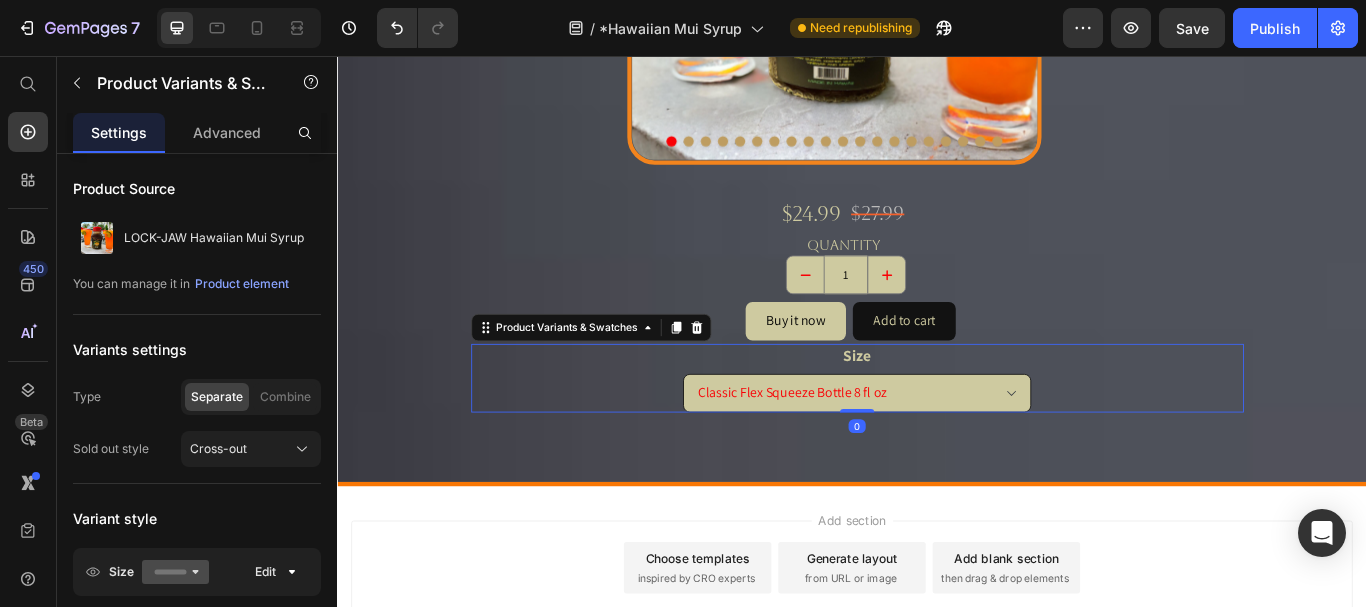 click on "Classic Flex Squeeze Bottle 8 fl oz Premium Frosted Glass Bottle 32 fl oz" at bounding box center (942, 449) 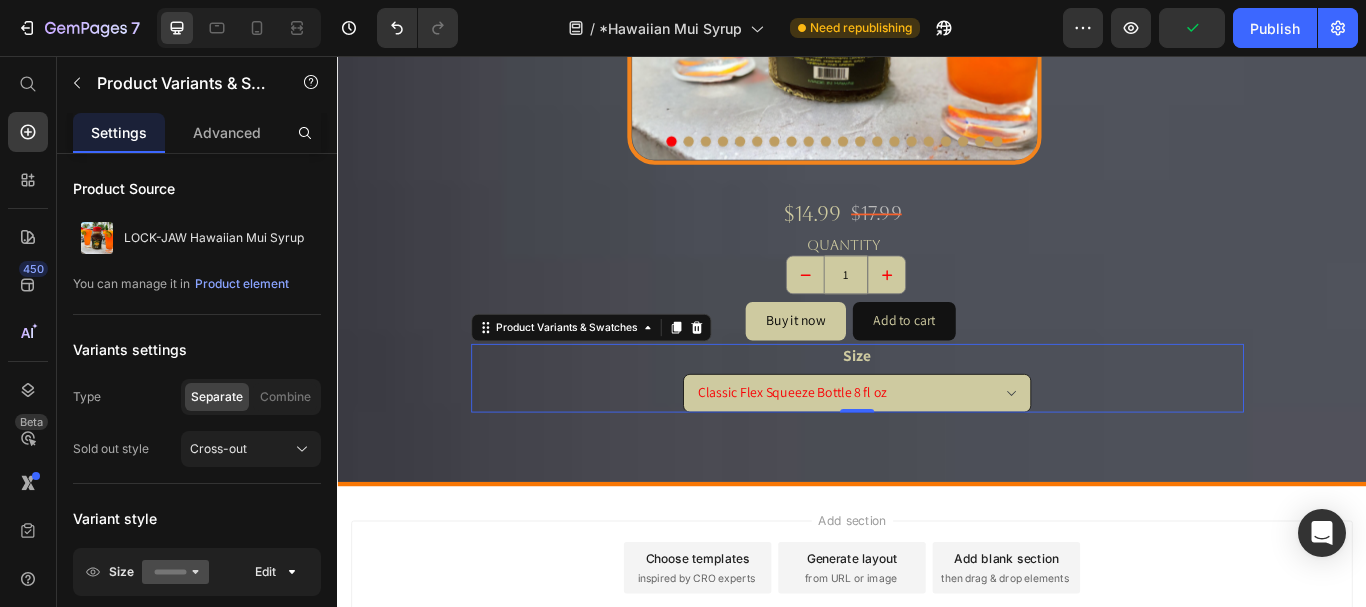 click on "Classic Flex Squeeze Bottle 8 fl oz Premium Frosted Glass Bottle 32 fl oz" at bounding box center [942, 449] 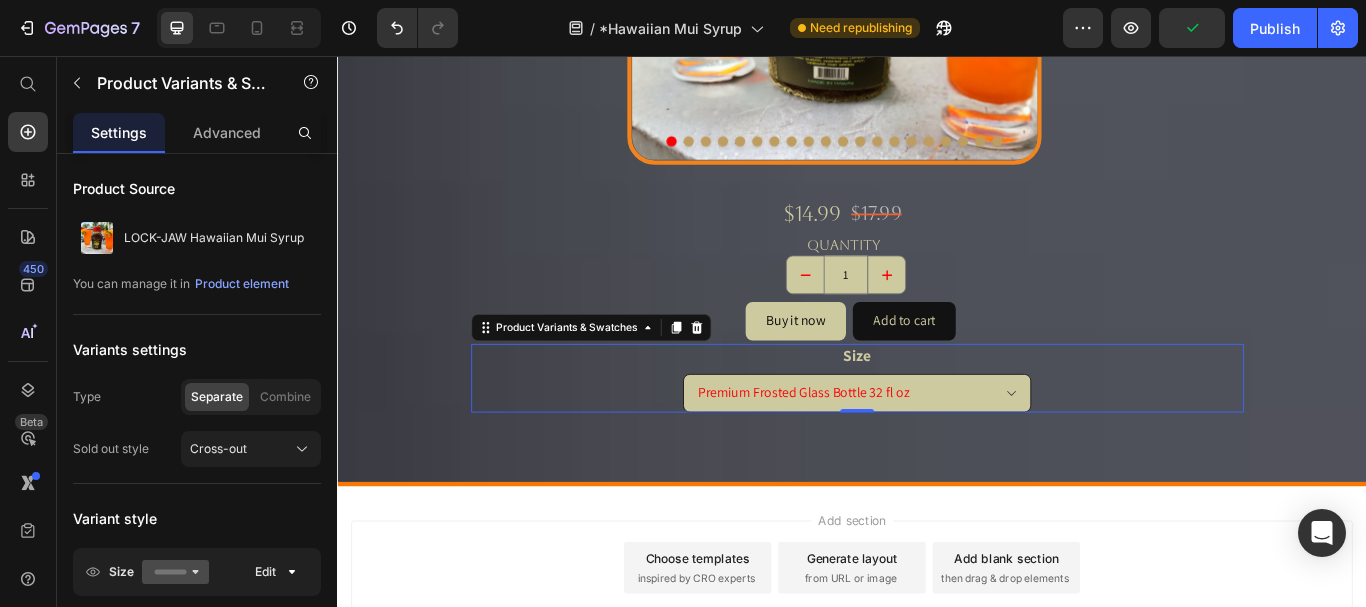 click on "Classic Flex Squeeze Bottle 8 fl oz Premium Frosted Glass Bottle 32 fl oz" at bounding box center (942, 449) 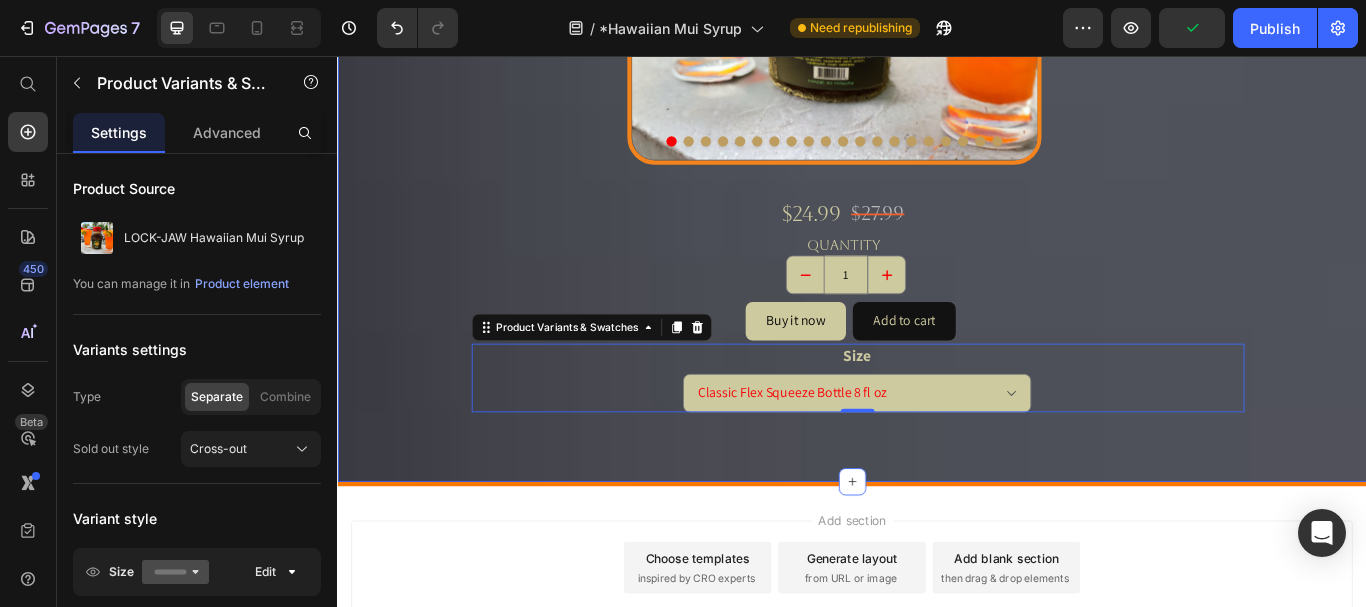 select on "Premium Frosted Glass Bottle 32 fl oz" 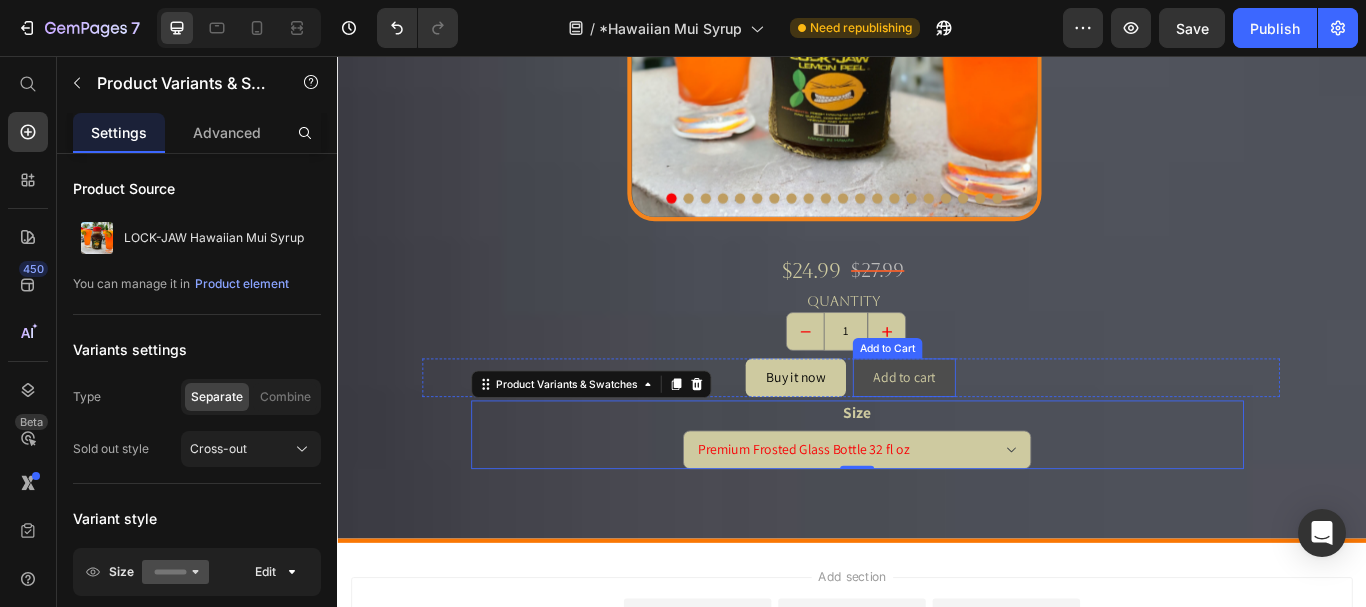 scroll, scrollTop: 1810, scrollLeft: 0, axis: vertical 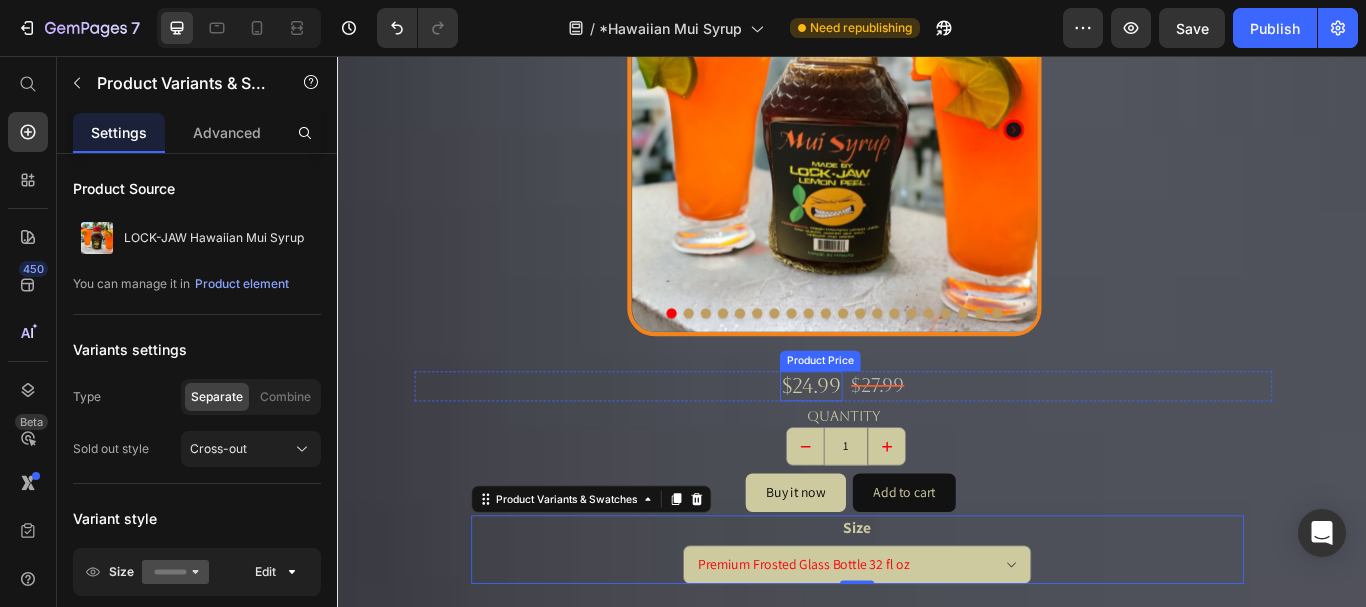 click on "$24.99" at bounding box center (889, 441) 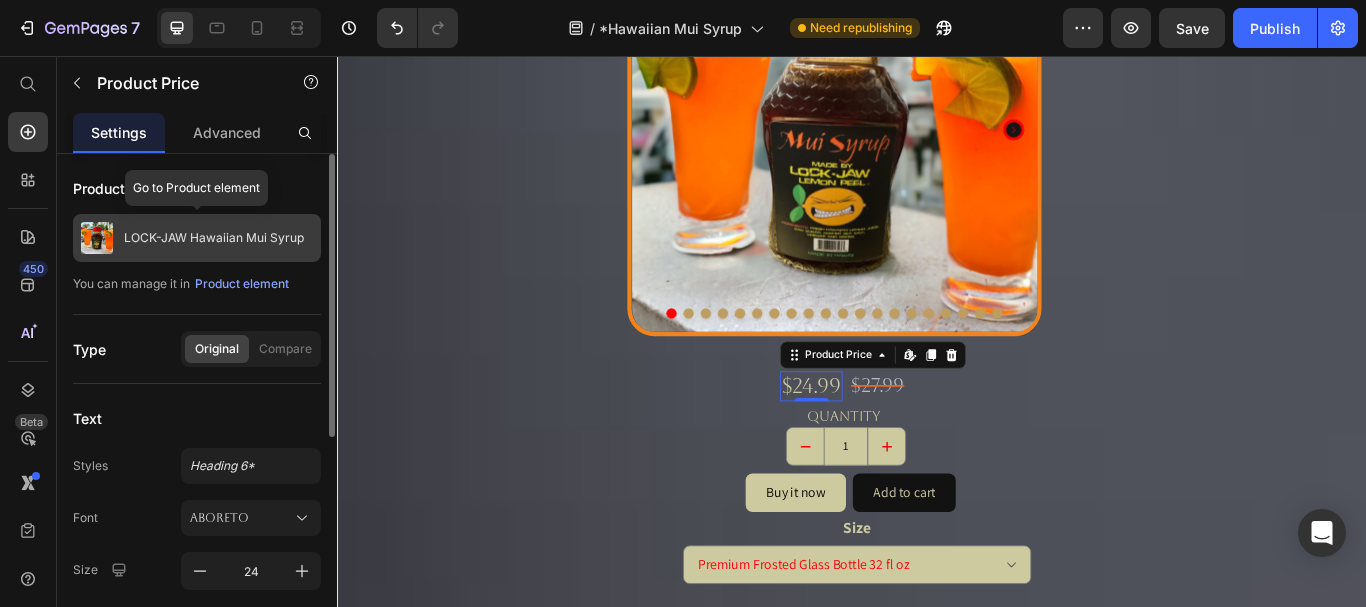 click on "LOCK-JAW Hawaiian Mui Syrup" at bounding box center (214, 238) 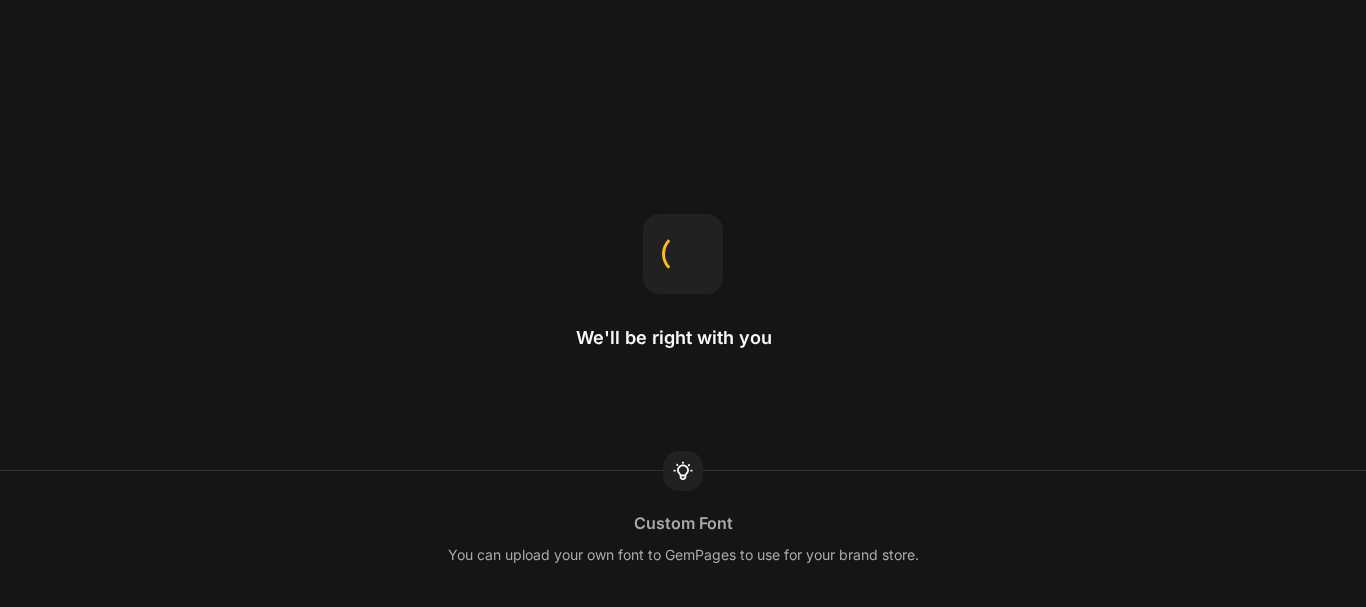 scroll, scrollTop: 0, scrollLeft: 0, axis: both 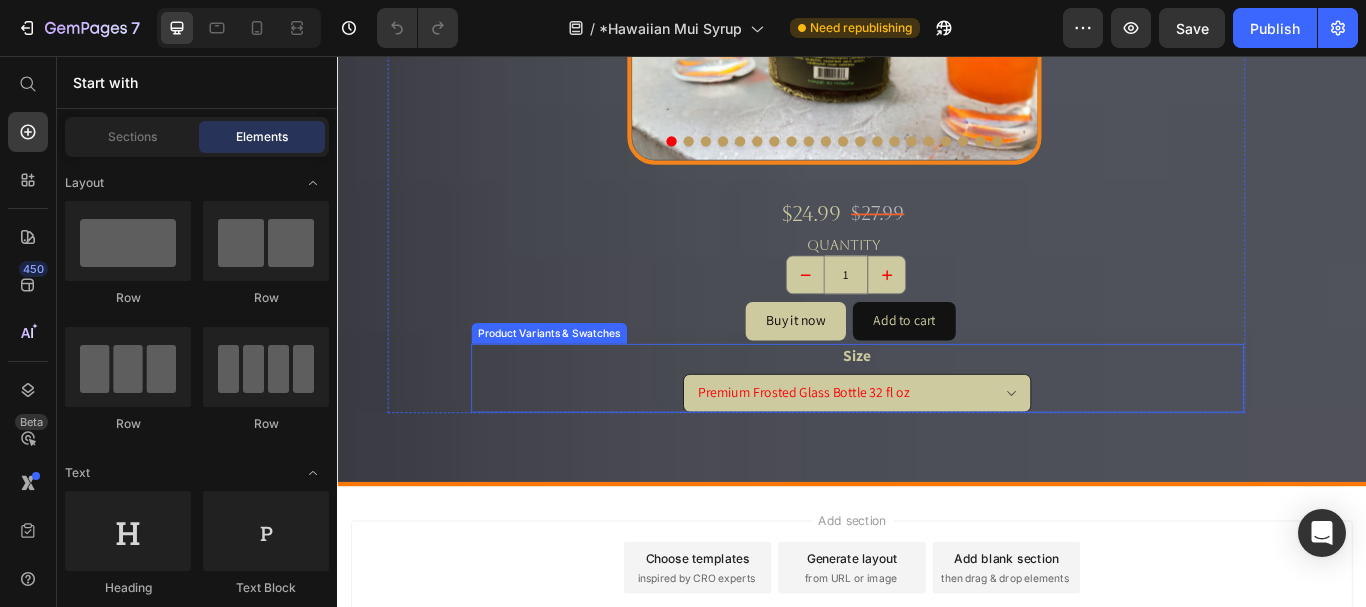 click on "Classic Flex Squeeze Bottle 8 fl oz Premium Frosted Glass Bottle 32 fl oz" at bounding box center [942, 449] 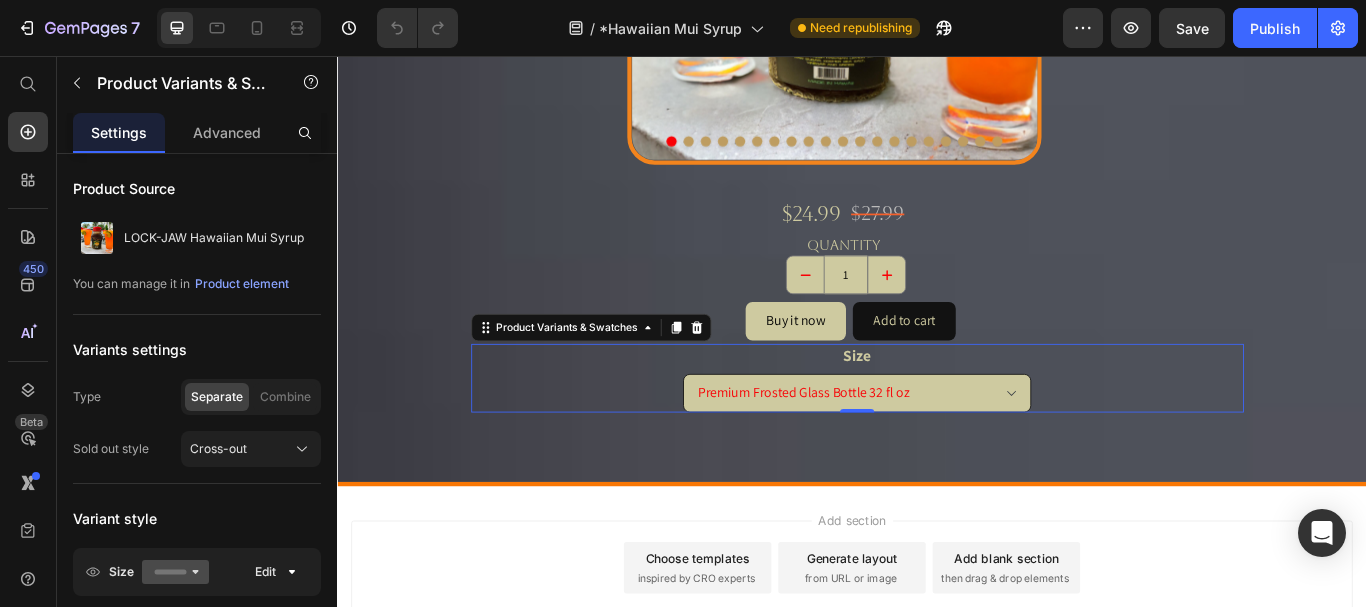 click on "Classic Flex Squeeze Bottle 8 fl oz Premium Frosted Glass Bottle 32 fl oz" at bounding box center [942, 449] 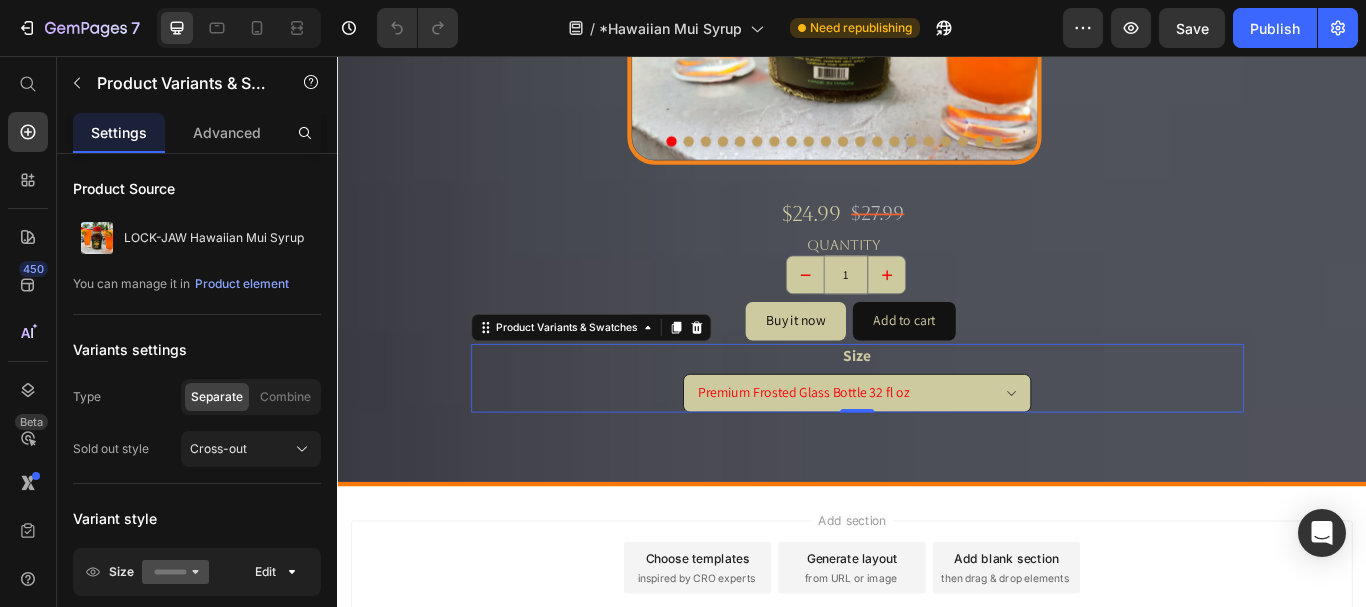 click on "Classic Flex Squeeze Bottle 8 fl oz Premium Frosted Glass Bottle 32 fl oz" at bounding box center (942, 449) 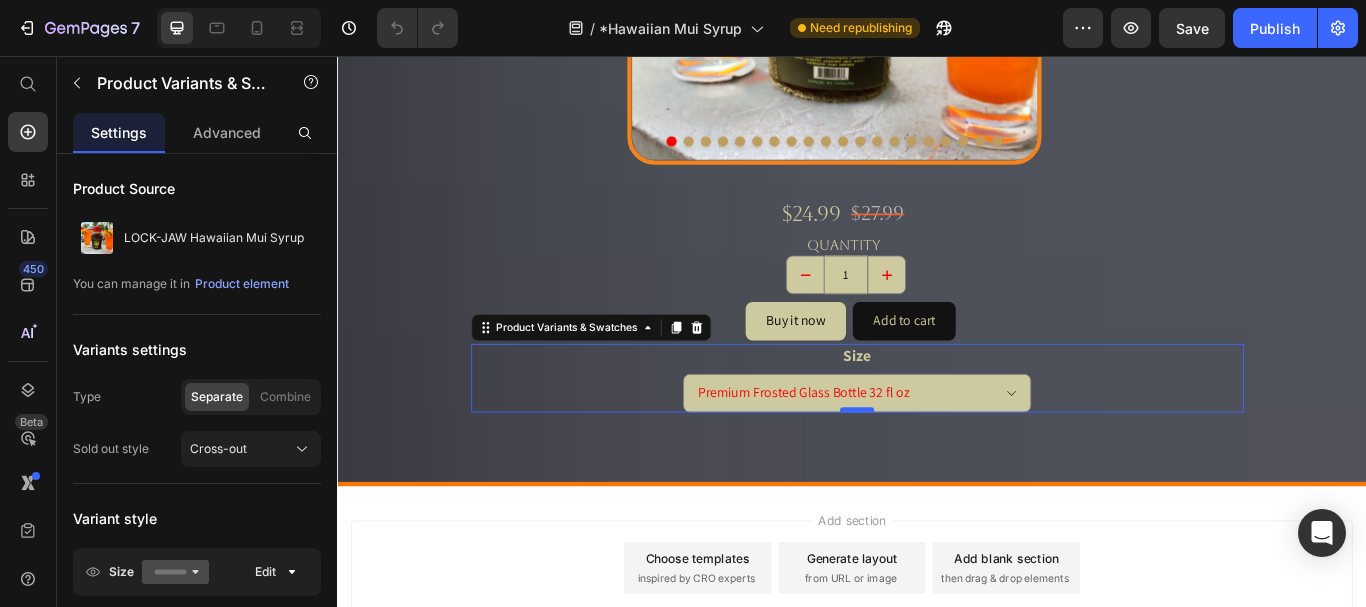 click on "Classic Flex Squeeze Bottle 8 fl oz Premium Frosted Glass Bottle 32 fl oz" at bounding box center (942, 449) 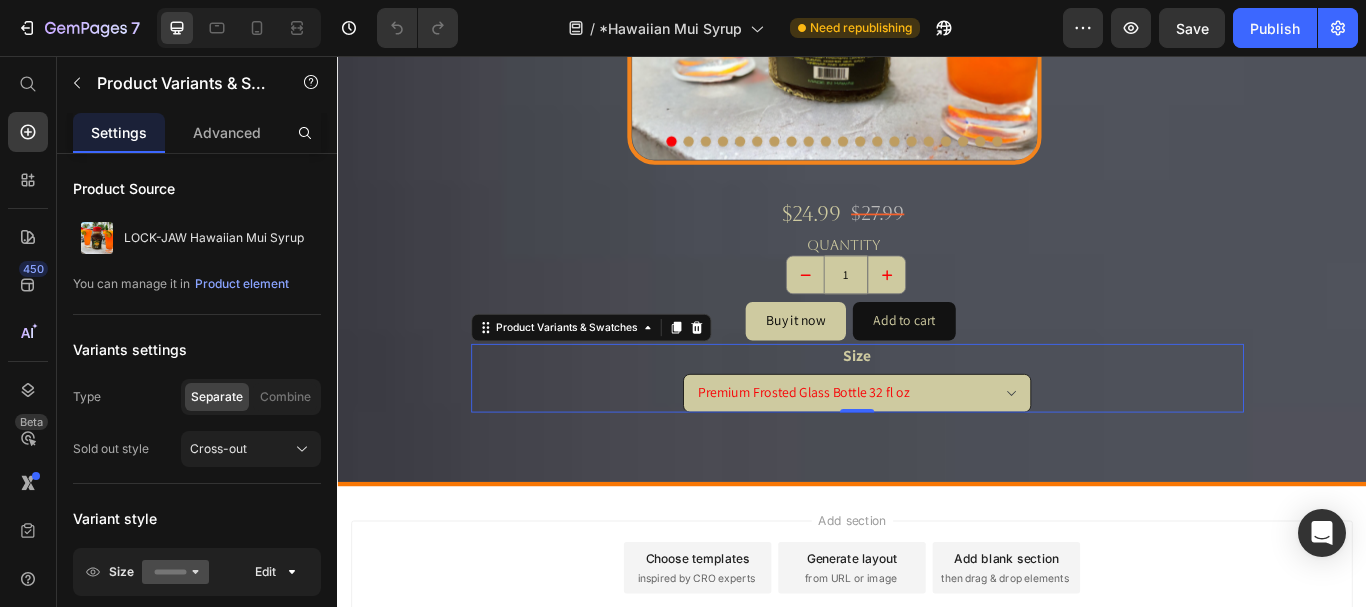 click on "Classic Flex Squeeze Bottle 8 fl oz Premium Frosted Glass Bottle 32 fl oz" at bounding box center (942, 449) 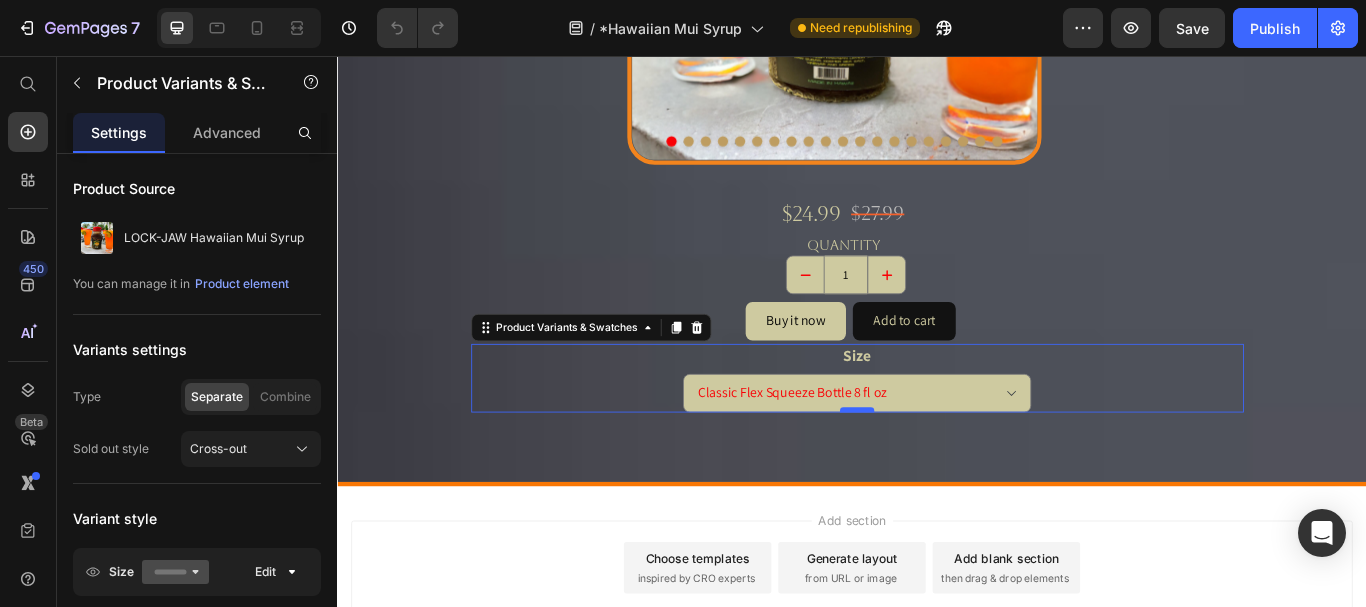 click on "Classic Flex Squeeze Bottle 8 fl oz Premium Frosted Glass Bottle 32 fl oz" at bounding box center [942, 449] 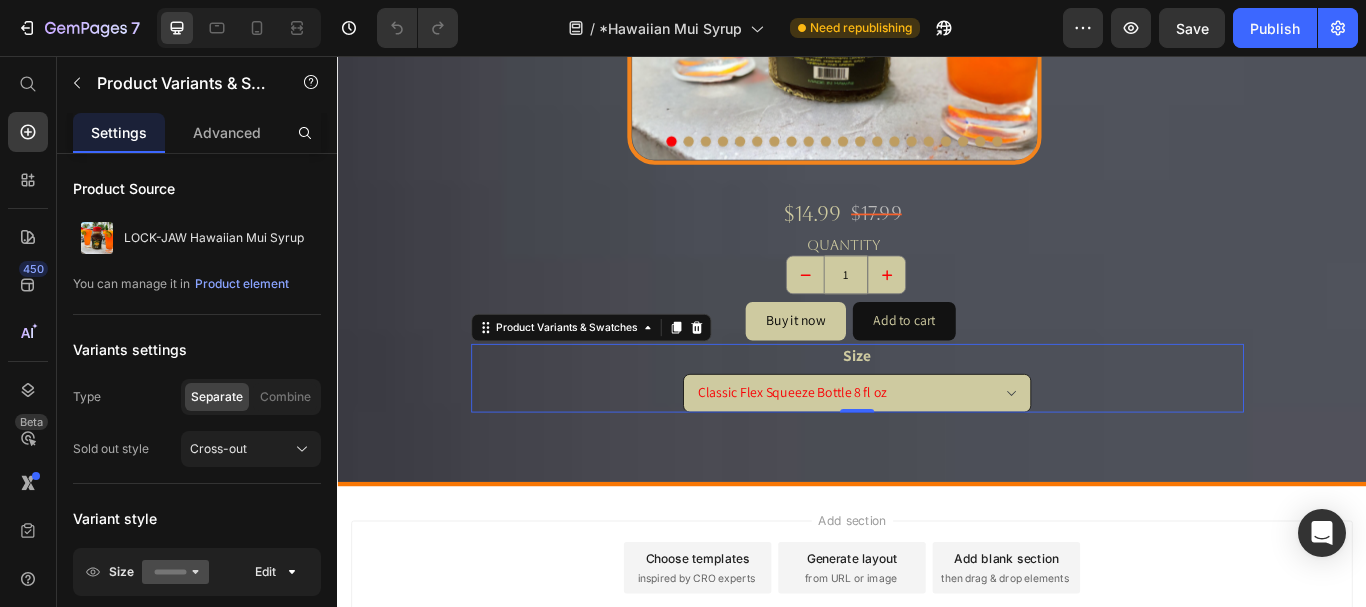 click on "Classic Flex Squeeze Bottle 8 fl oz Premium Frosted Glass Bottle 32 fl oz" at bounding box center (942, 449) 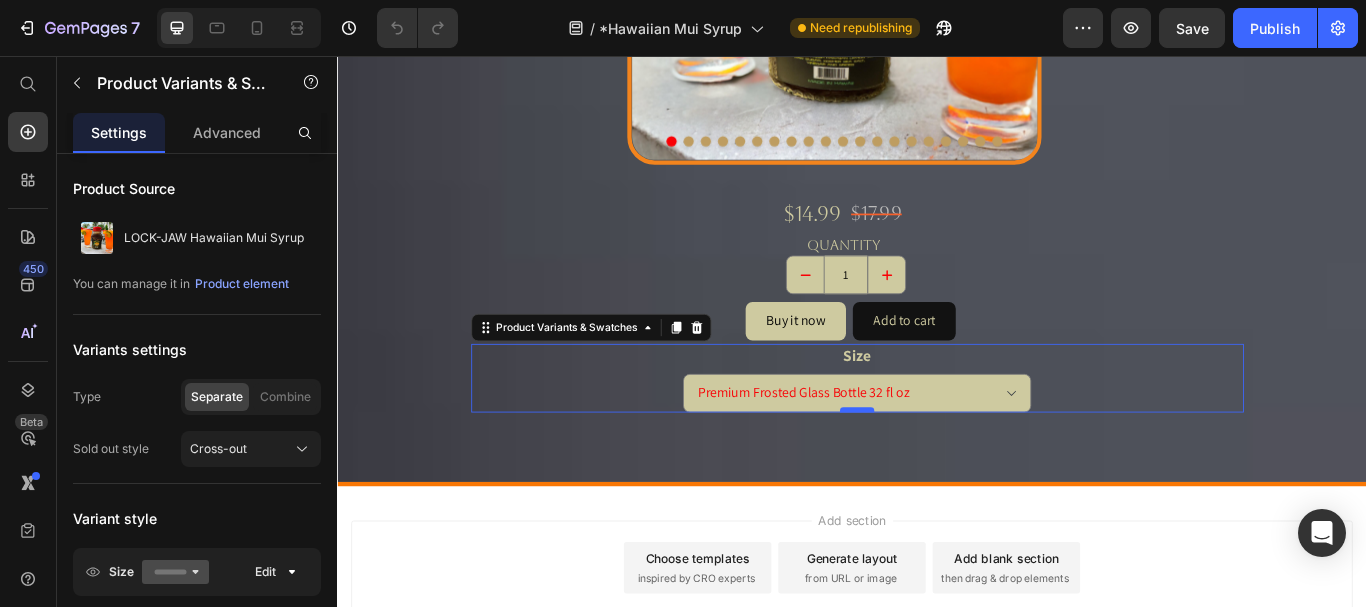 click on "Classic Flex Squeeze Bottle 8 fl oz Premium Frosted Glass Bottle 32 fl oz" at bounding box center [942, 449] 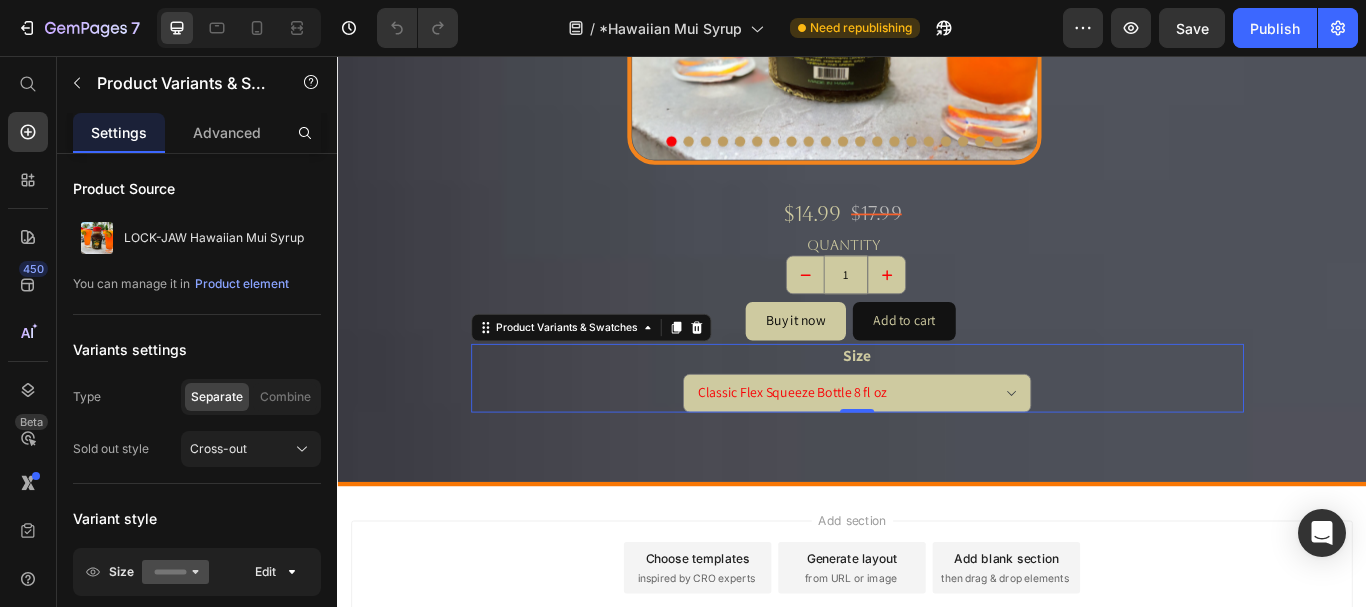 select on "Premium Frosted Glass Bottle 32 fl oz" 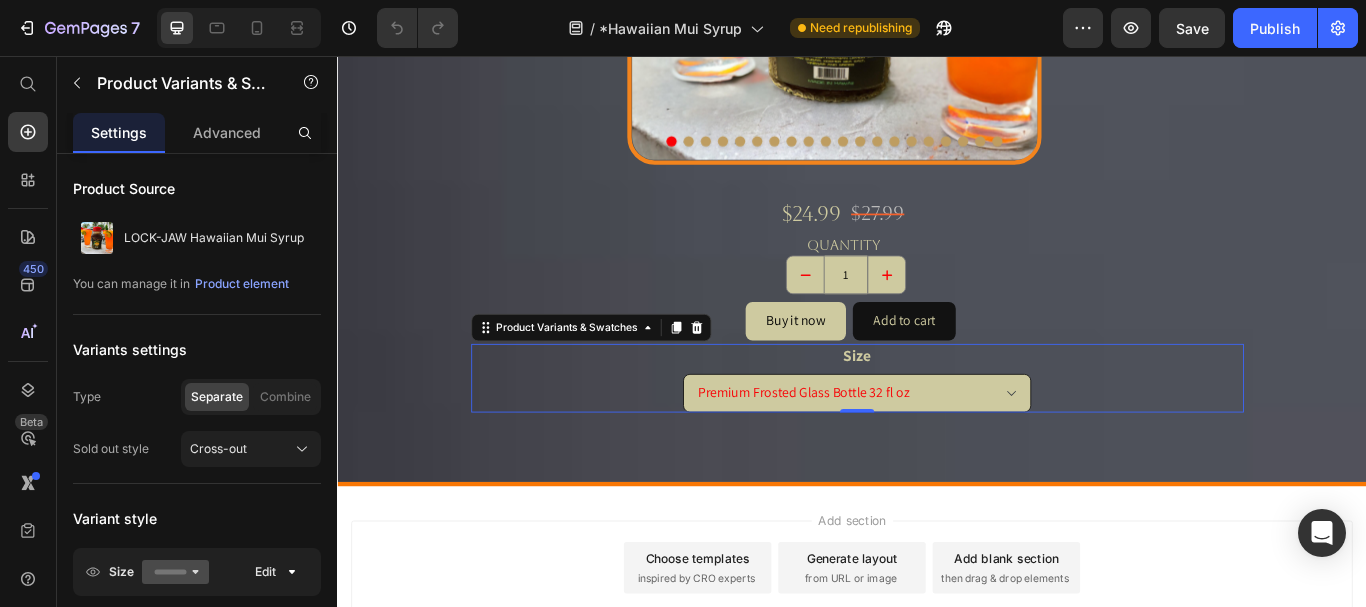 click on "Classic Flex Squeeze Bottle 8 fl oz Premium Frosted Glass Bottle 32 fl oz" at bounding box center (942, 449) 